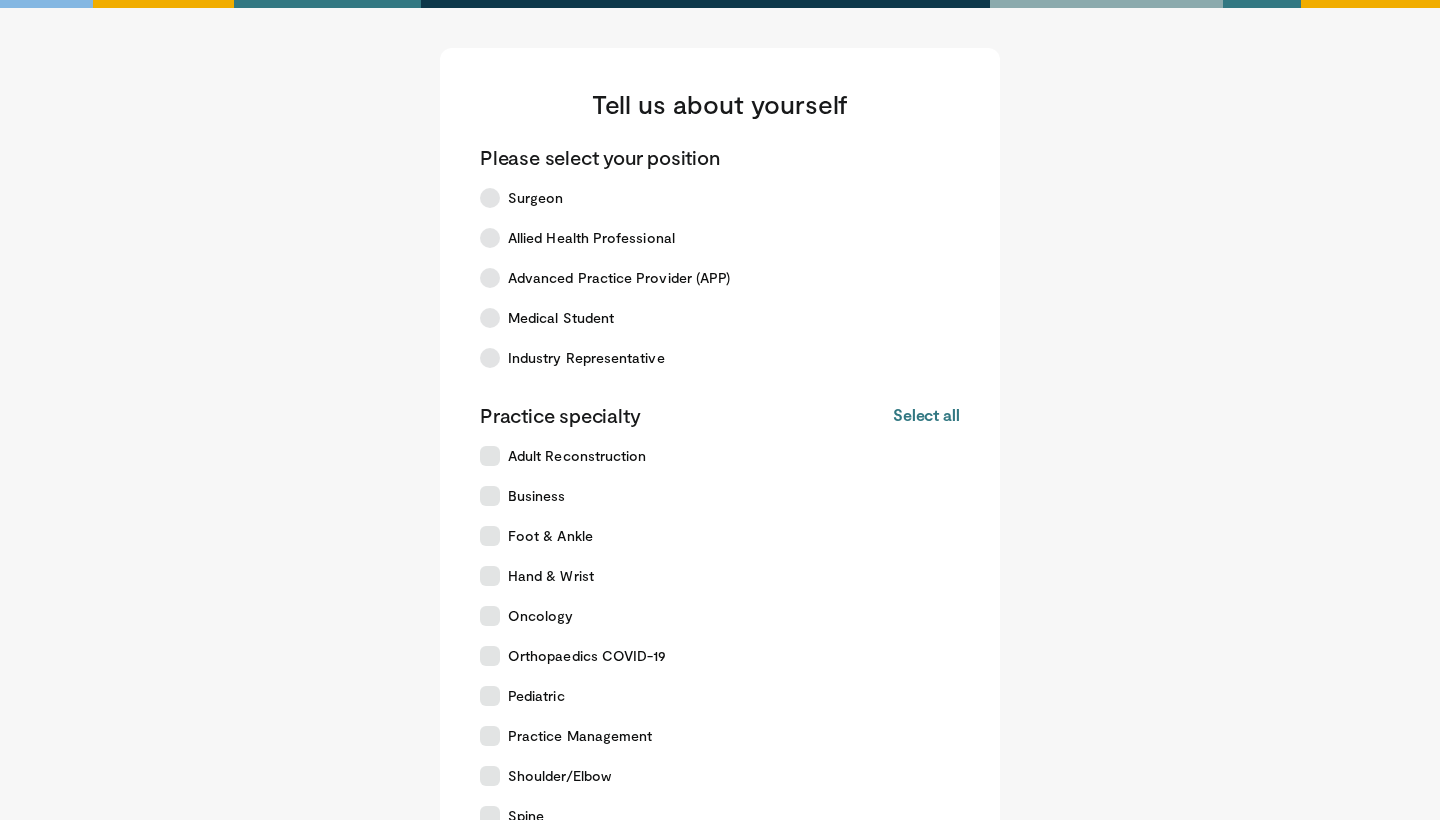 scroll, scrollTop: 0, scrollLeft: 0, axis: both 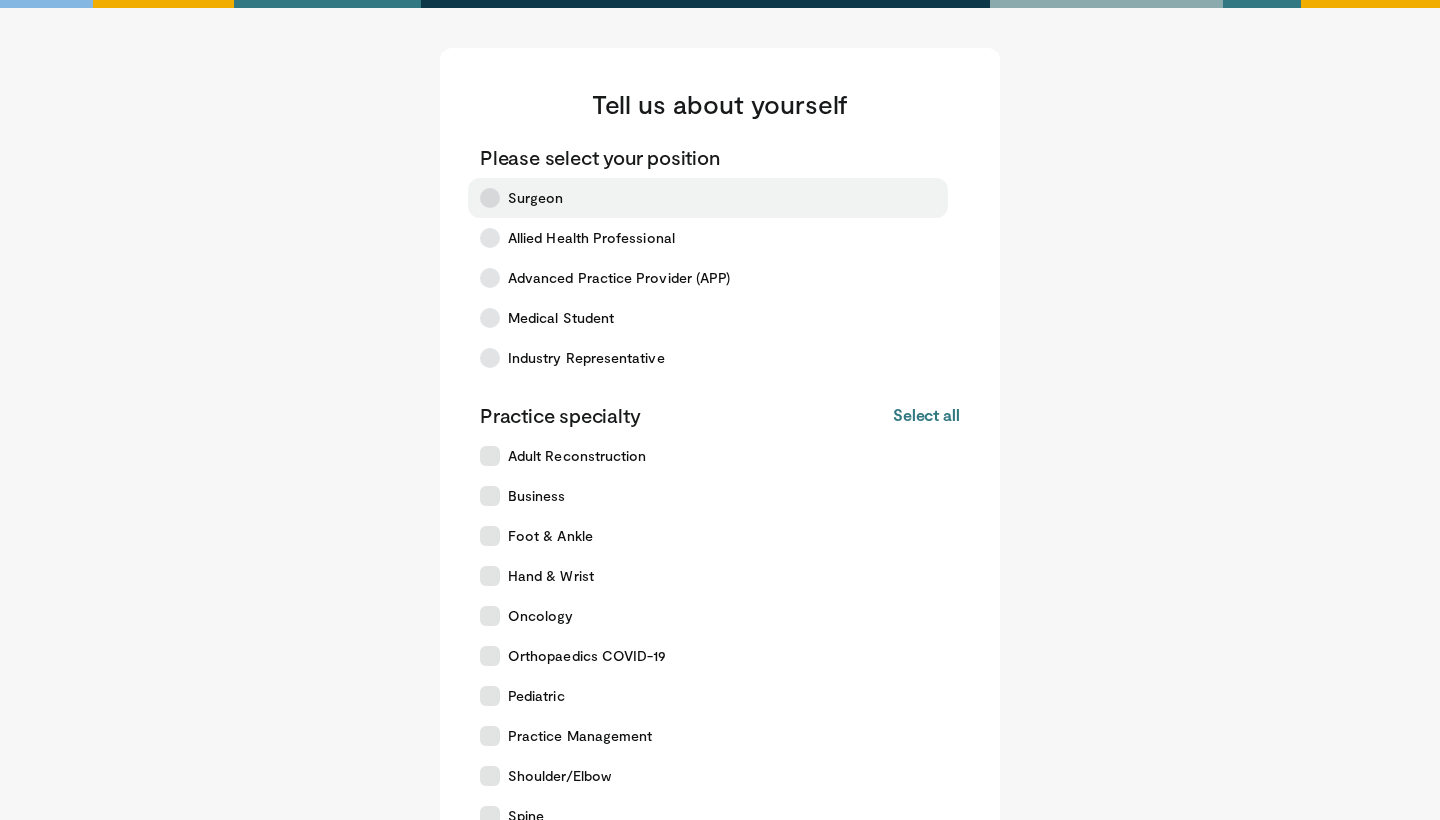 click on "Surgeon" at bounding box center [536, 198] 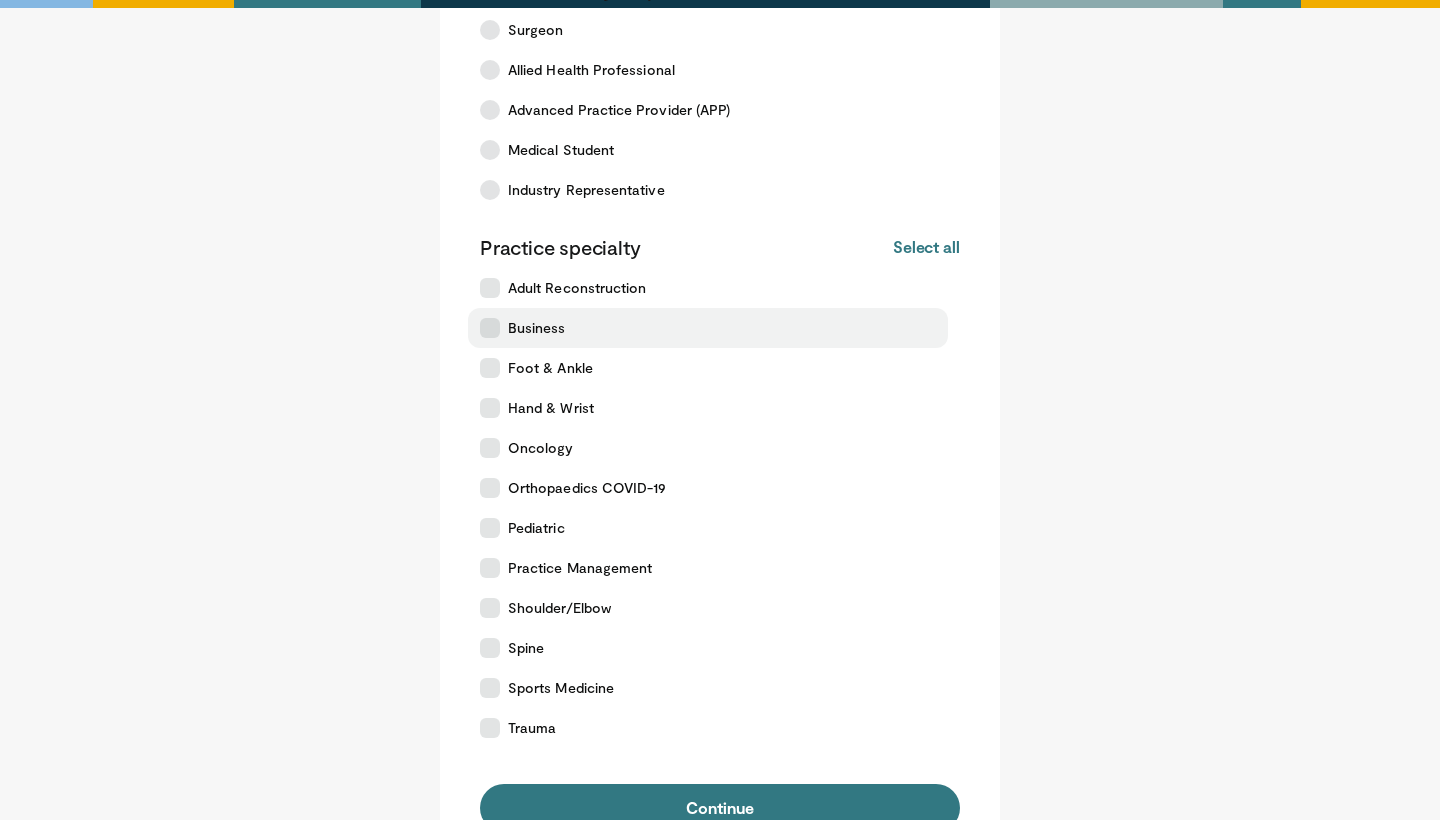 scroll, scrollTop: 169, scrollLeft: 0, axis: vertical 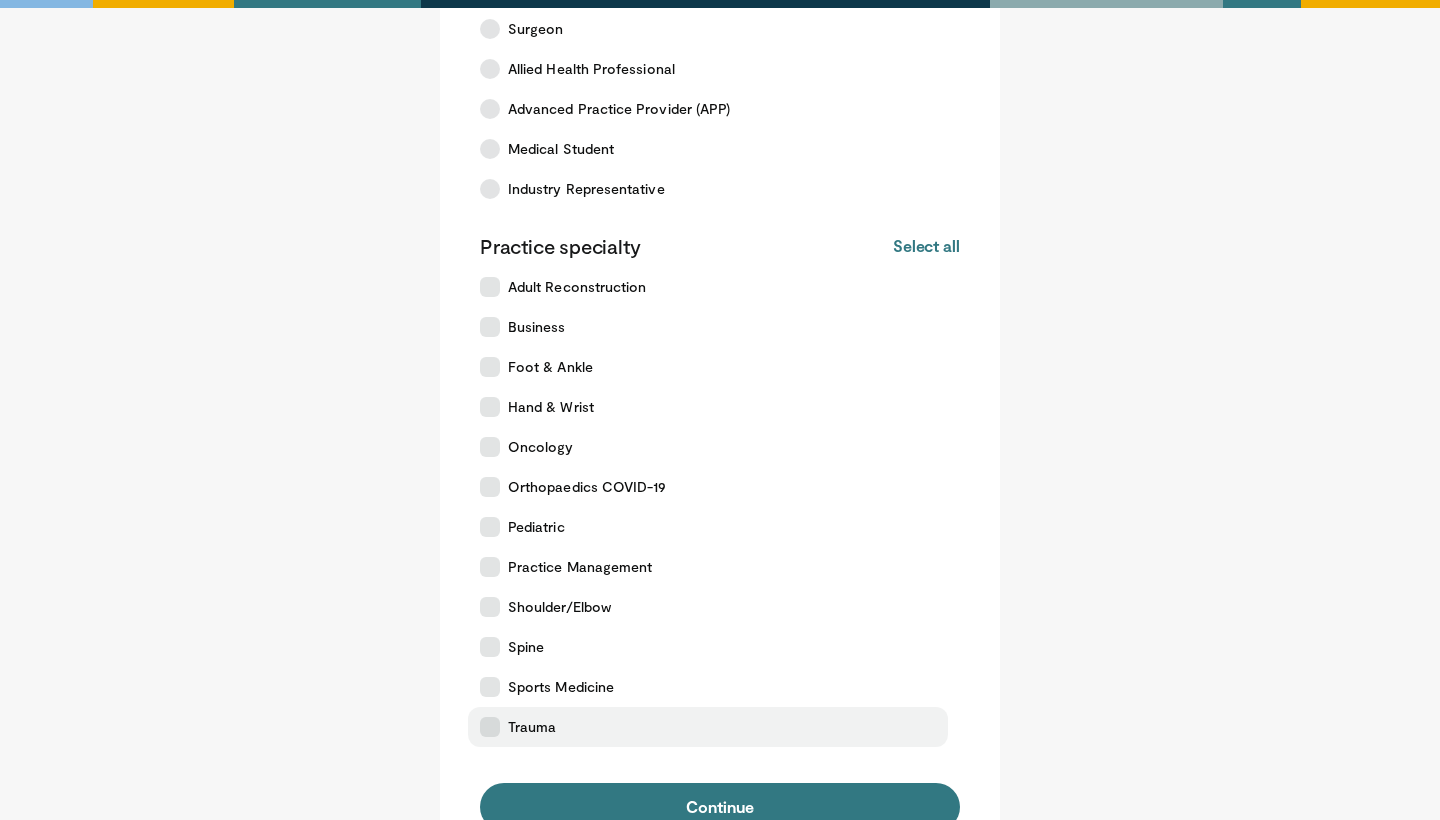 click on "Trauma" at bounding box center [532, 727] 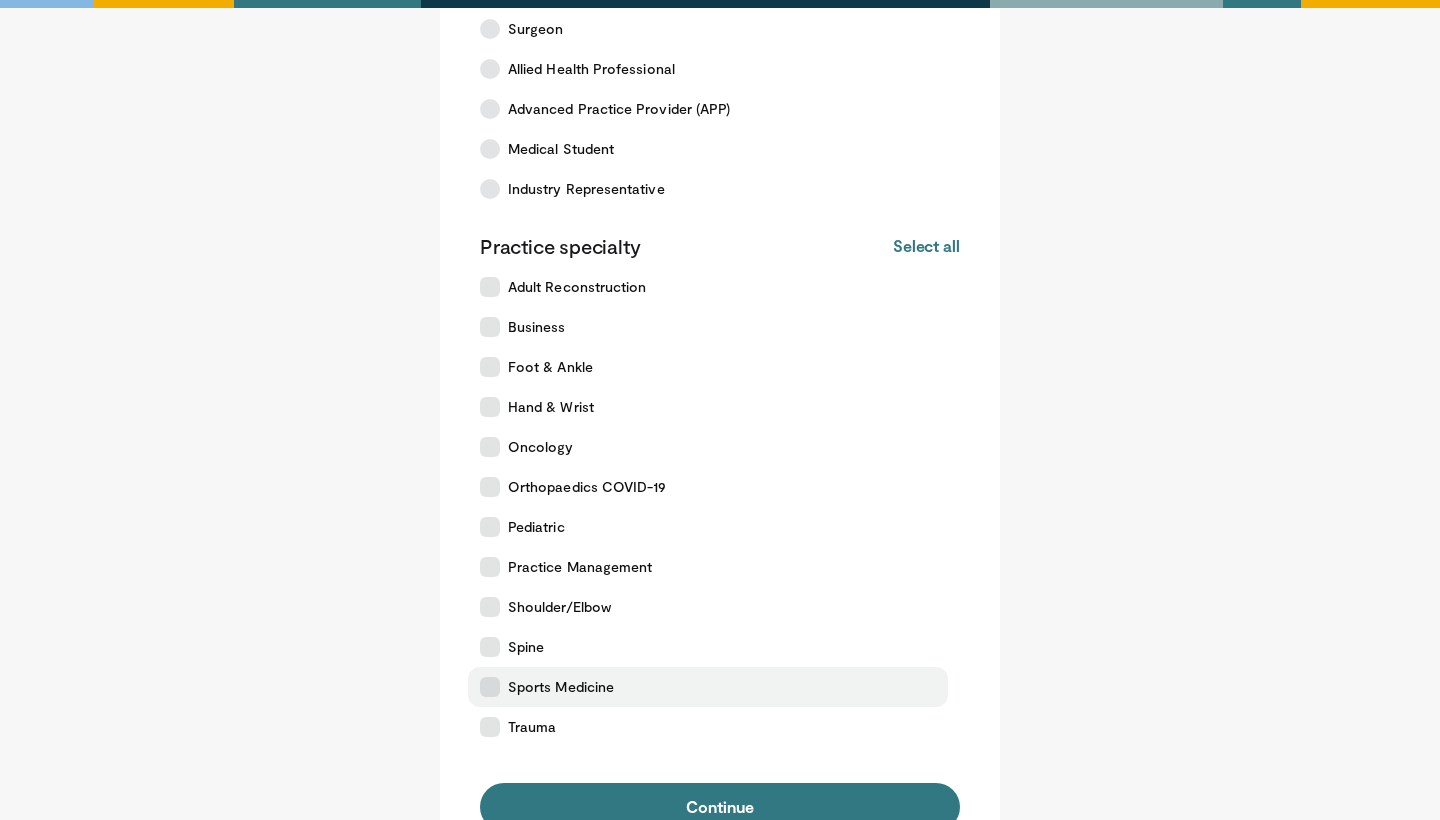 click on "Sports Medicine" at bounding box center [561, 687] 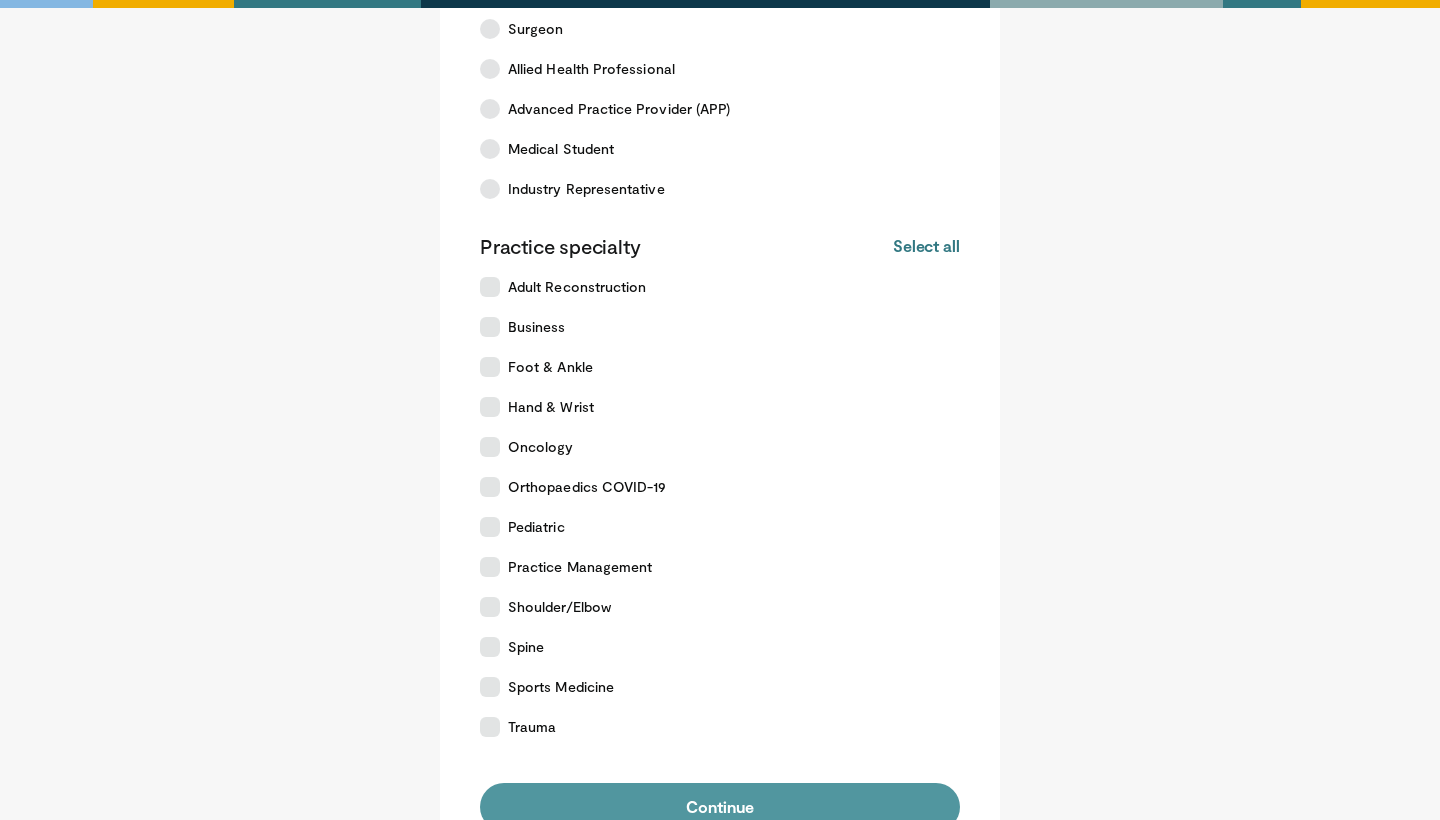 click on "Continue" at bounding box center [720, 807] 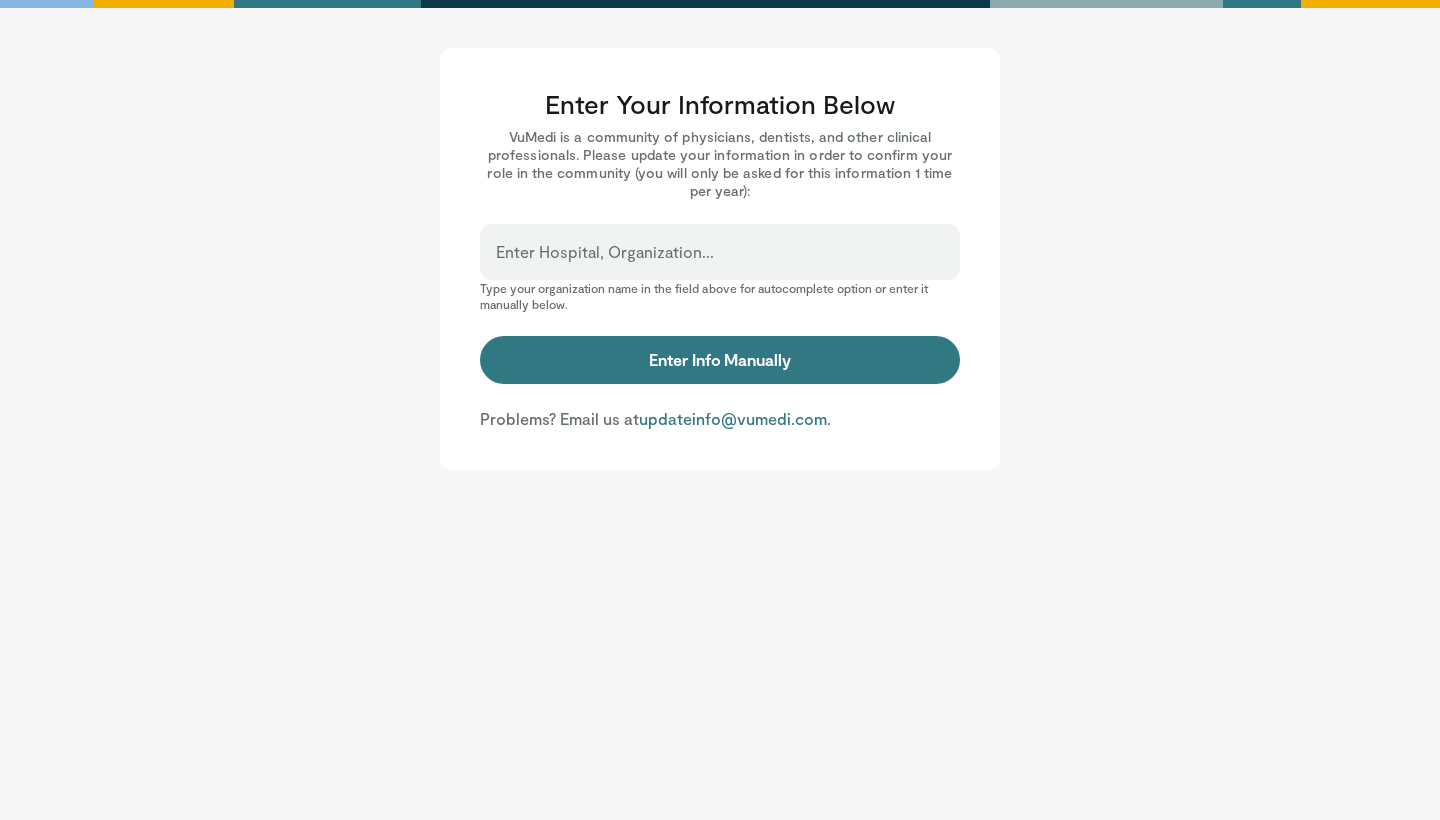 scroll, scrollTop: 0, scrollLeft: 0, axis: both 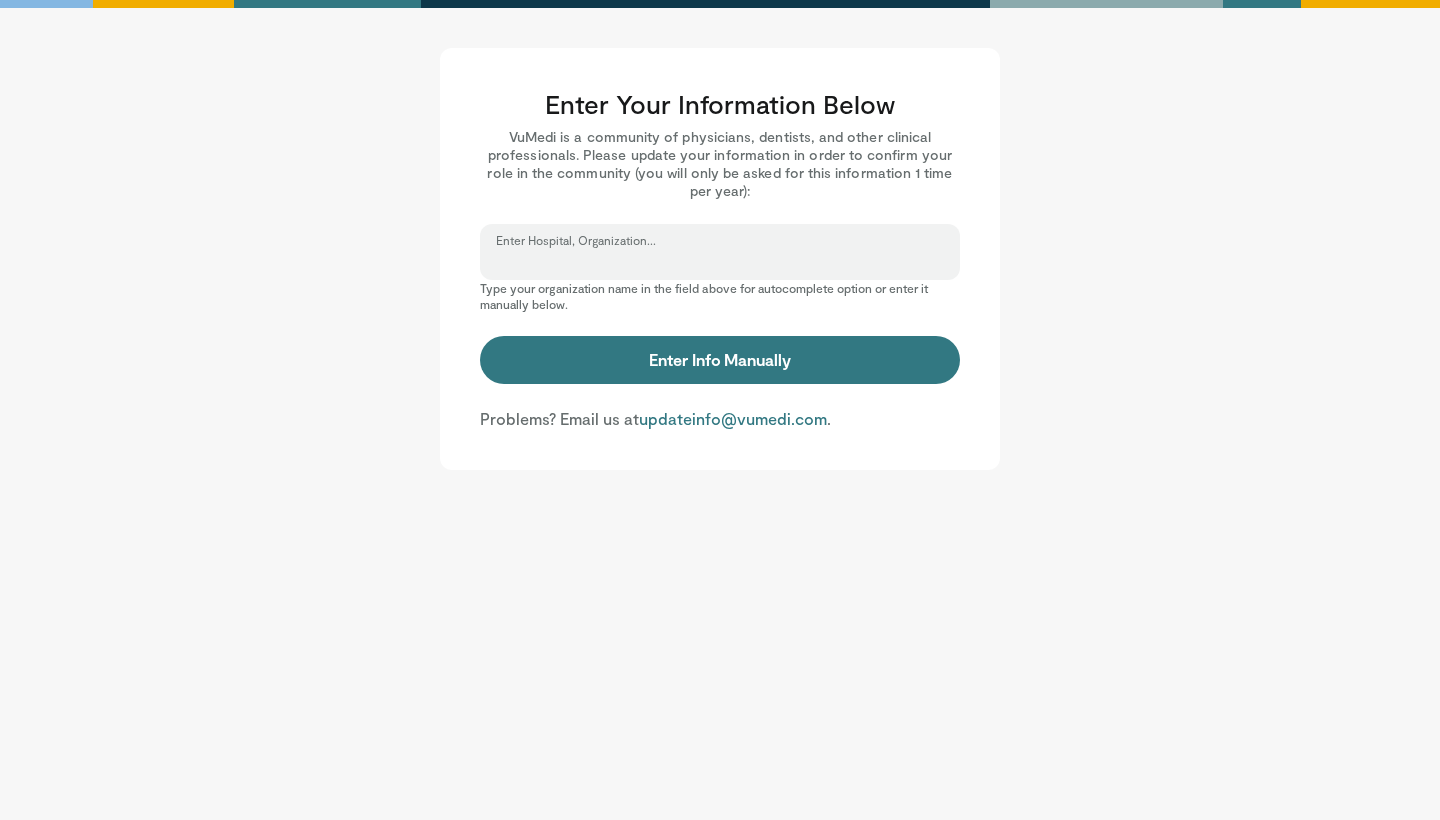 click on "Enter Hospital, Organization..." at bounding box center [720, 261] 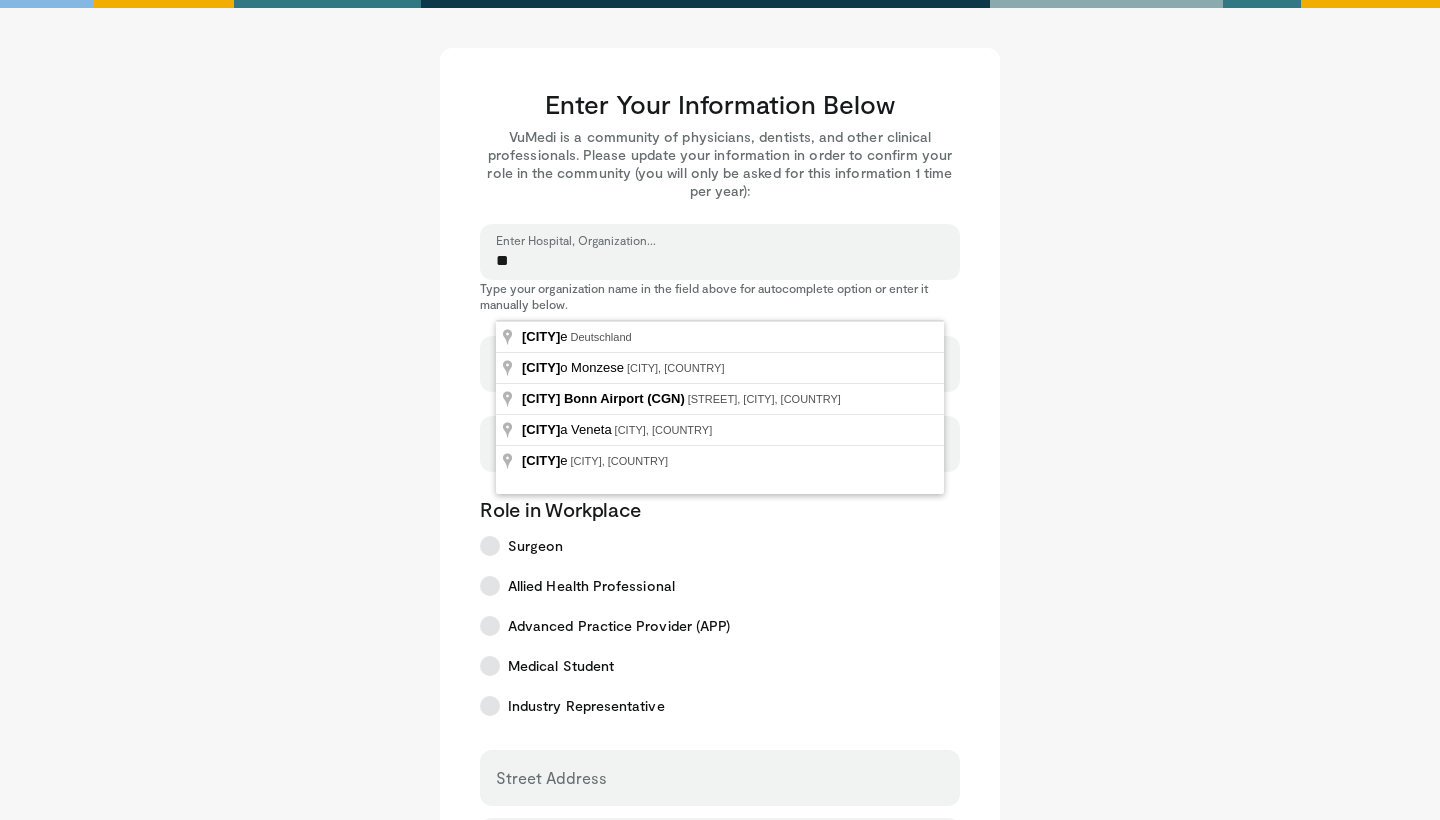 type on "*" 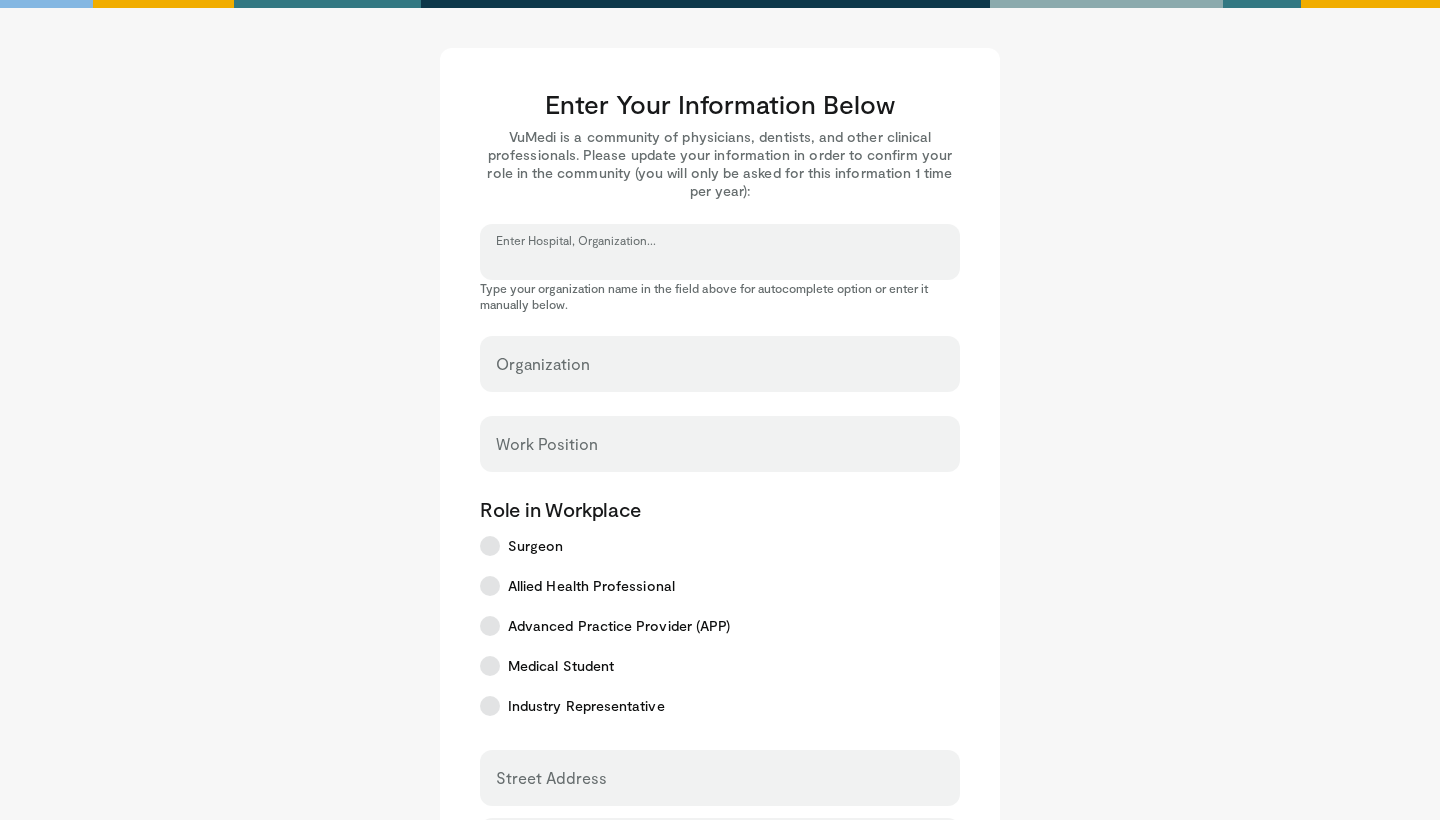 type on "*" 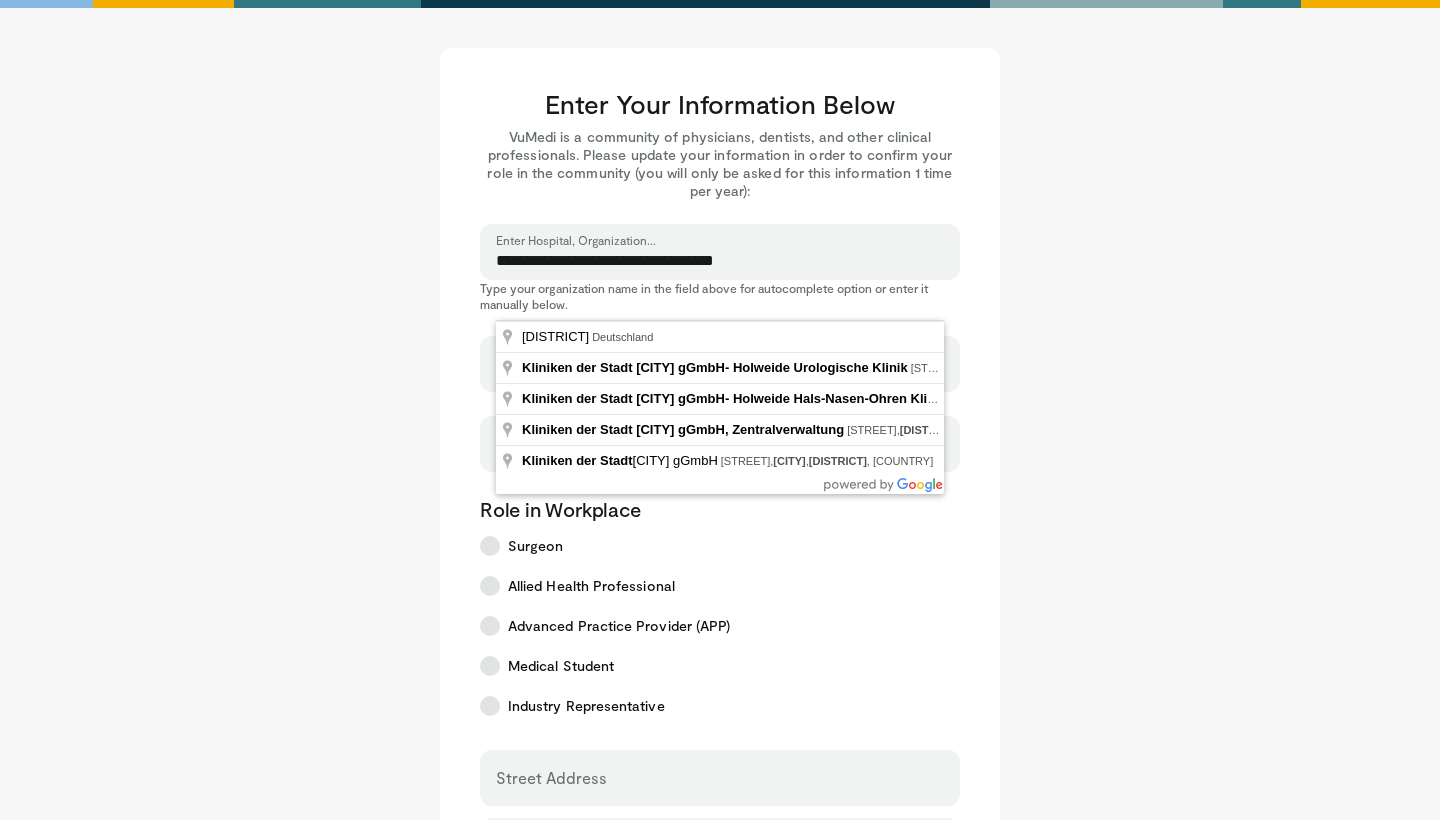 type on "**********" 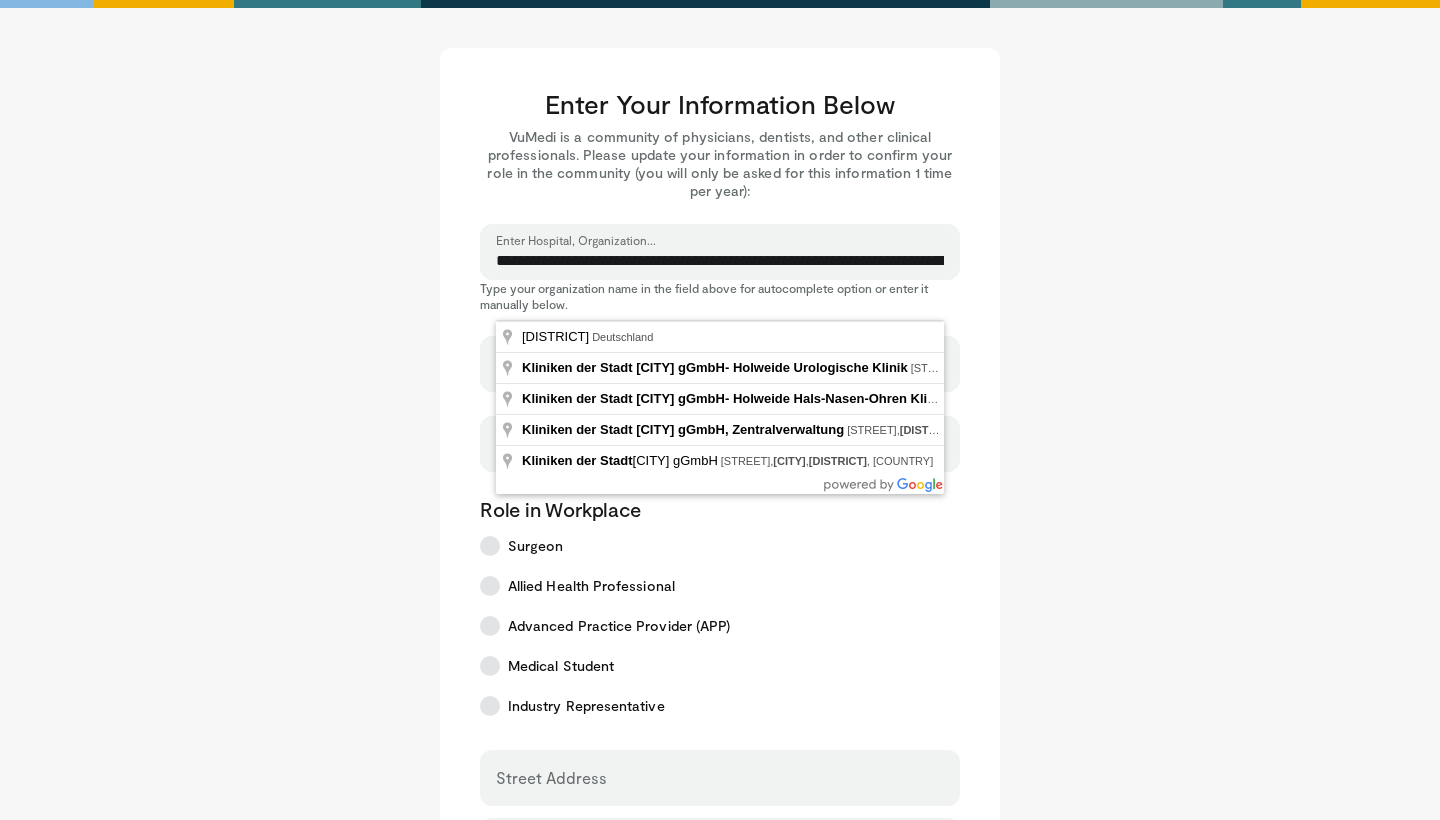 drag, startPoint x: 726, startPoint y: 305, endPoint x: 627, endPoint y: 463, distance: 186.45375 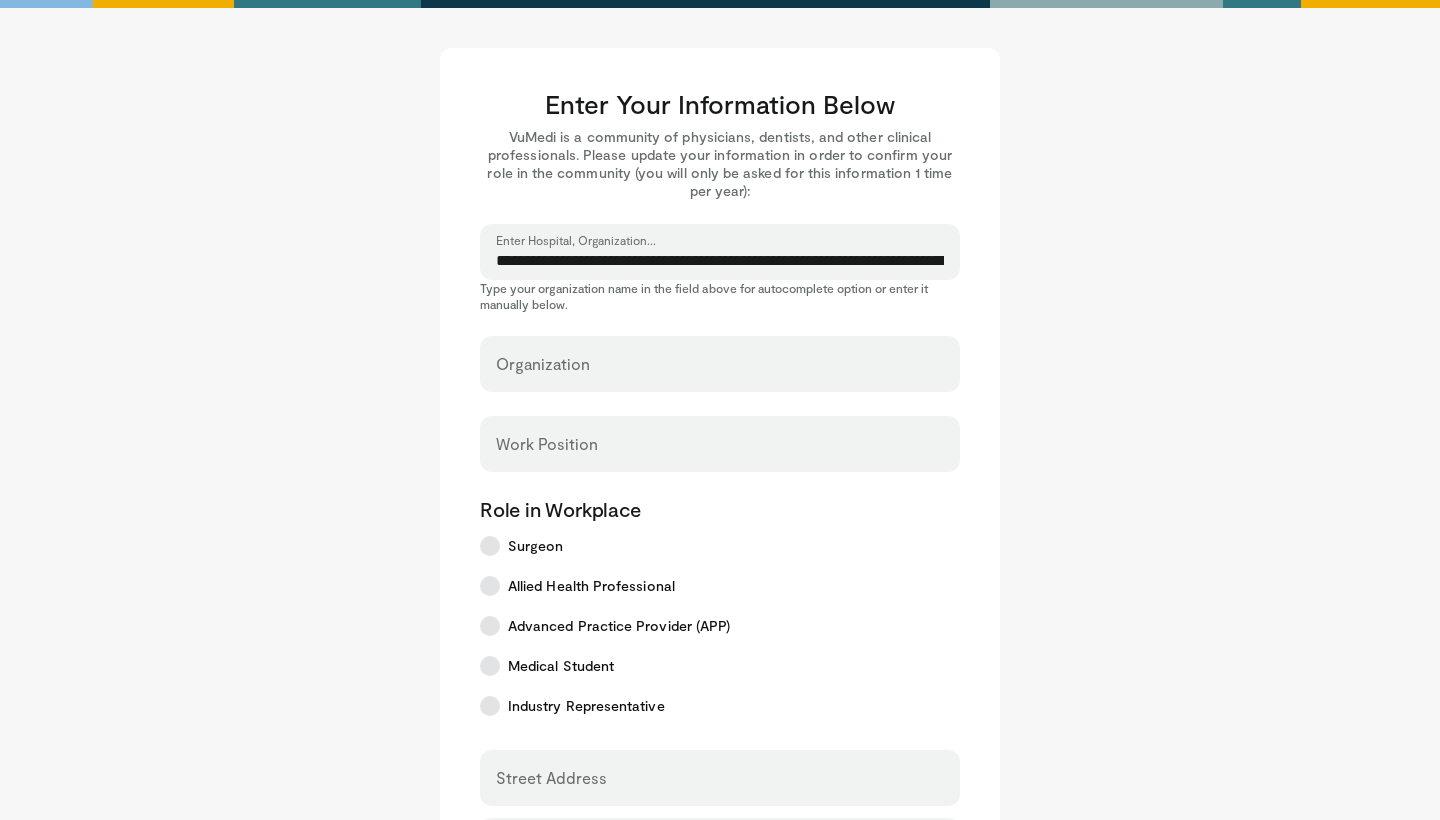 type on "**********" 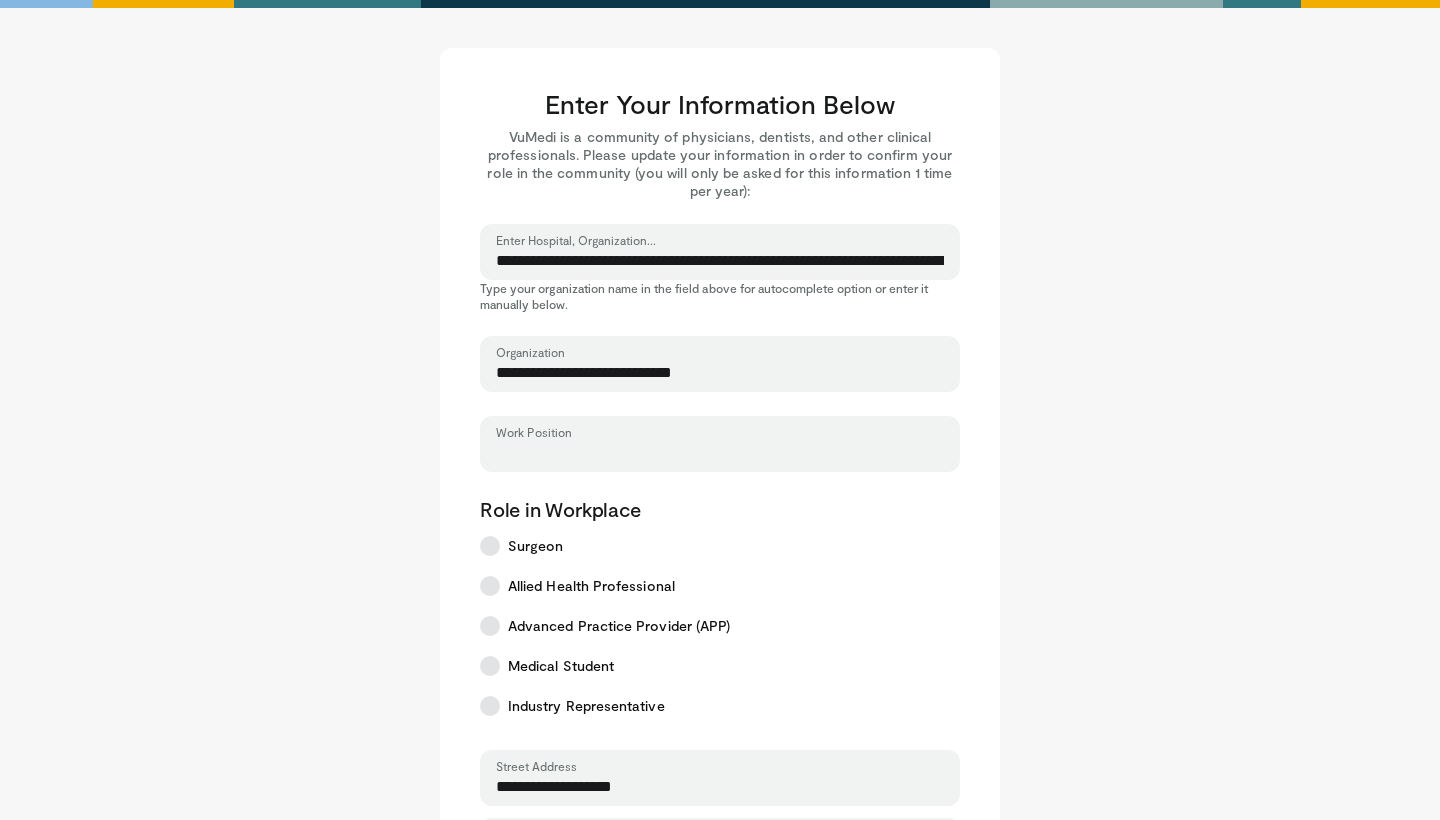 click on "Work Position" at bounding box center [720, 453] 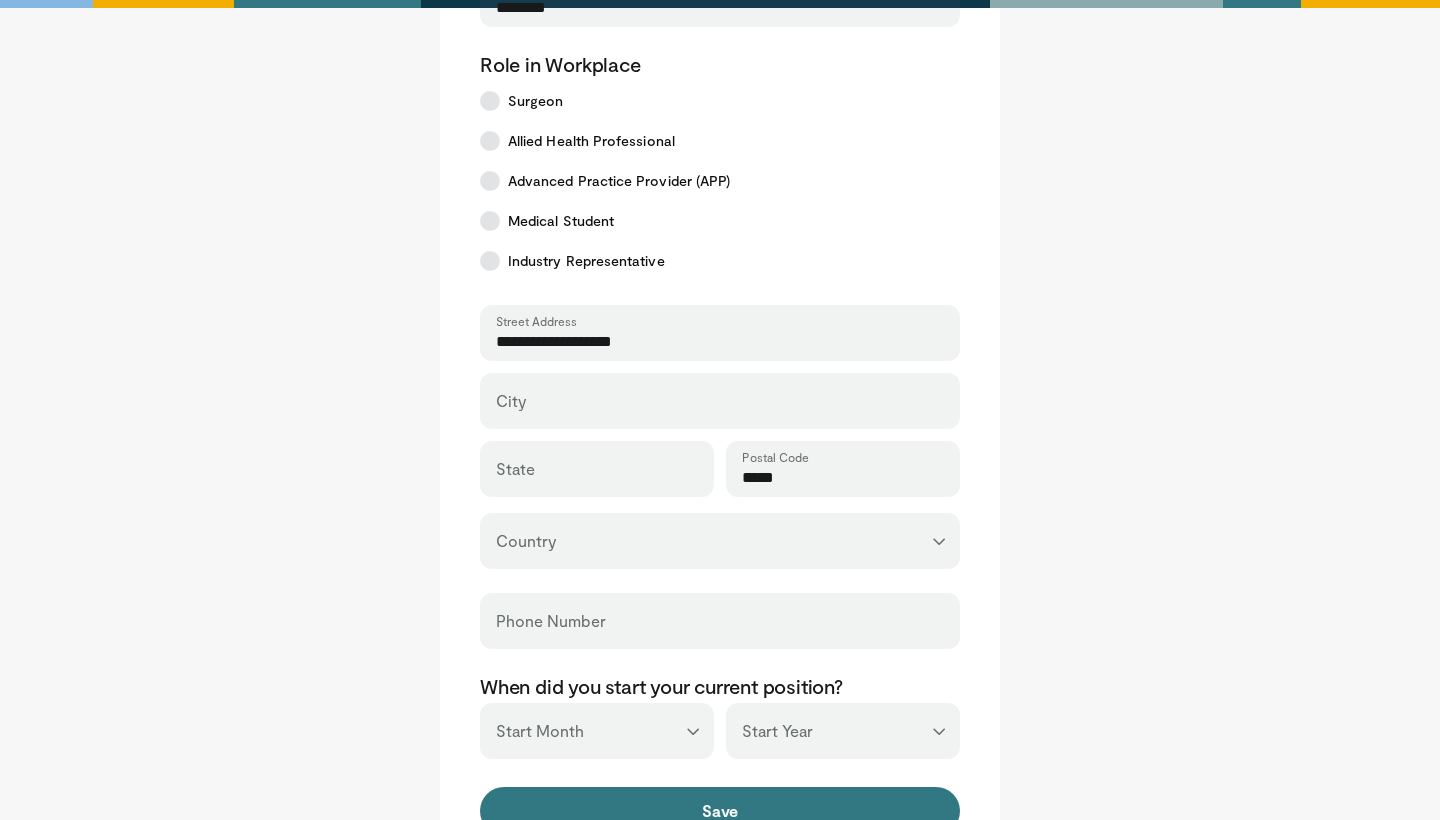 scroll, scrollTop: 489, scrollLeft: 0, axis: vertical 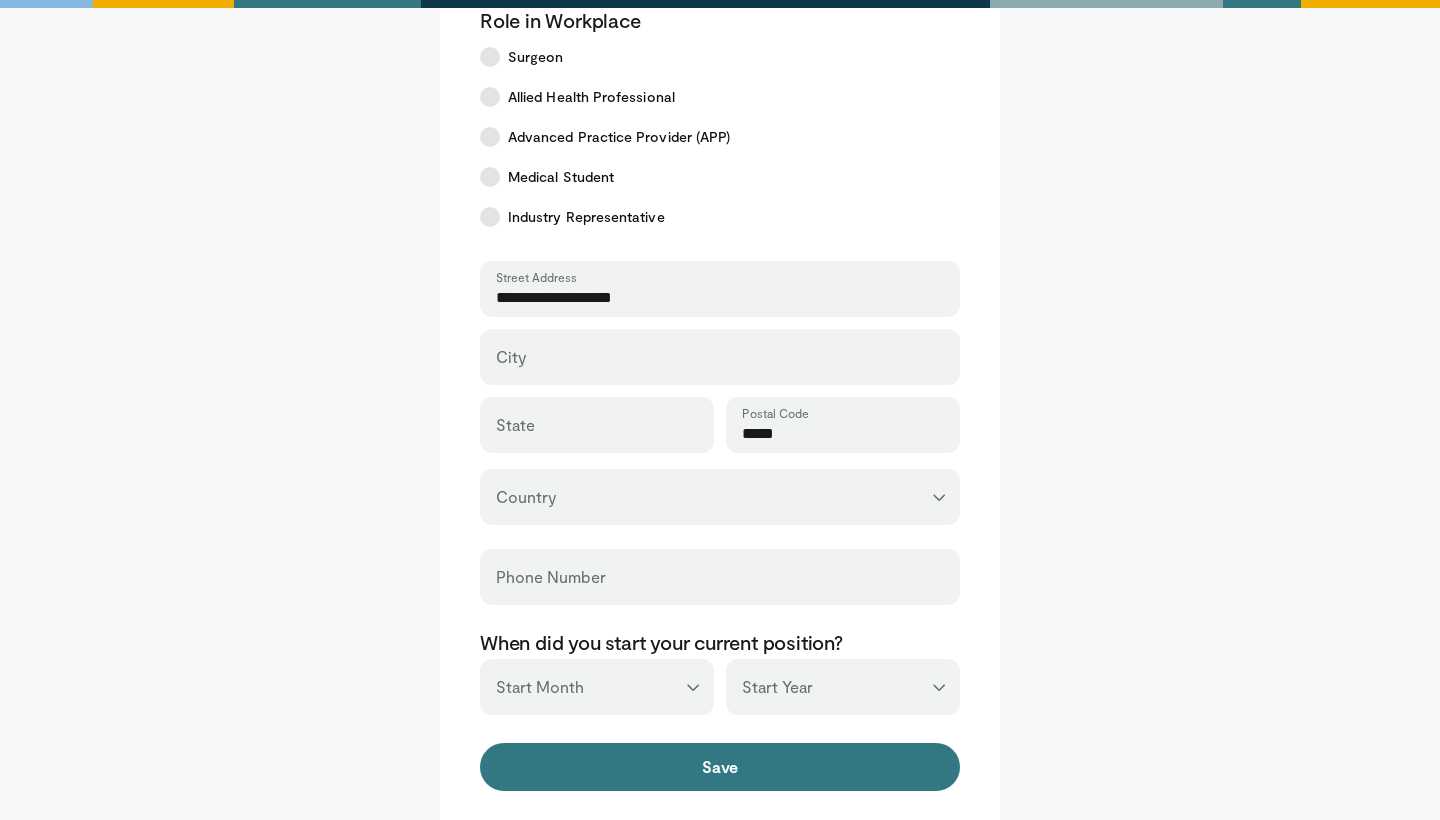 type on "********" 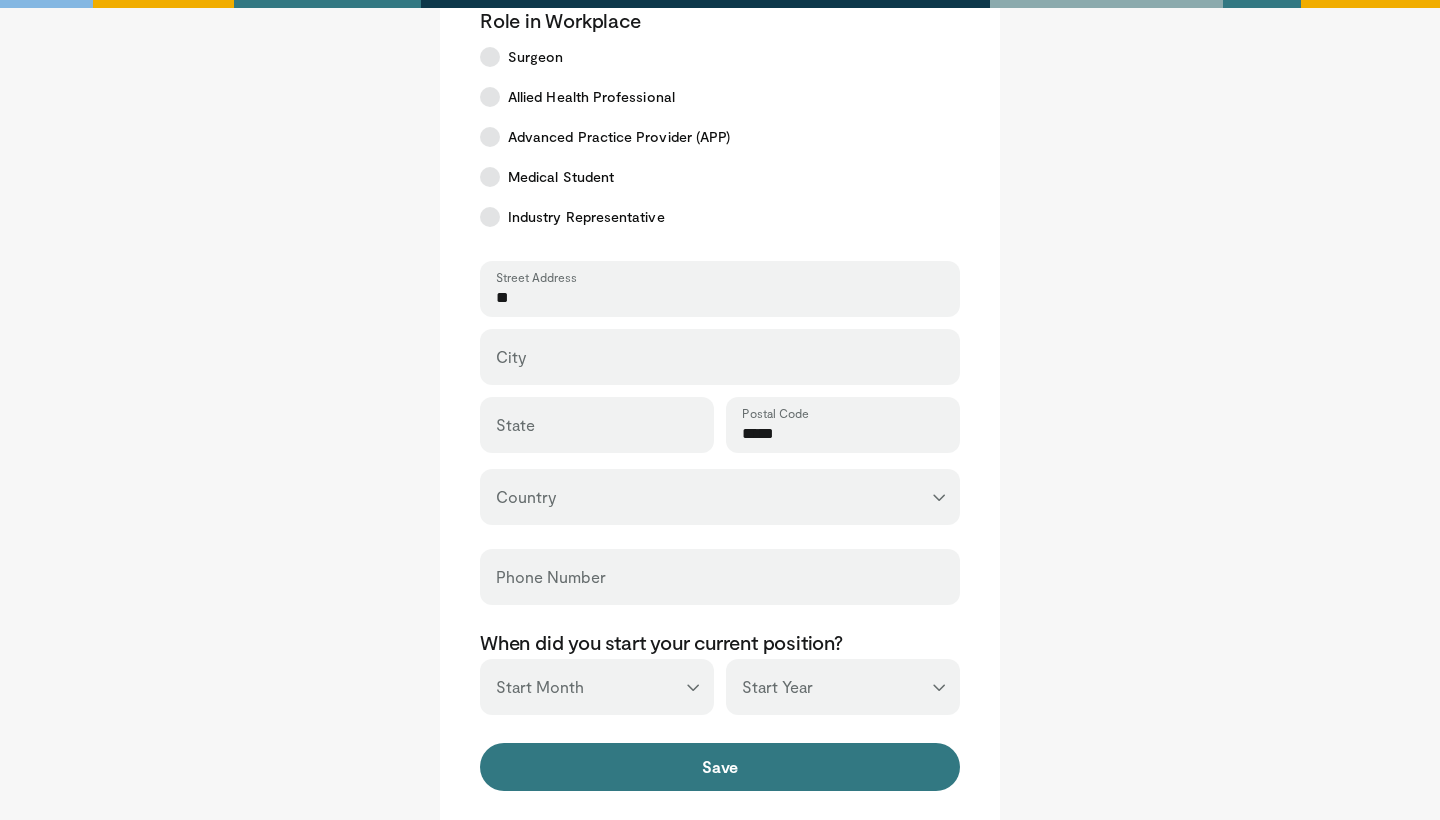 type on "*" 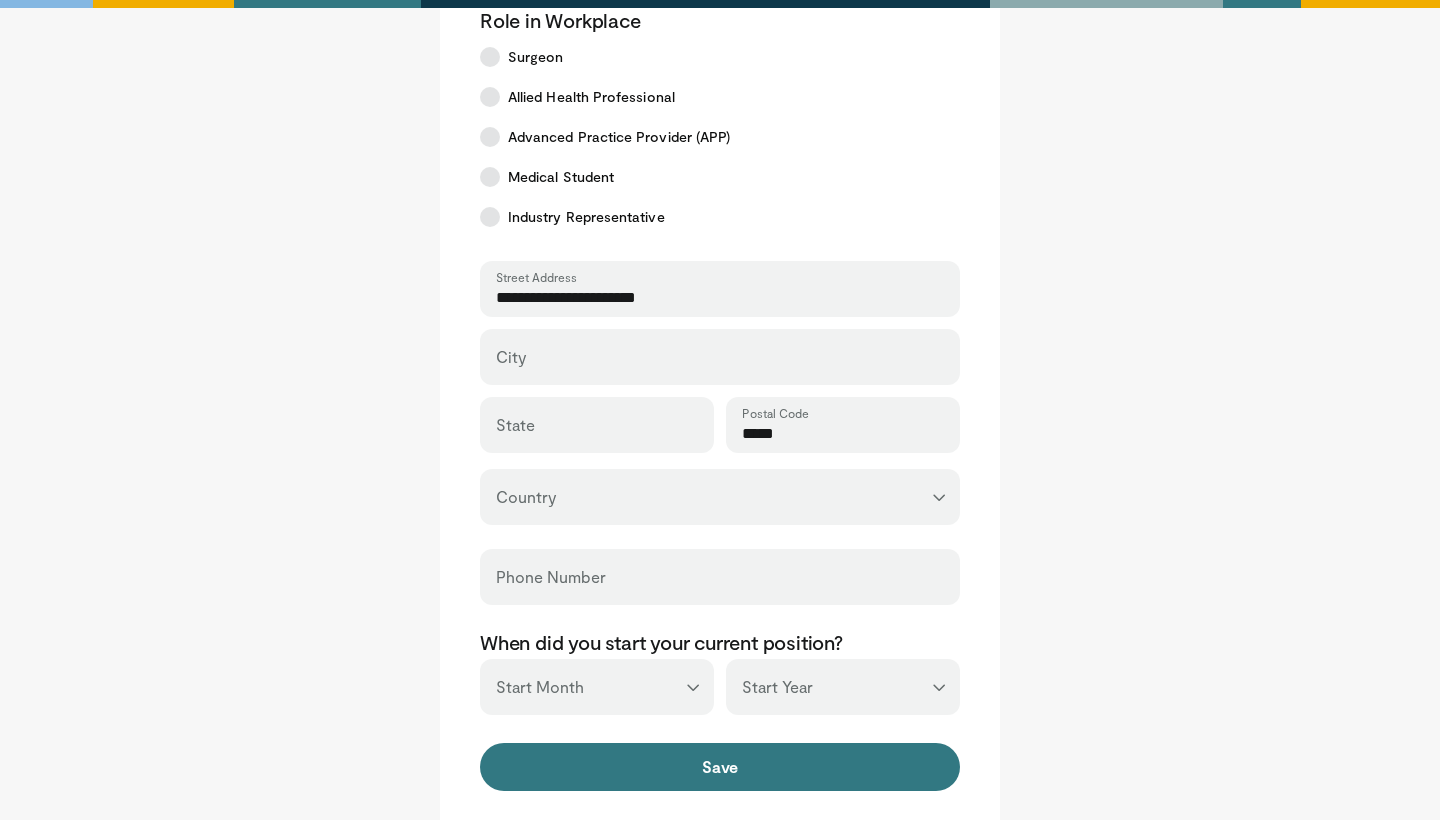 type on "**********" 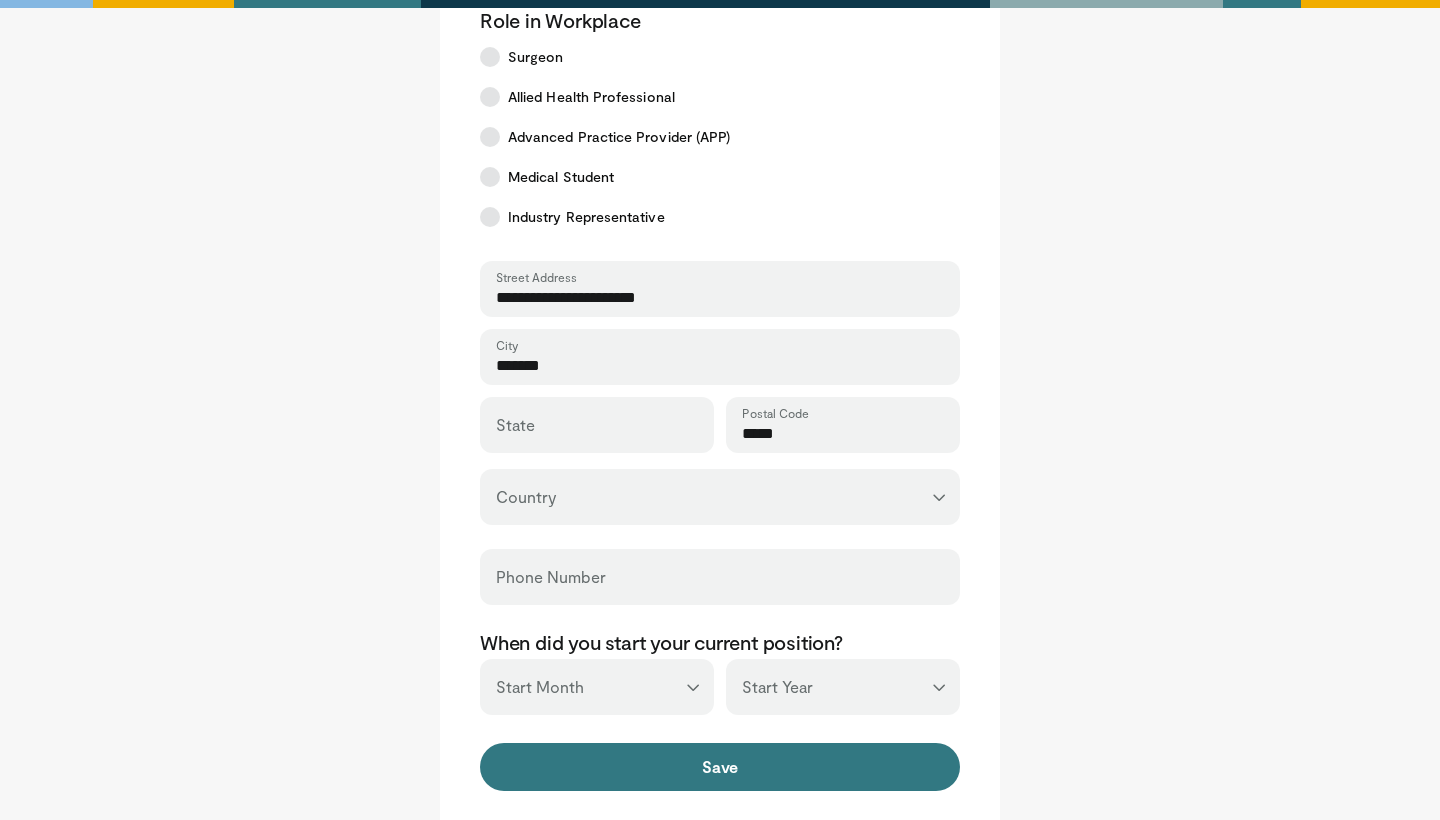 type on "*******" 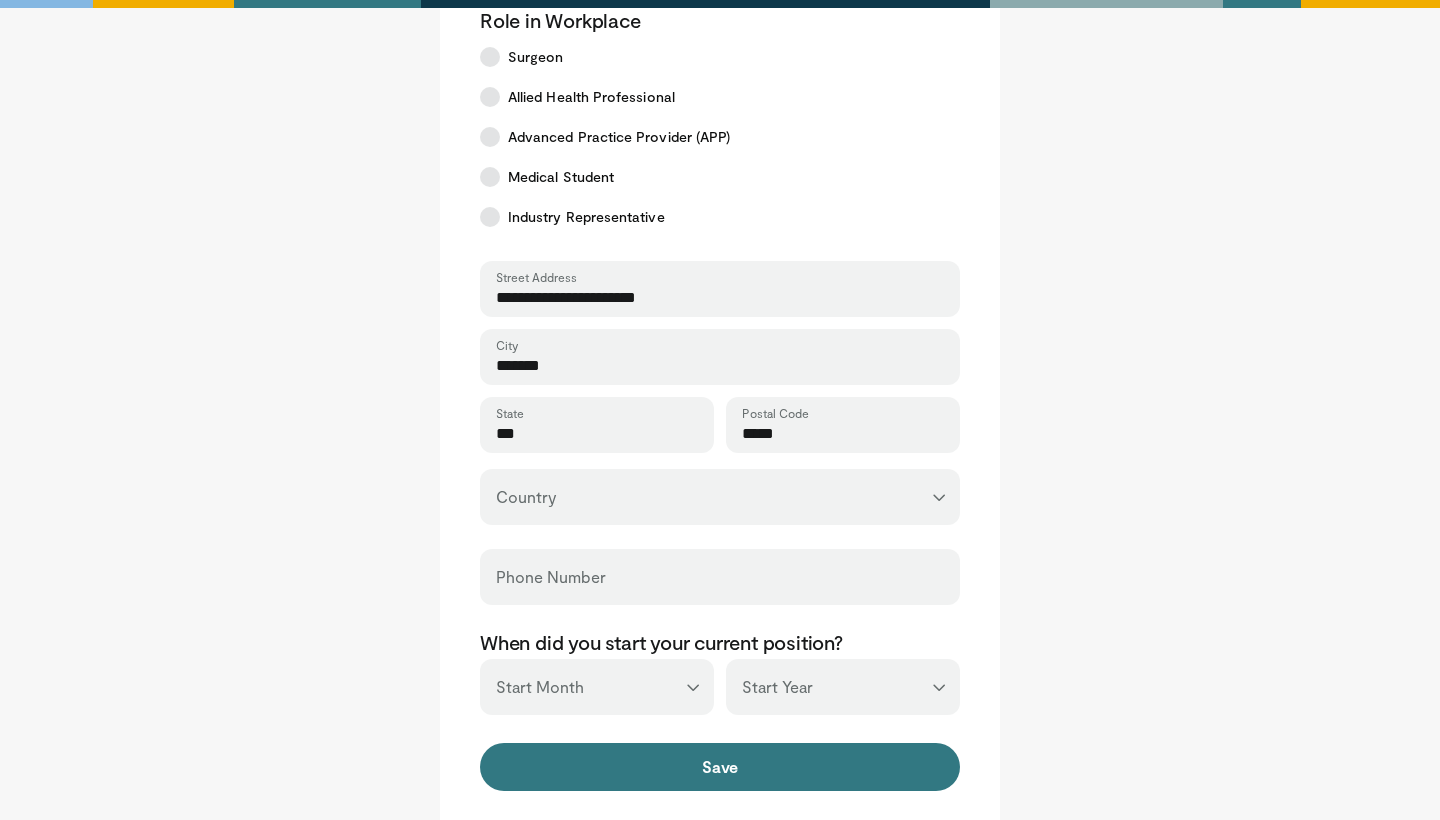type on "***" 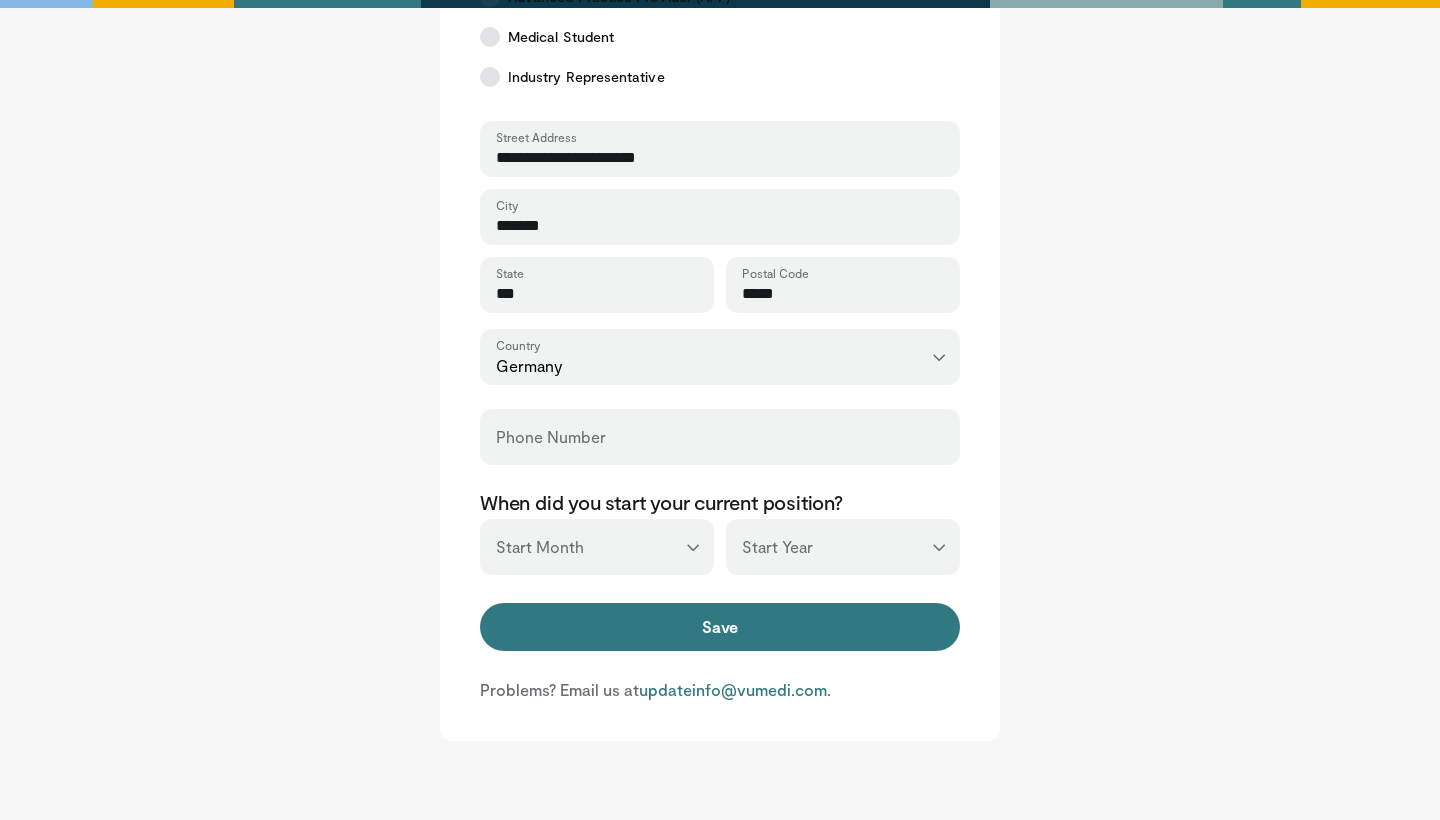 scroll, scrollTop: 676, scrollLeft: 0, axis: vertical 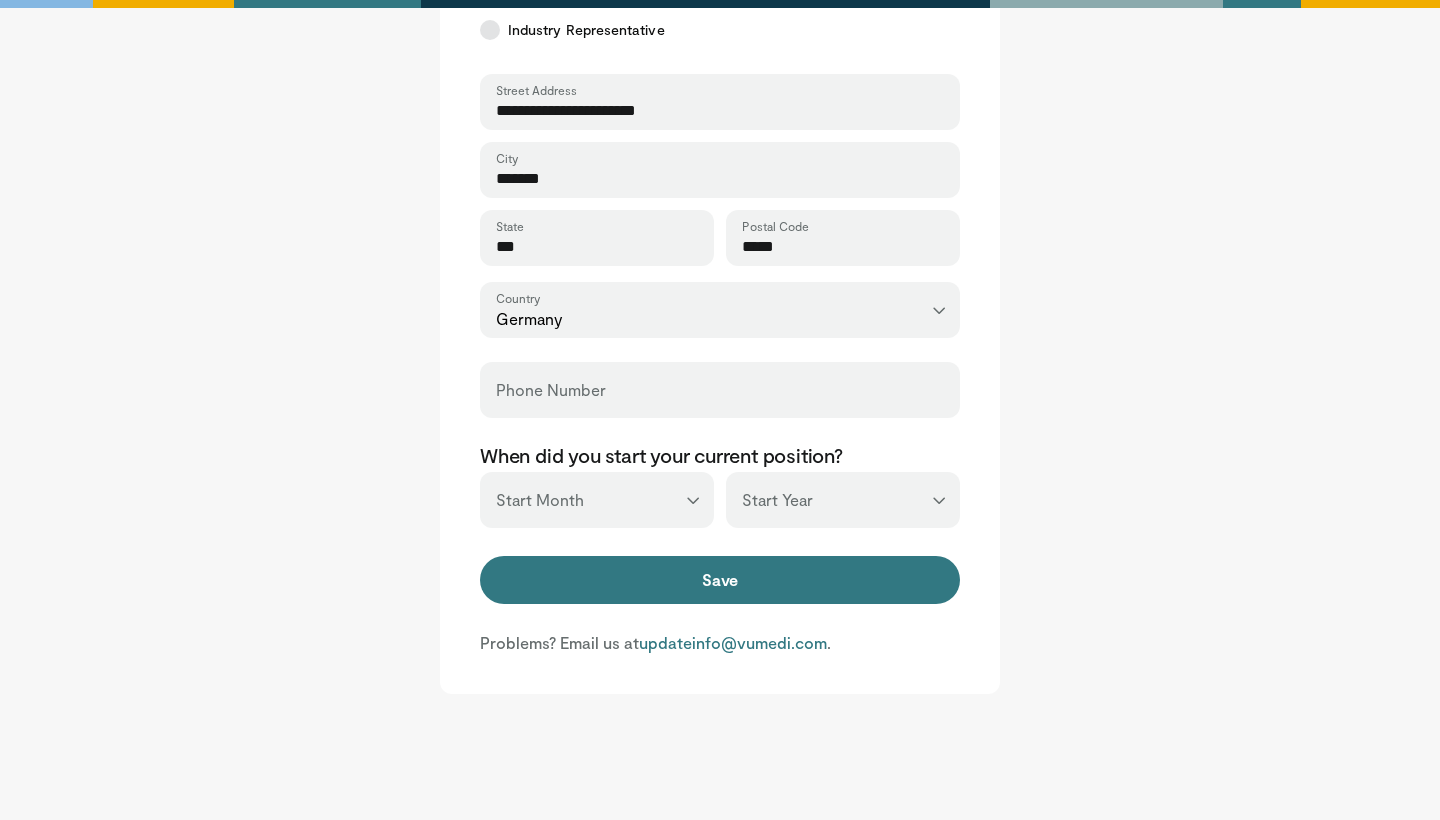 select on "*" 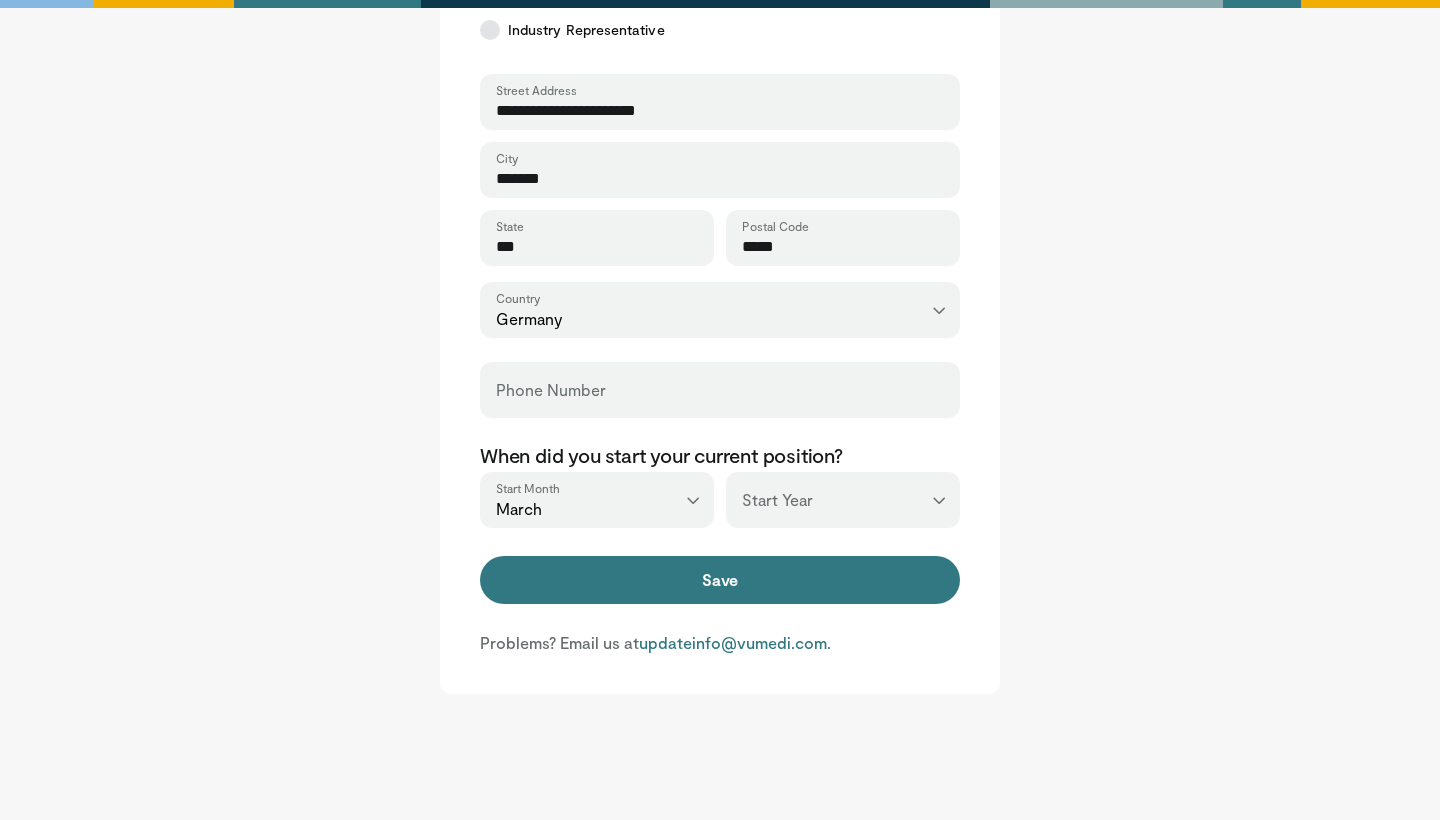 select on "****" 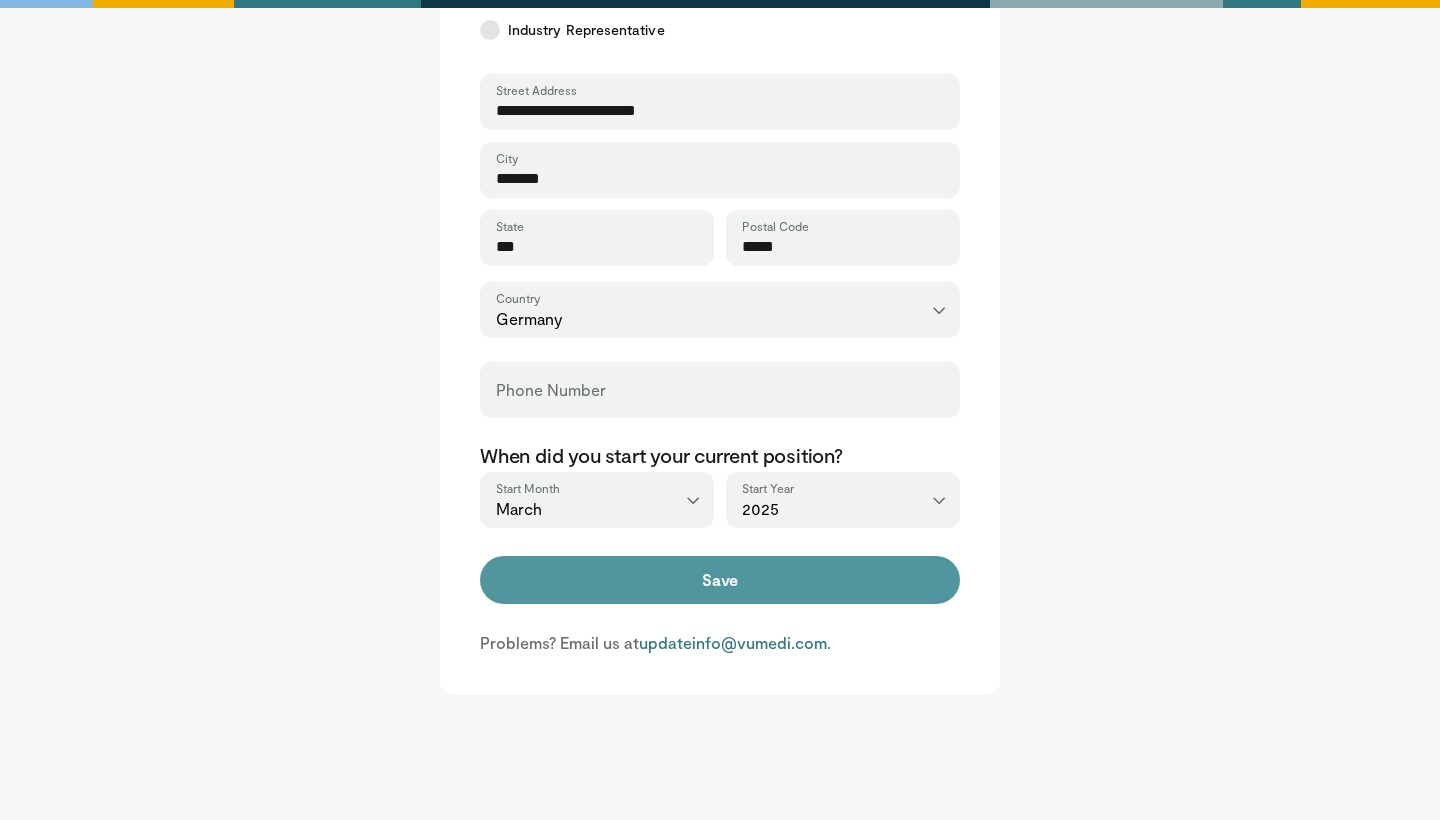 click on "Save" at bounding box center [720, 580] 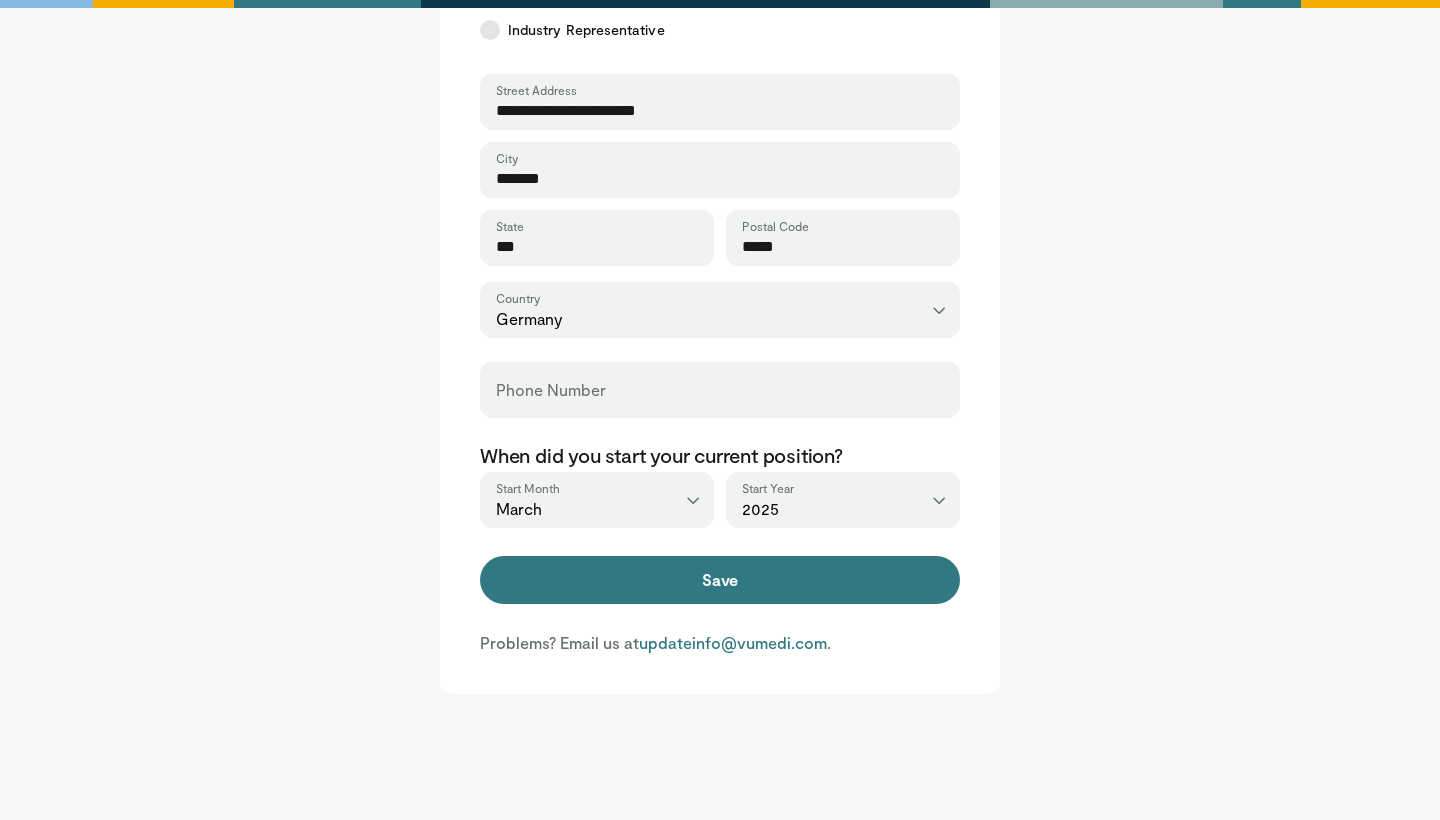 click on "Phone Number" at bounding box center (720, 390) 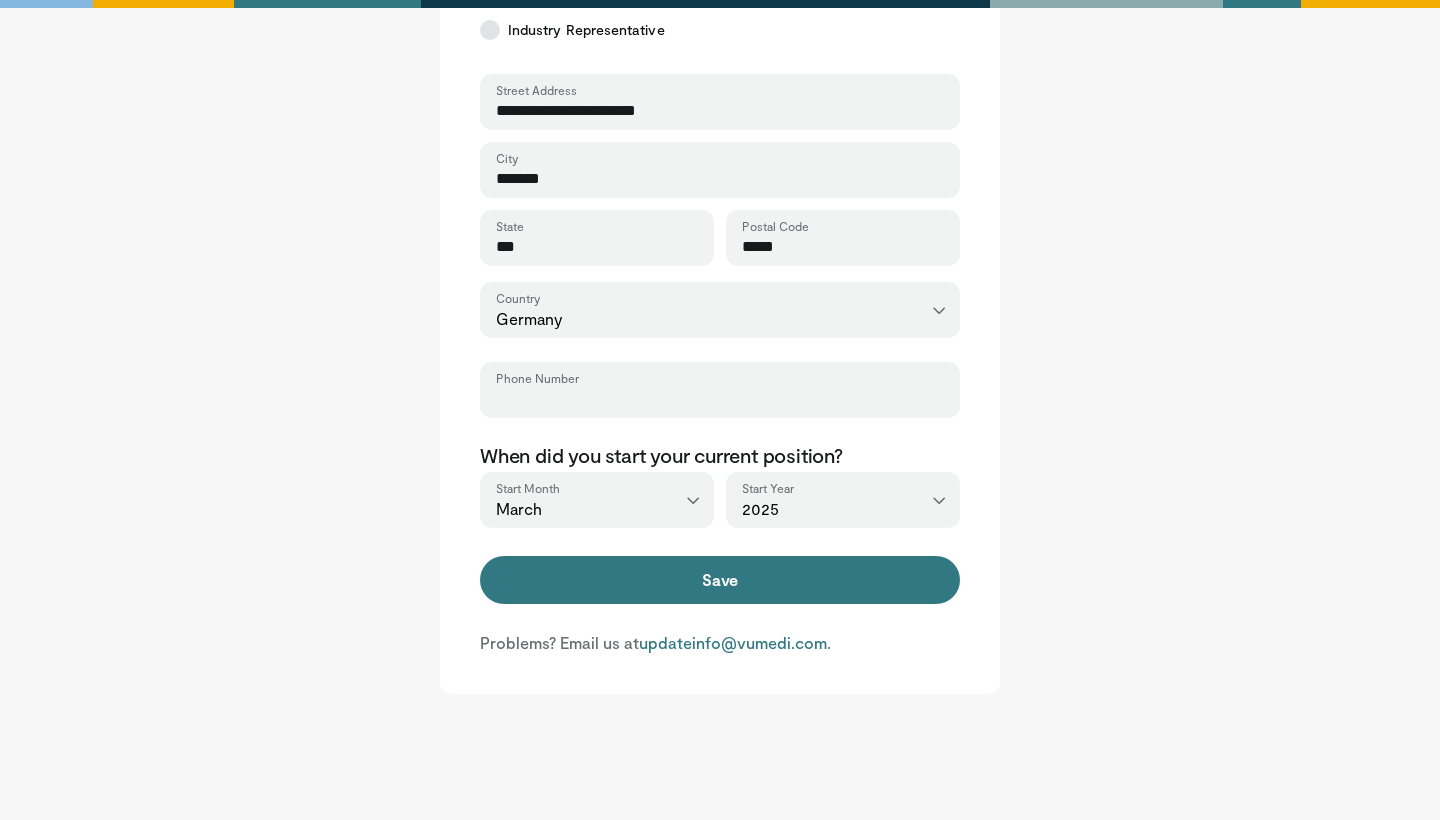 click on "Phone Number" at bounding box center (720, 399) 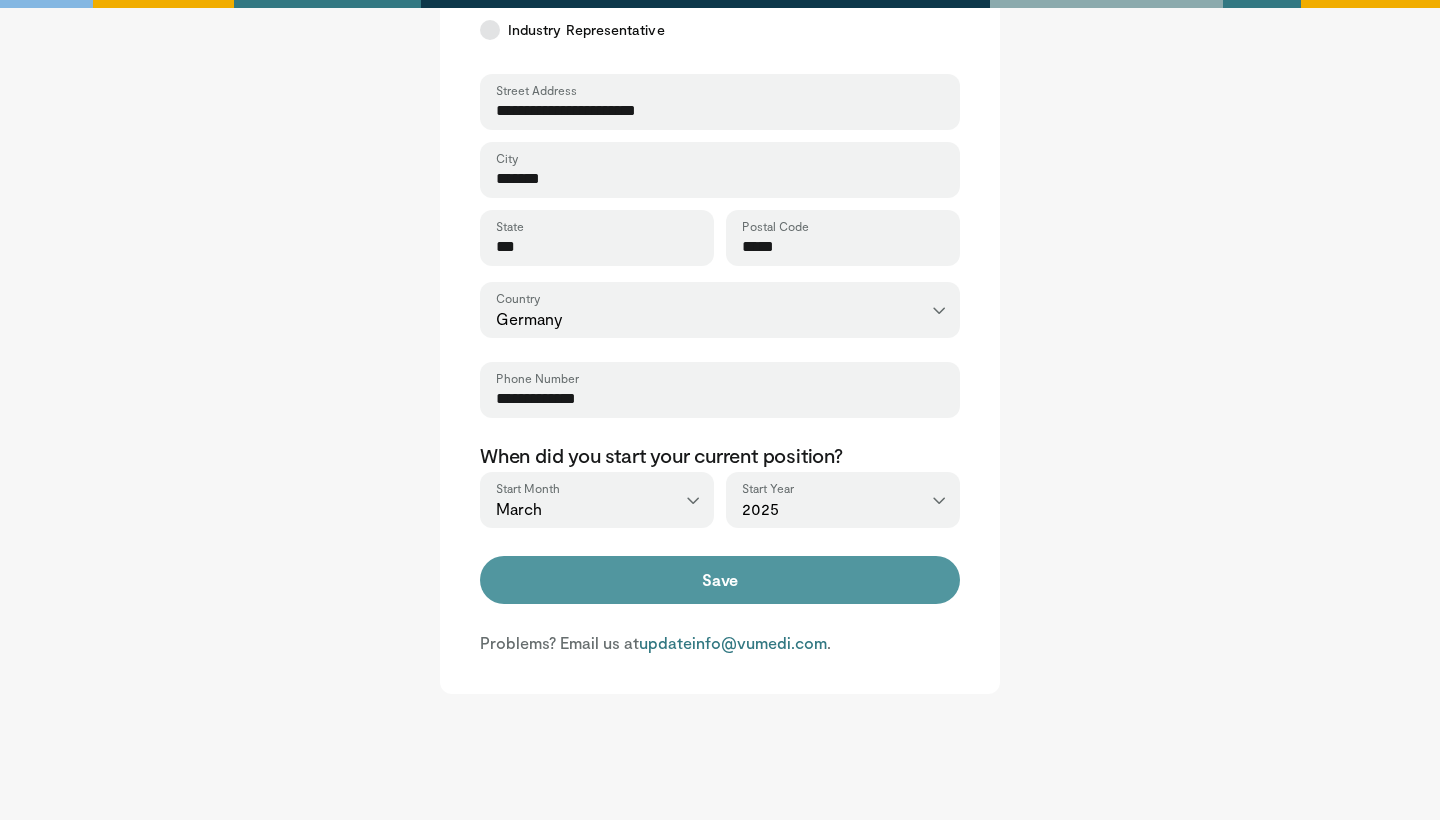 type on "**********" 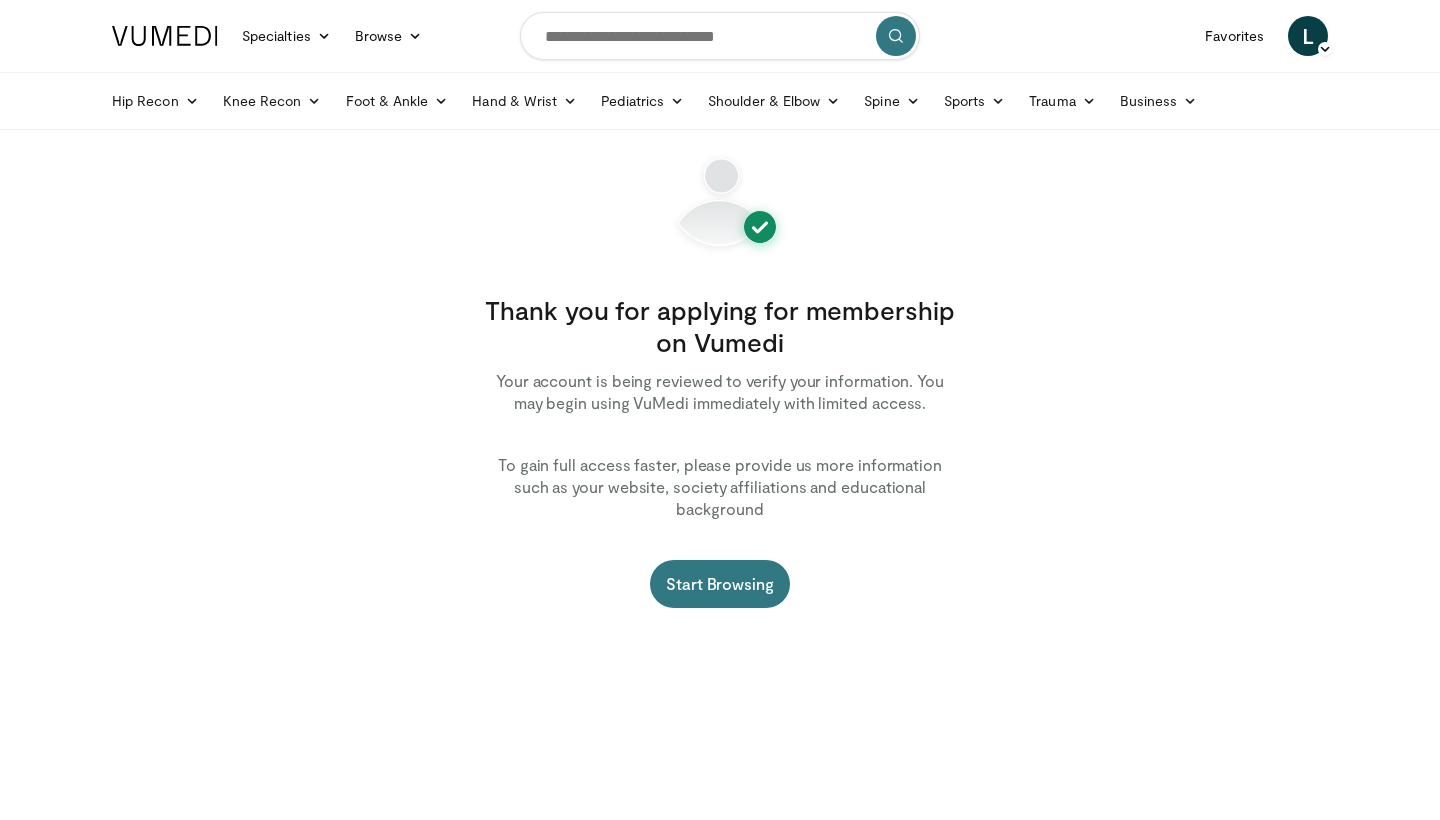 scroll, scrollTop: 0, scrollLeft: 0, axis: both 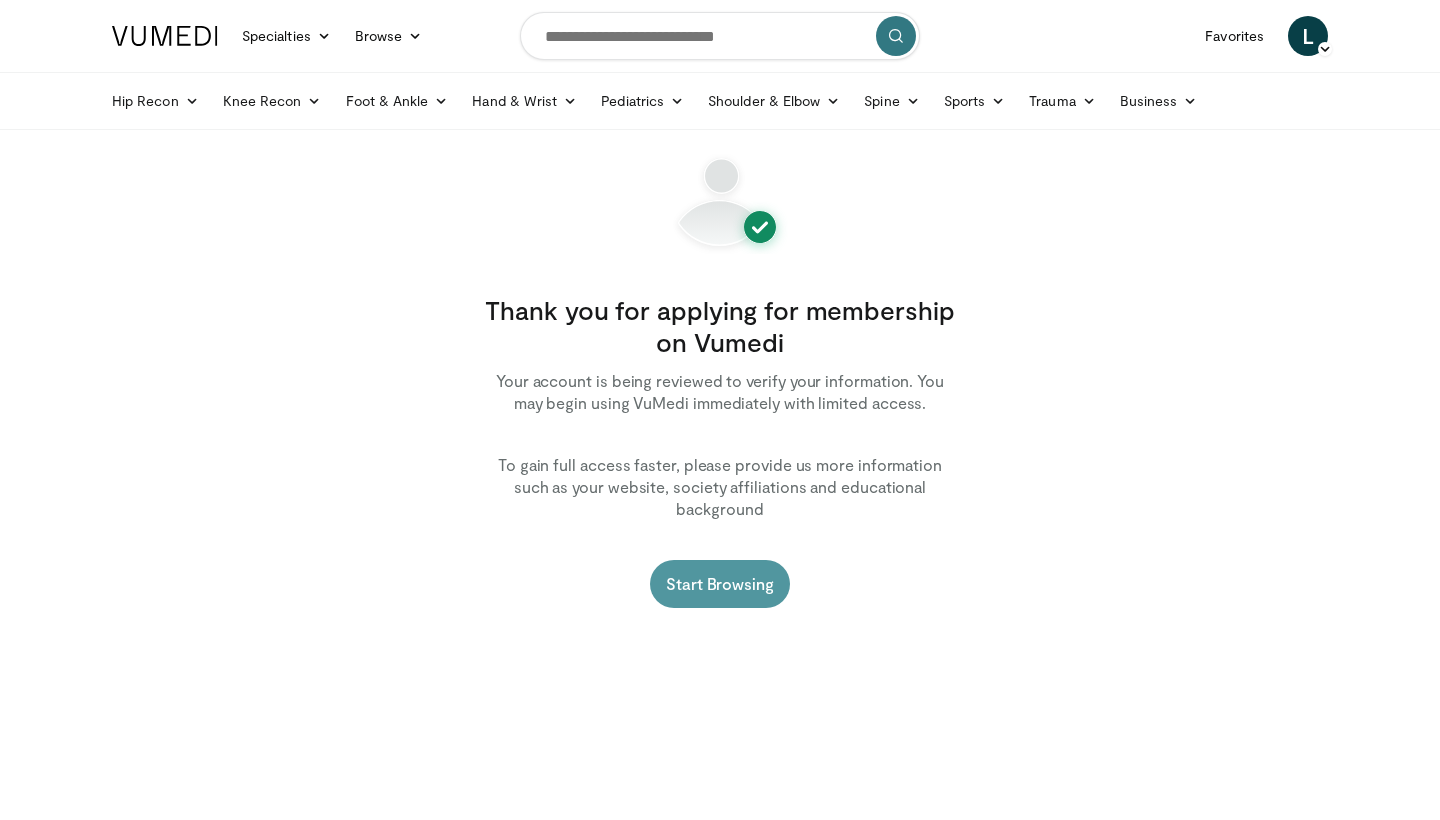 click on "Start Browsing" at bounding box center (720, 584) 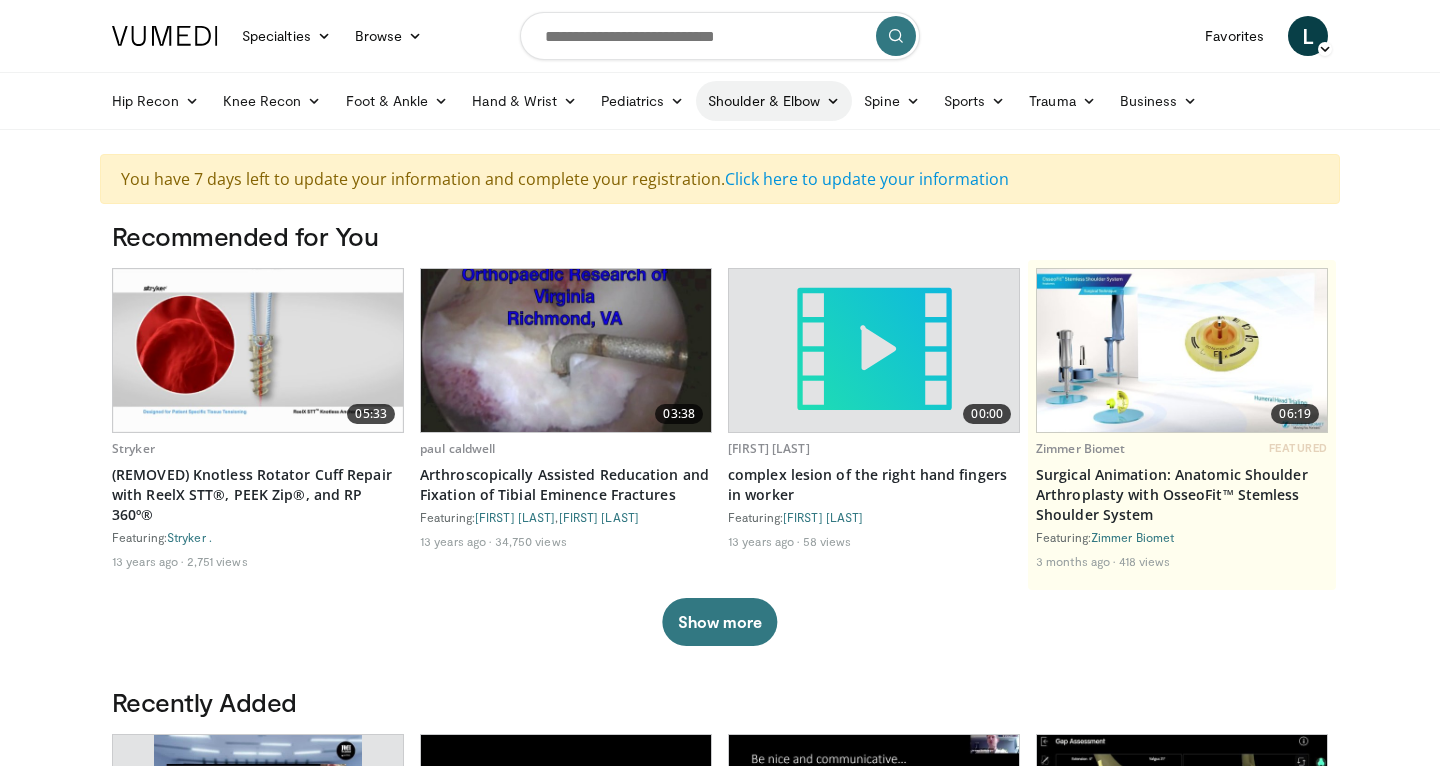 scroll, scrollTop: 0, scrollLeft: 0, axis: both 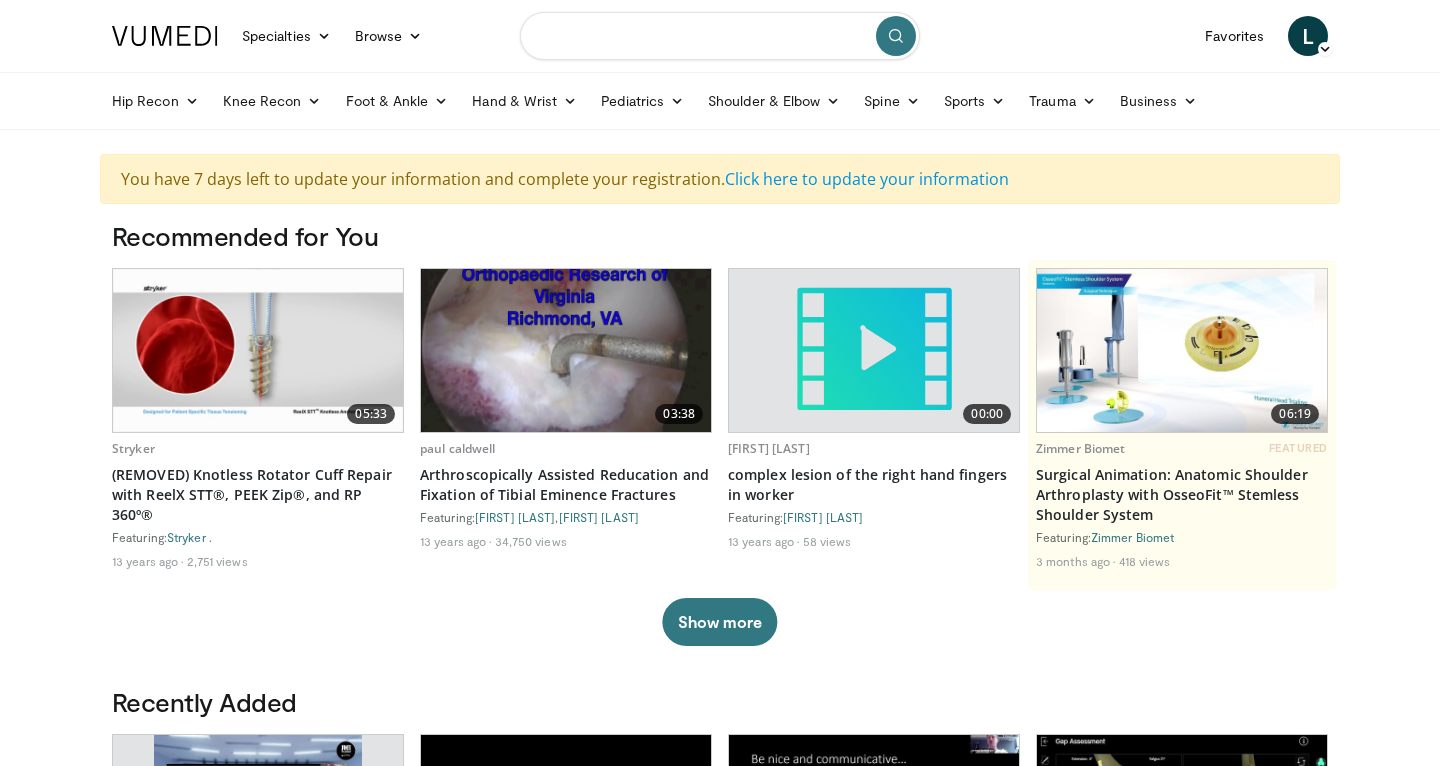 click at bounding box center [720, 36] 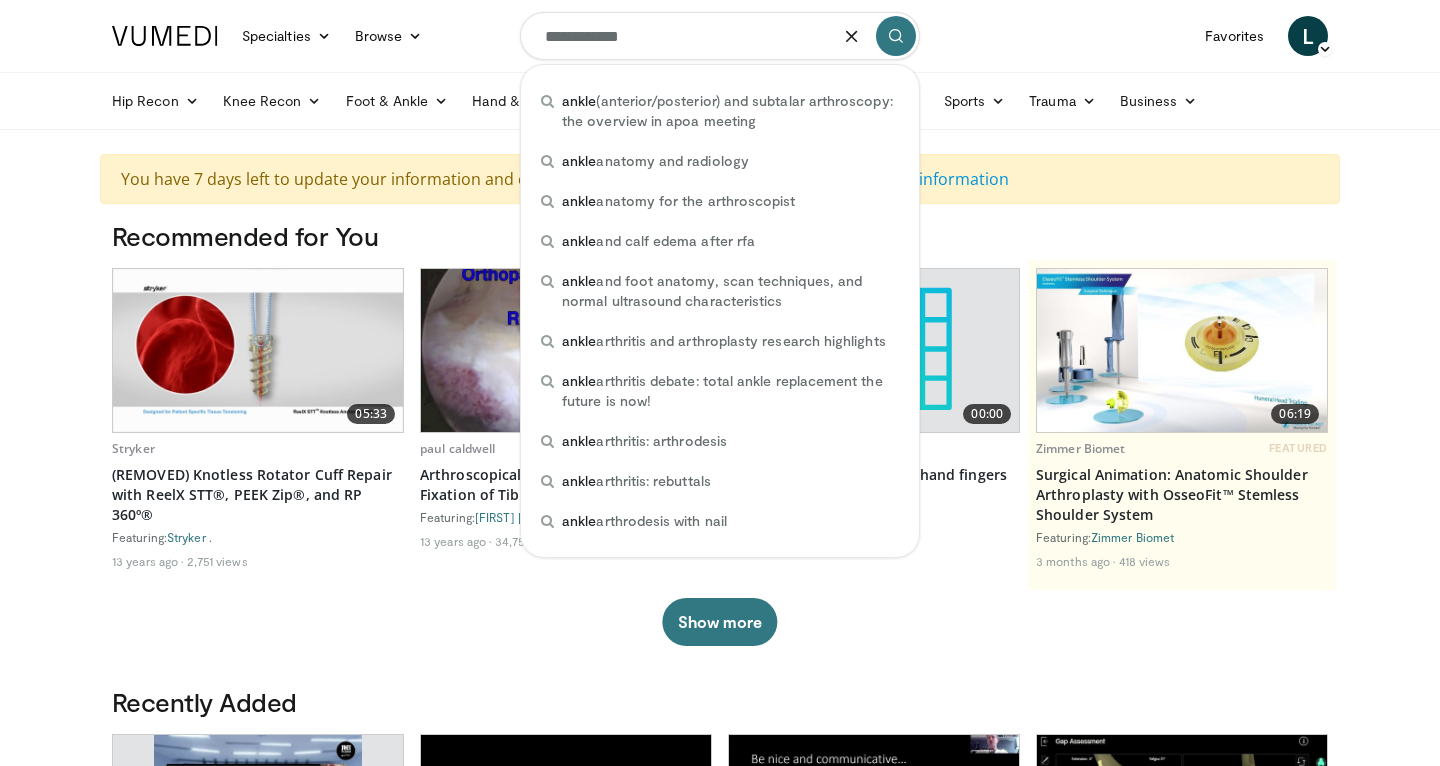 type on "**********" 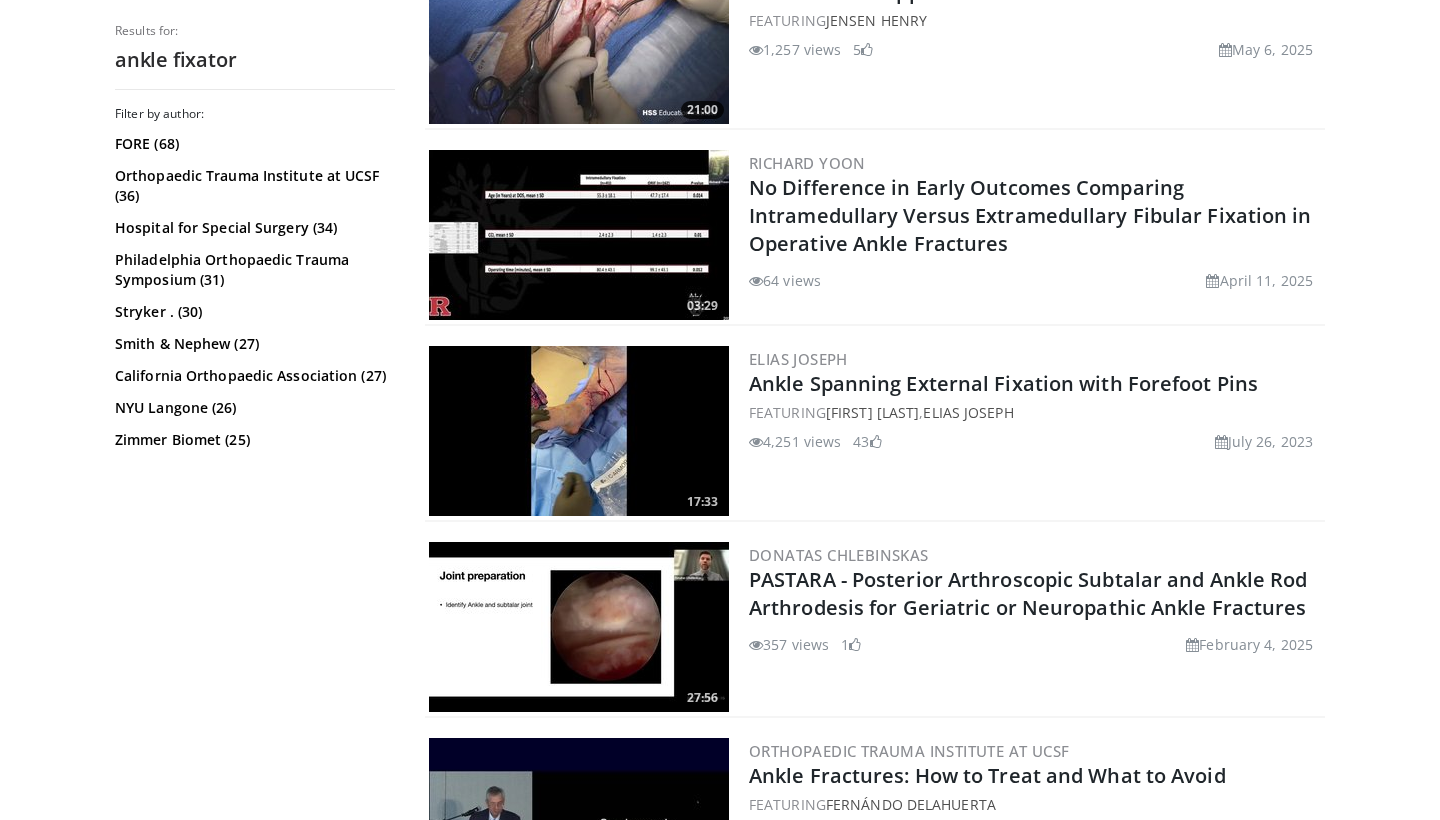 scroll, scrollTop: 799, scrollLeft: 0, axis: vertical 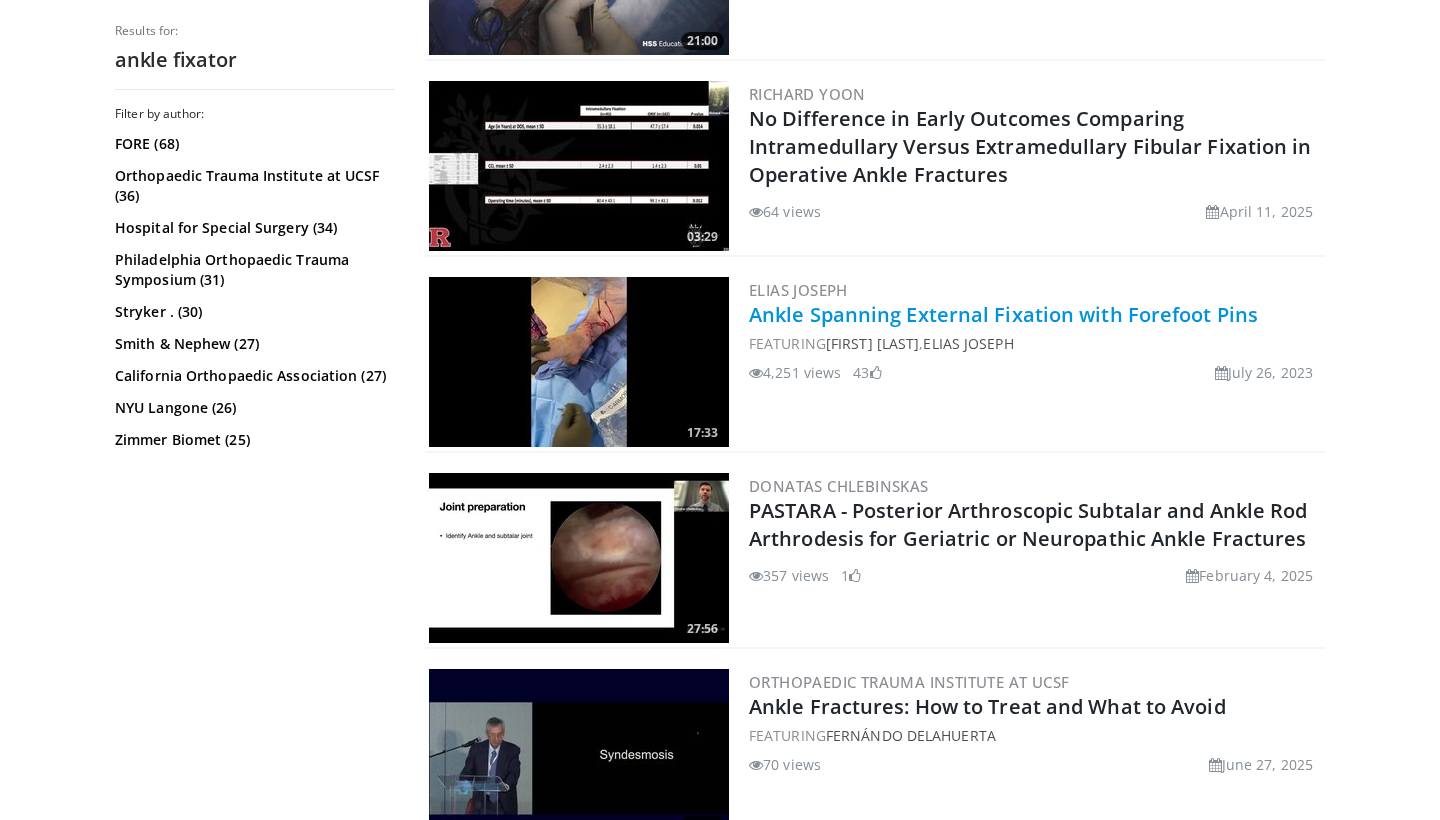 click on "Ankle Spanning External Fixation with Forefoot Pins" at bounding box center (1003, 314) 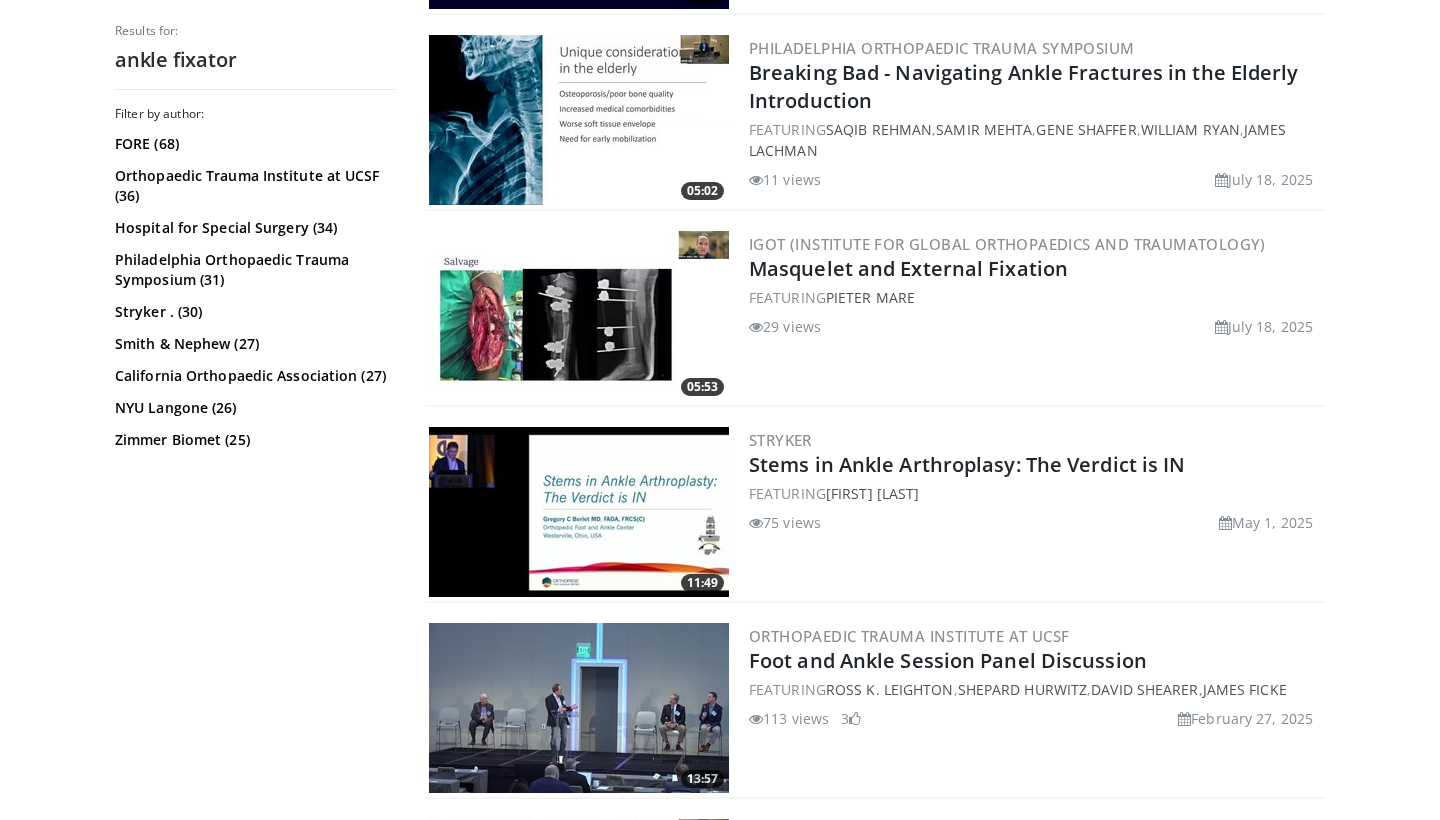 scroll, scrollTop: 1631, scrollLeft: 0, axis: vertical 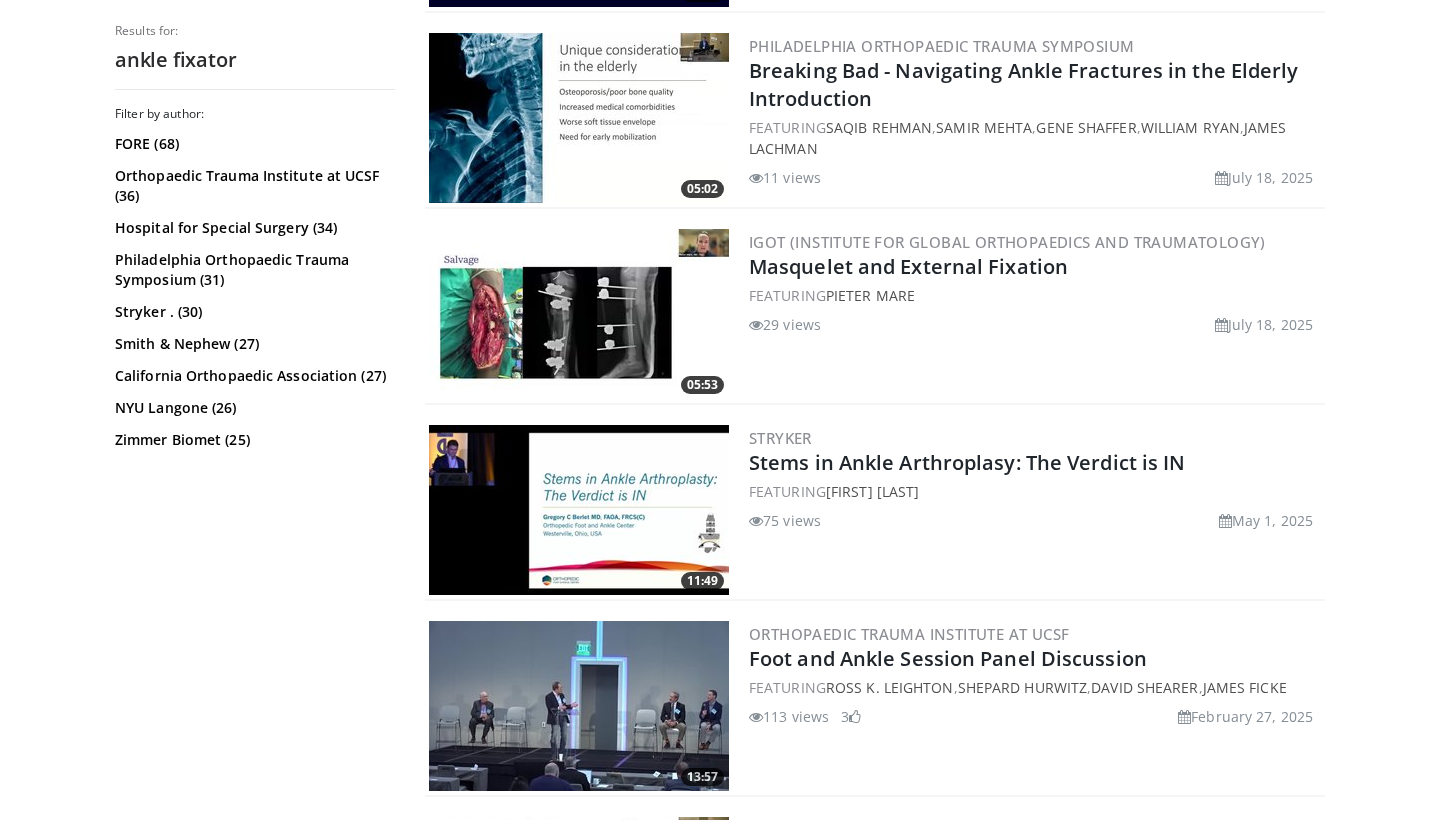 click at bounding box center (579, 314) 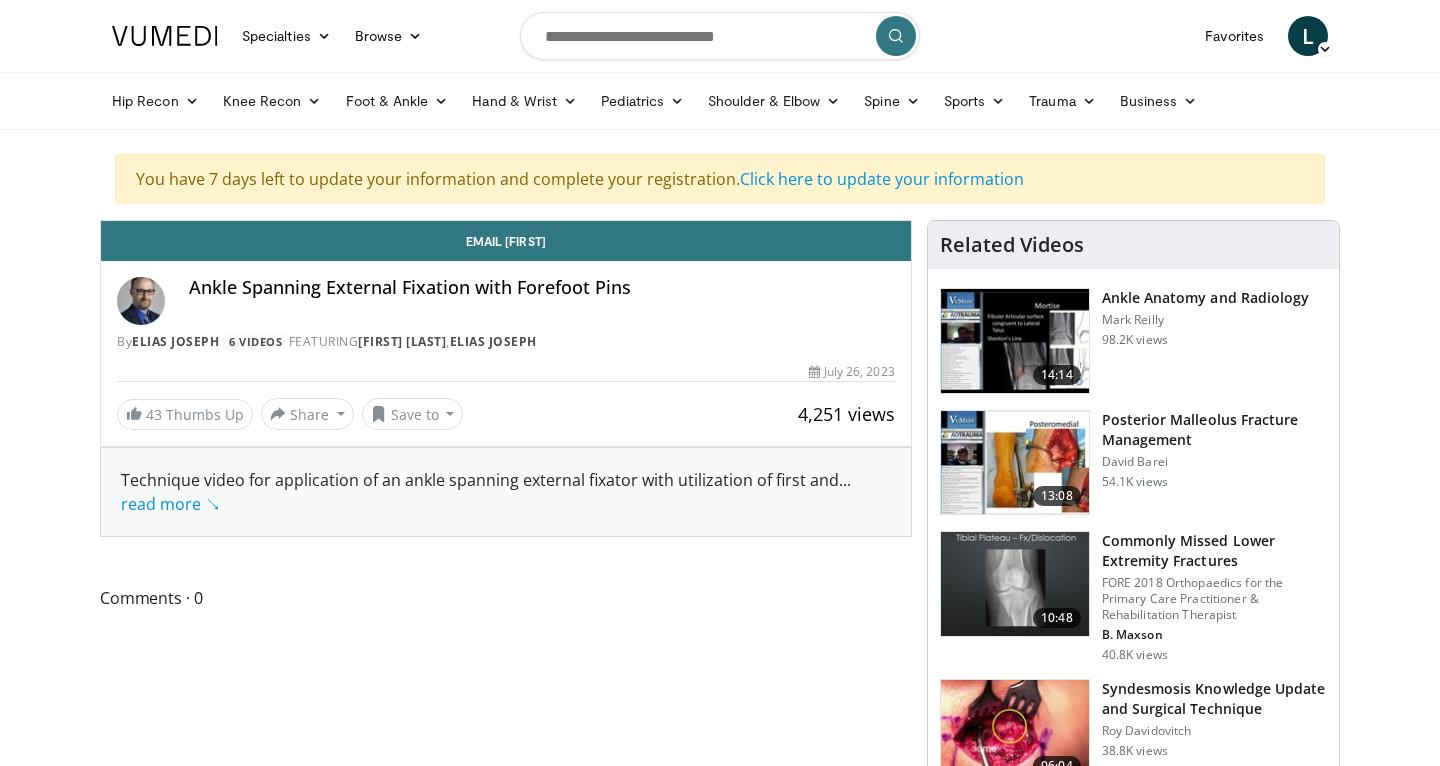 scroll, scrollTop: 0, scrollLeft: 0, axis: both 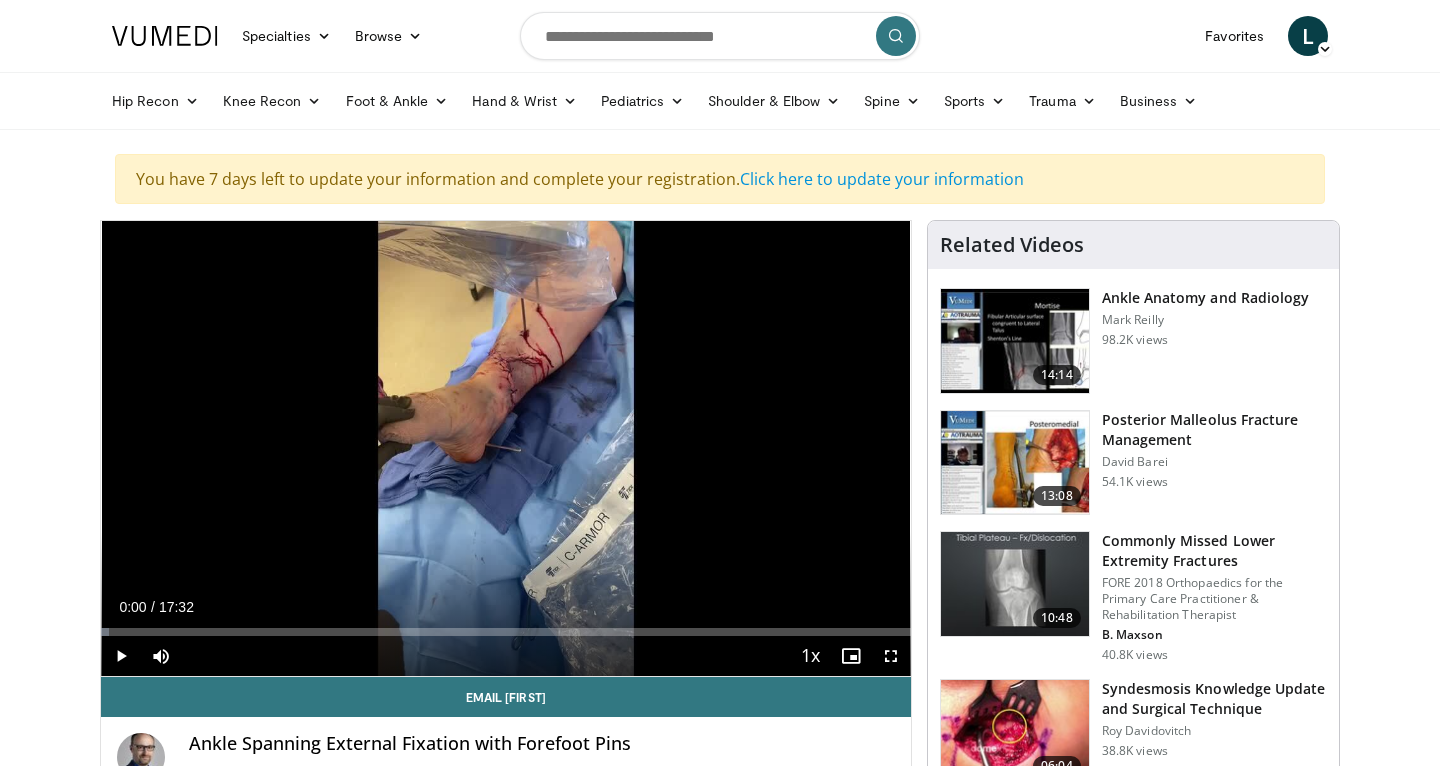 click at bounding box center [891, 656] 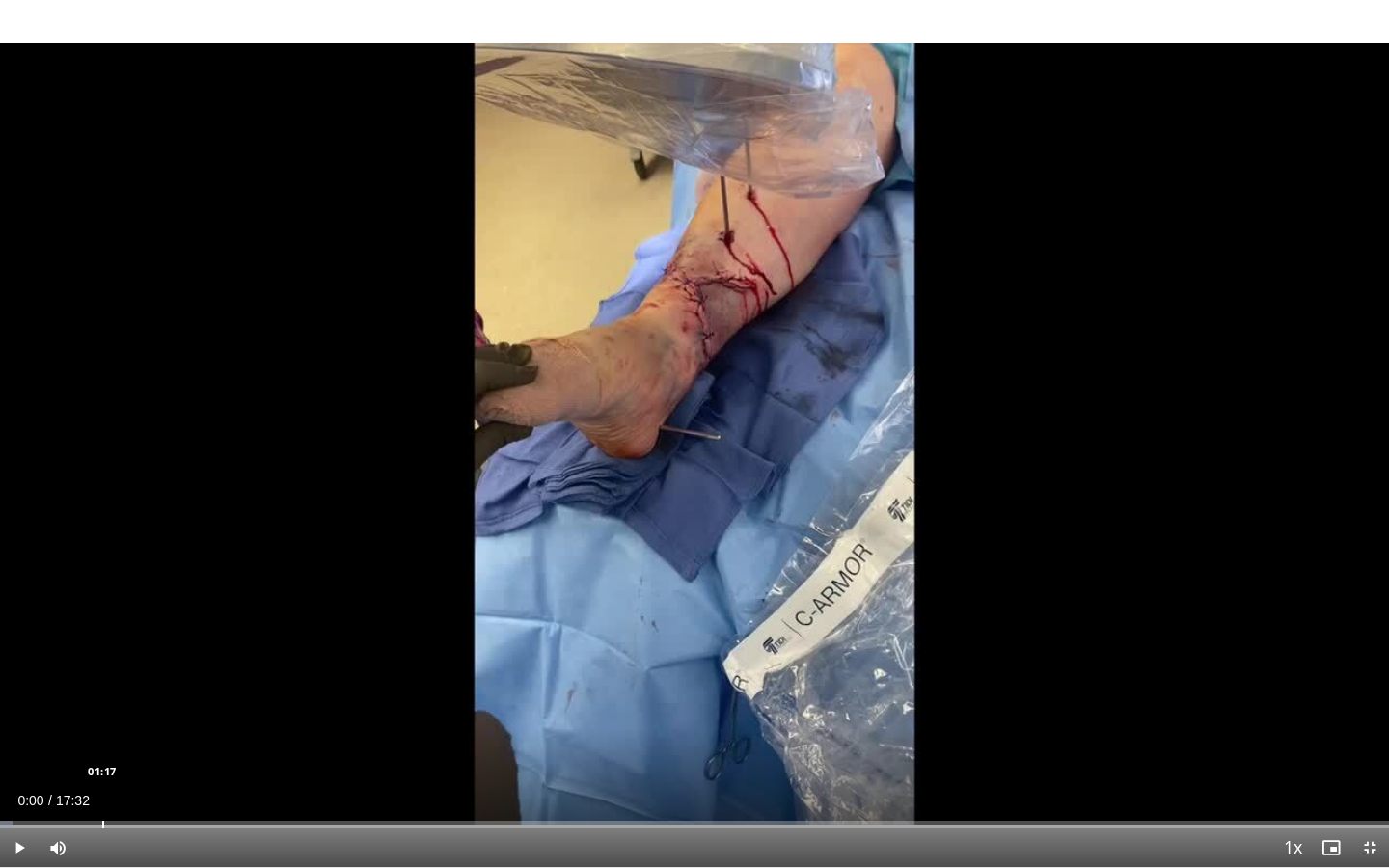 click on "Loaded :  0.93% 00:00 01:17" at bounding box center (694, 819) 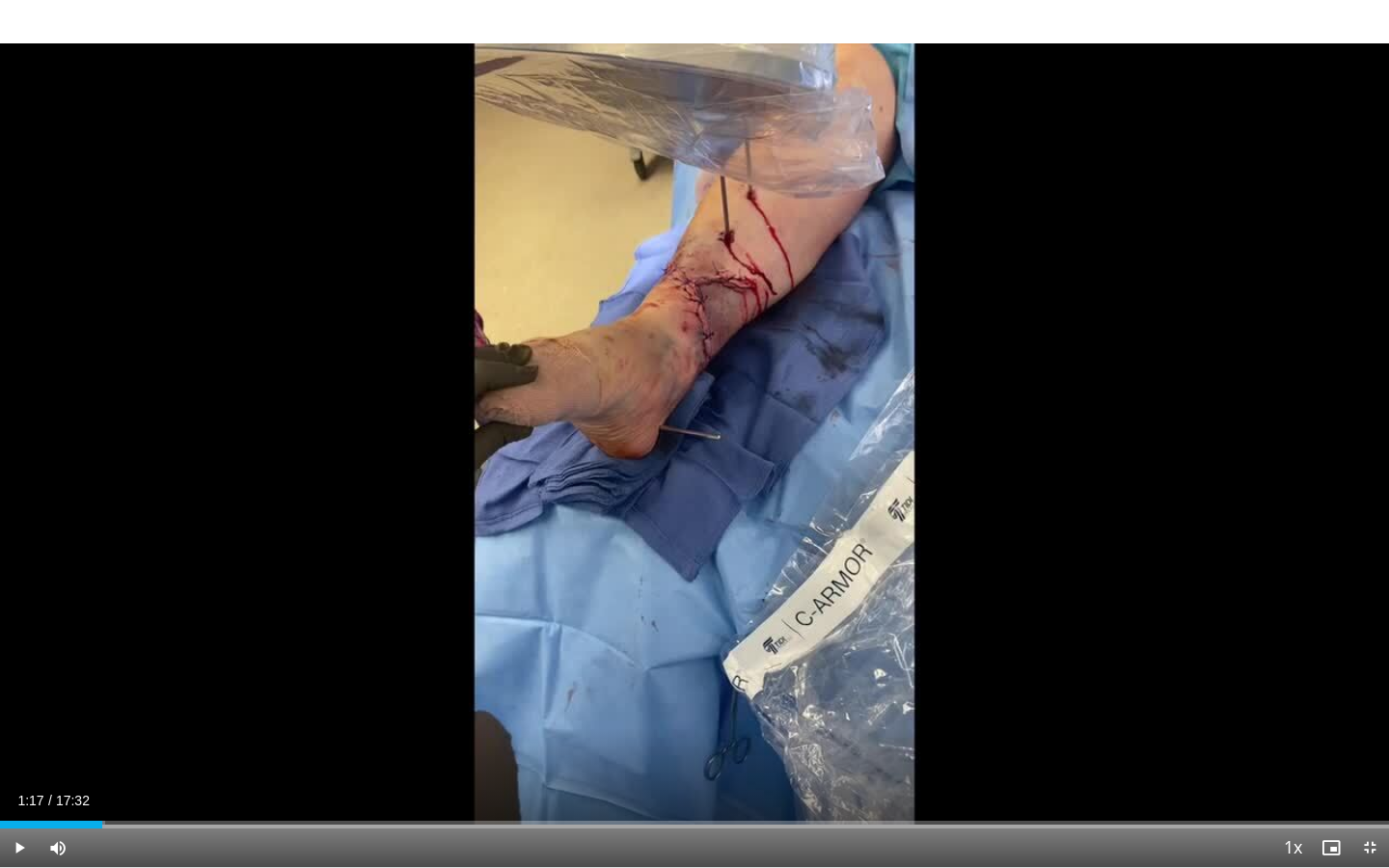 click on "Current Time  1:17 / Duration  17:32 Play Skip Backward Skip Forward Mute 14% Loaded :  7.60% 01:17 01:39 Stream Type  LIVE Seek to live, currently behind live LIVE   1x Playback Rate 0.5x 0.75x 1x , selected 1.25x 1.5x 1.75x 2x Chapters Chapters Descriptions descriptions off , selected Captions captions off , selected Audio Track en (Main) , selected Exit Fullscreen Enable picture-in-picture mode" at bounding box center [694, 848] 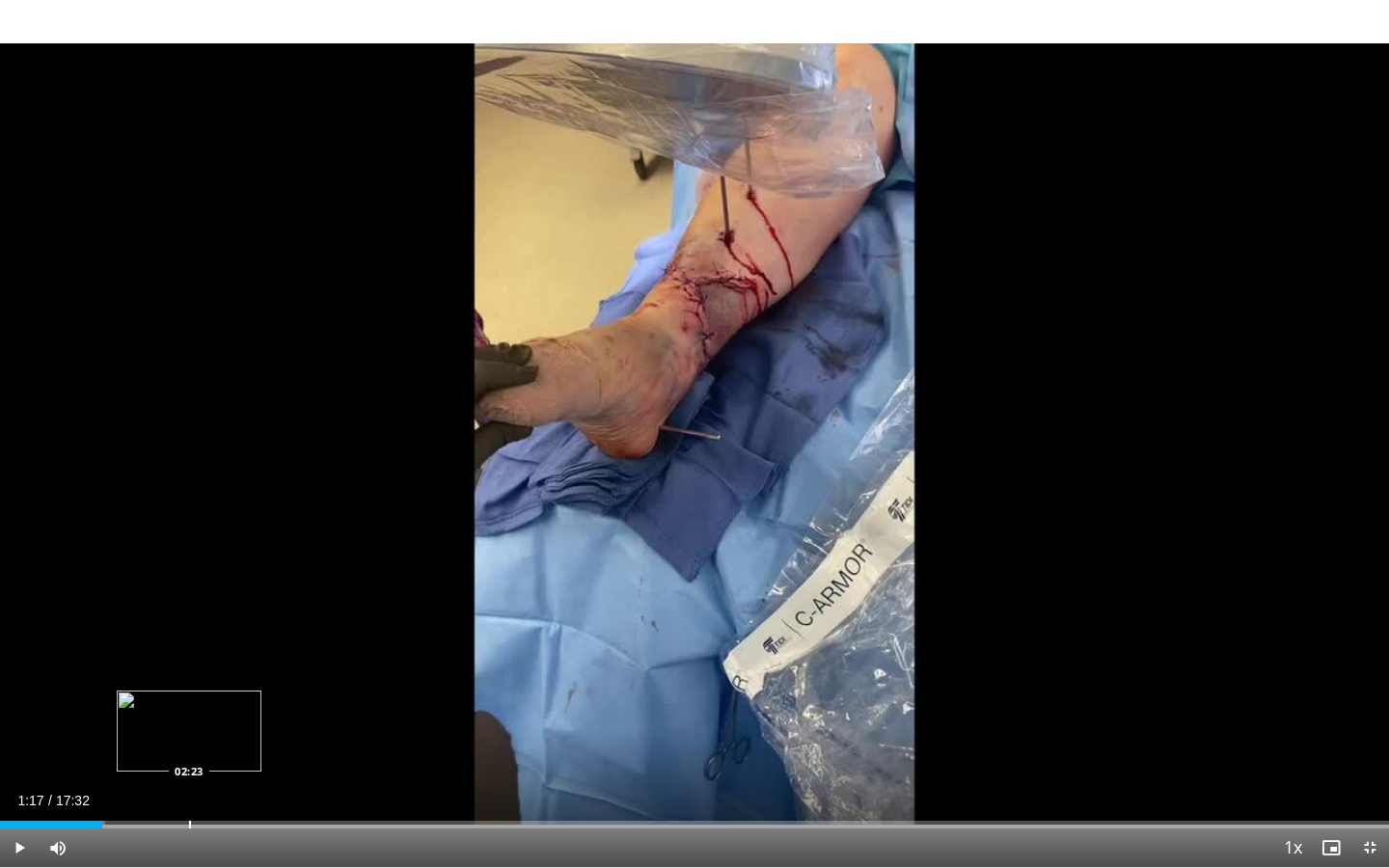 click on "Loaded :  7.60% 01:17 02:23" at bounding box center (694, 819) 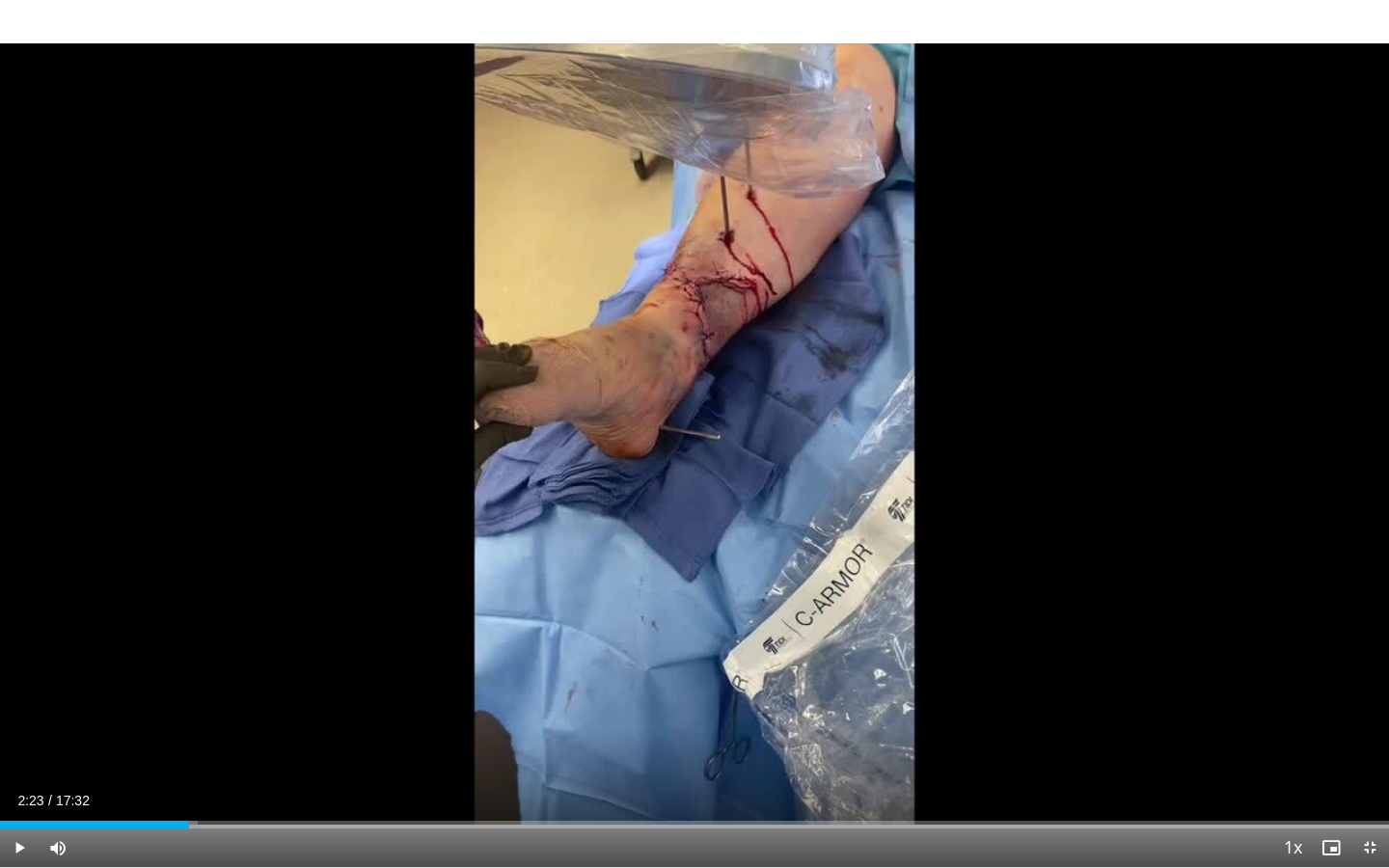 click on "Current Time  2:23 / Duration  17:32 Play Skip Backward Skip Forward Mute 14% Loaded :  14.26% 02:23 02:49 Stream Type  LIVE Seek to live, currently behind live LIVE   1x Playback Rate 0.5x 0.75x 1x , selected 1.25x 1.5x 1.75x 2x Chapters Chapters Descriptions descriptions off , selected Captions captions off , selected Audio Track en (Main) , selected Exit Fullscreen Enable picture-in-picture mode" at bounding box center [694, 848] 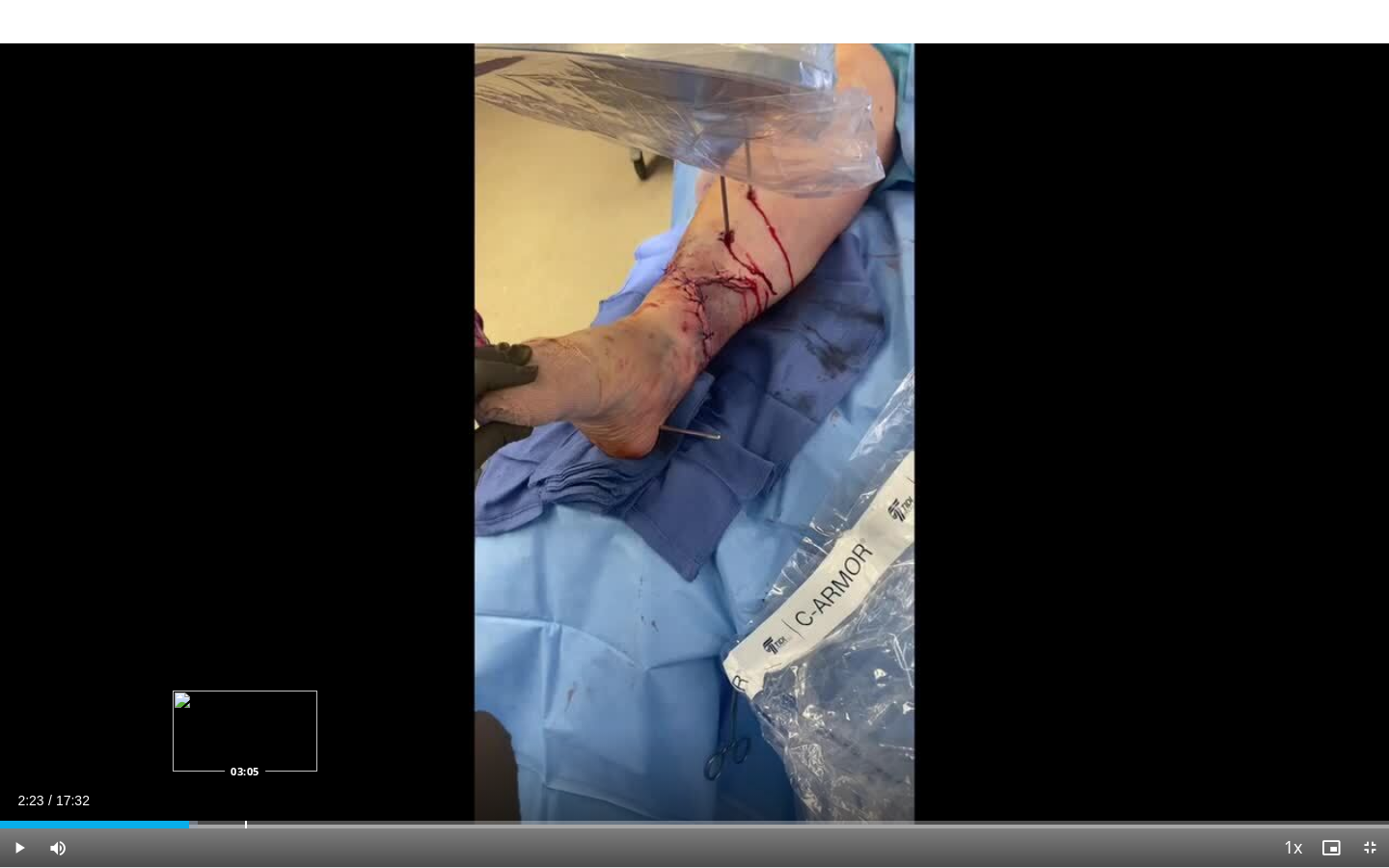 click at bounding box center [246, 825] 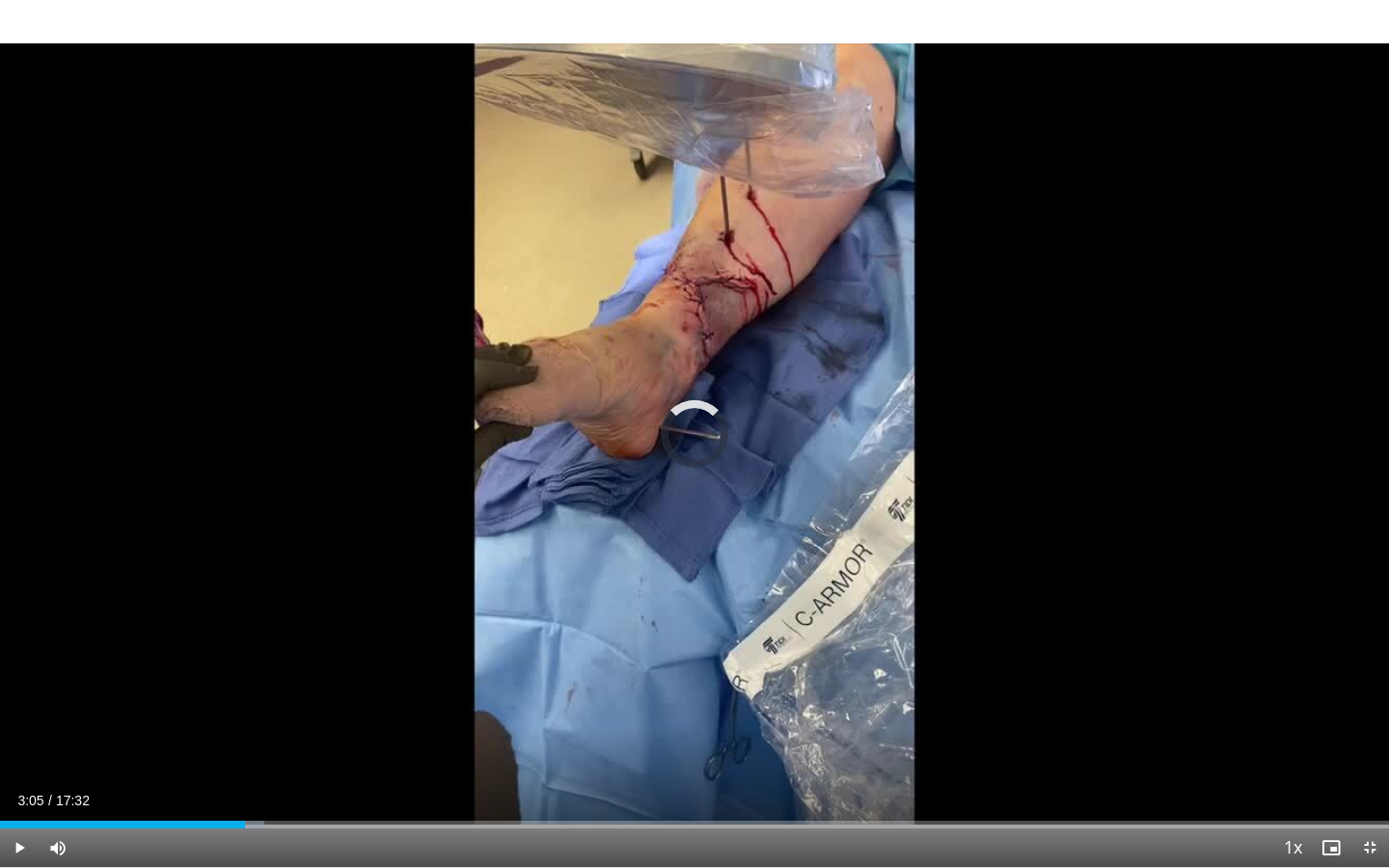 click at bounding box center [284, 825] 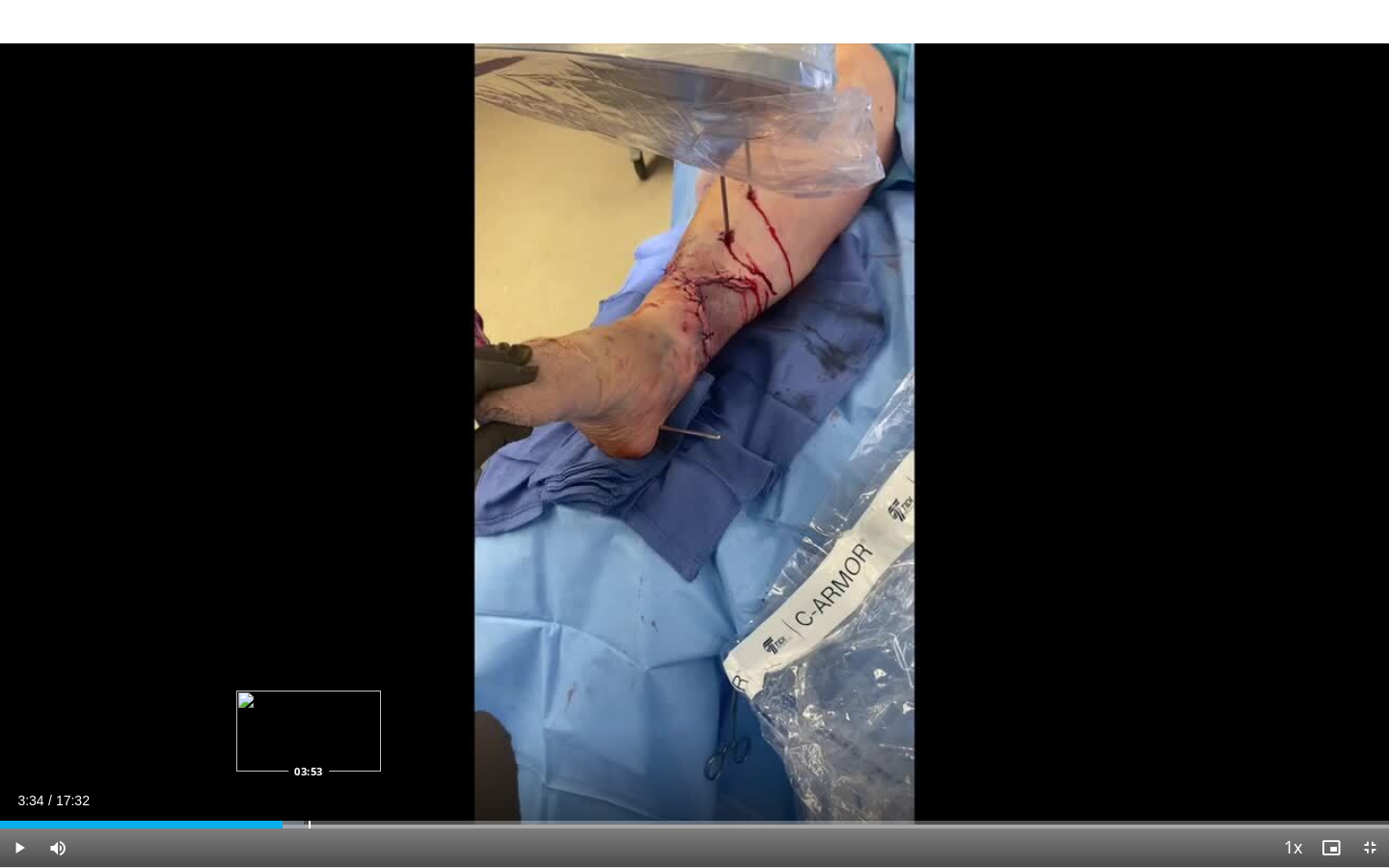 click at bounding box center (310, 825) 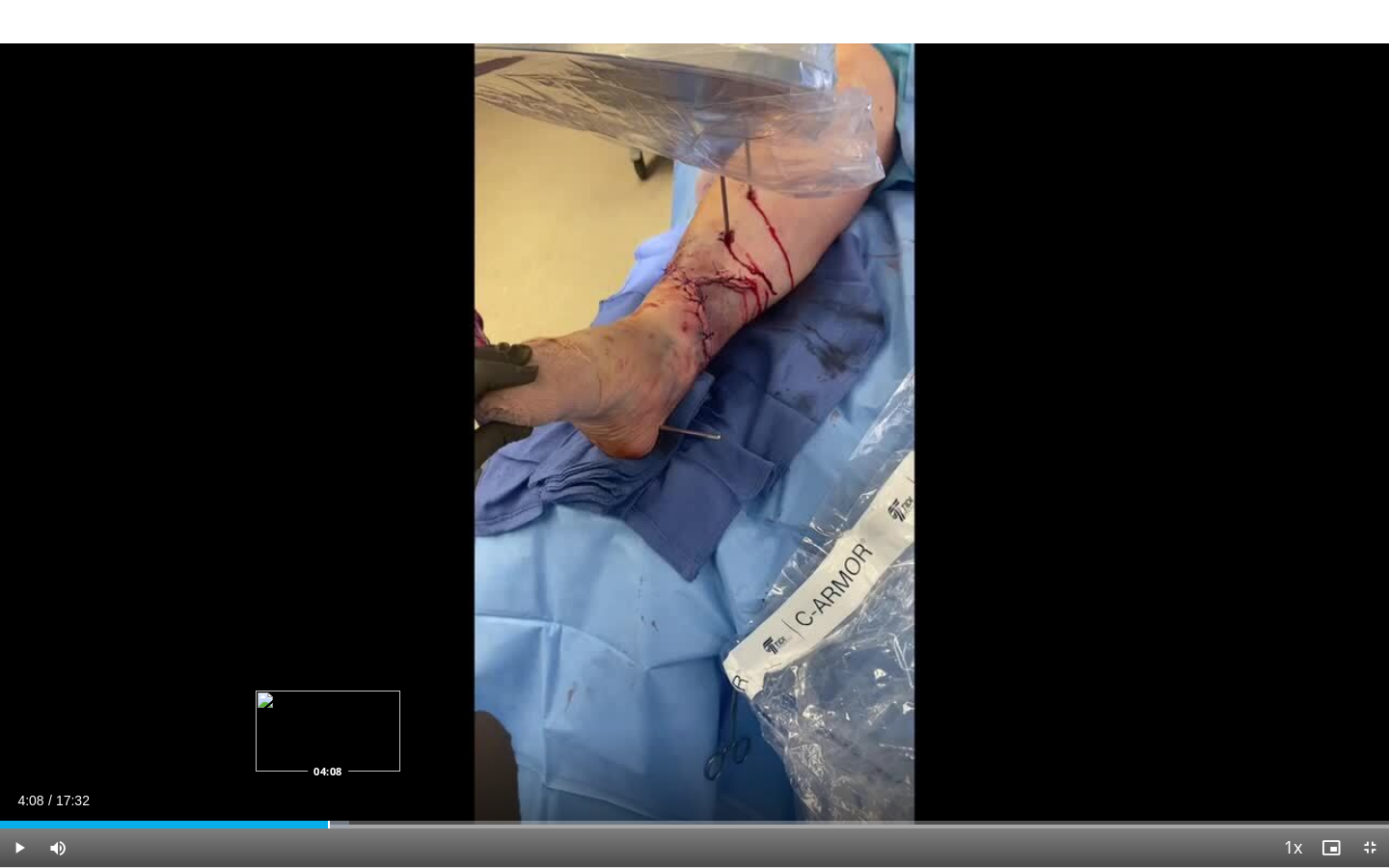 click at bounding box center [329, 825] 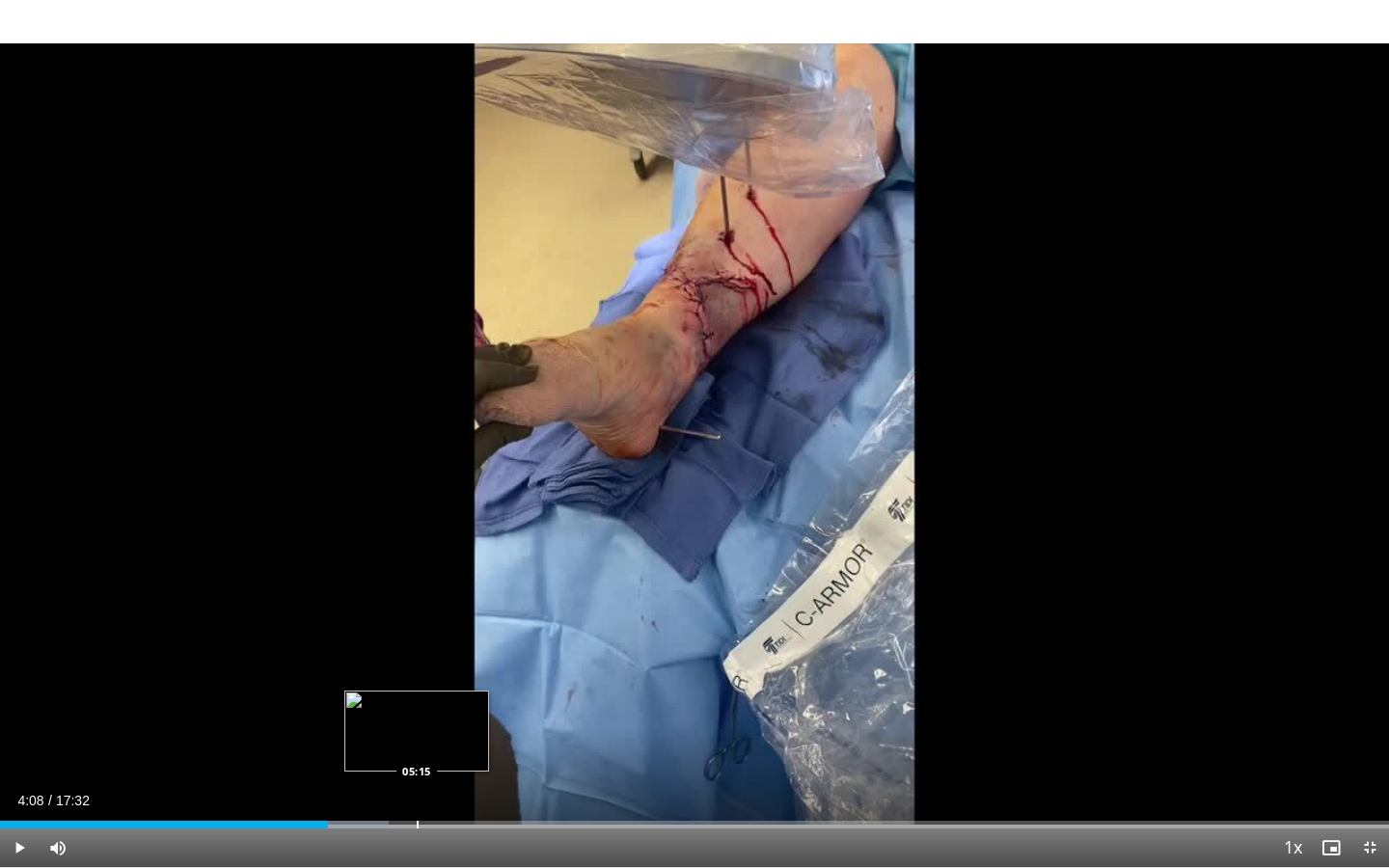 click at bounding box center [418, 825] 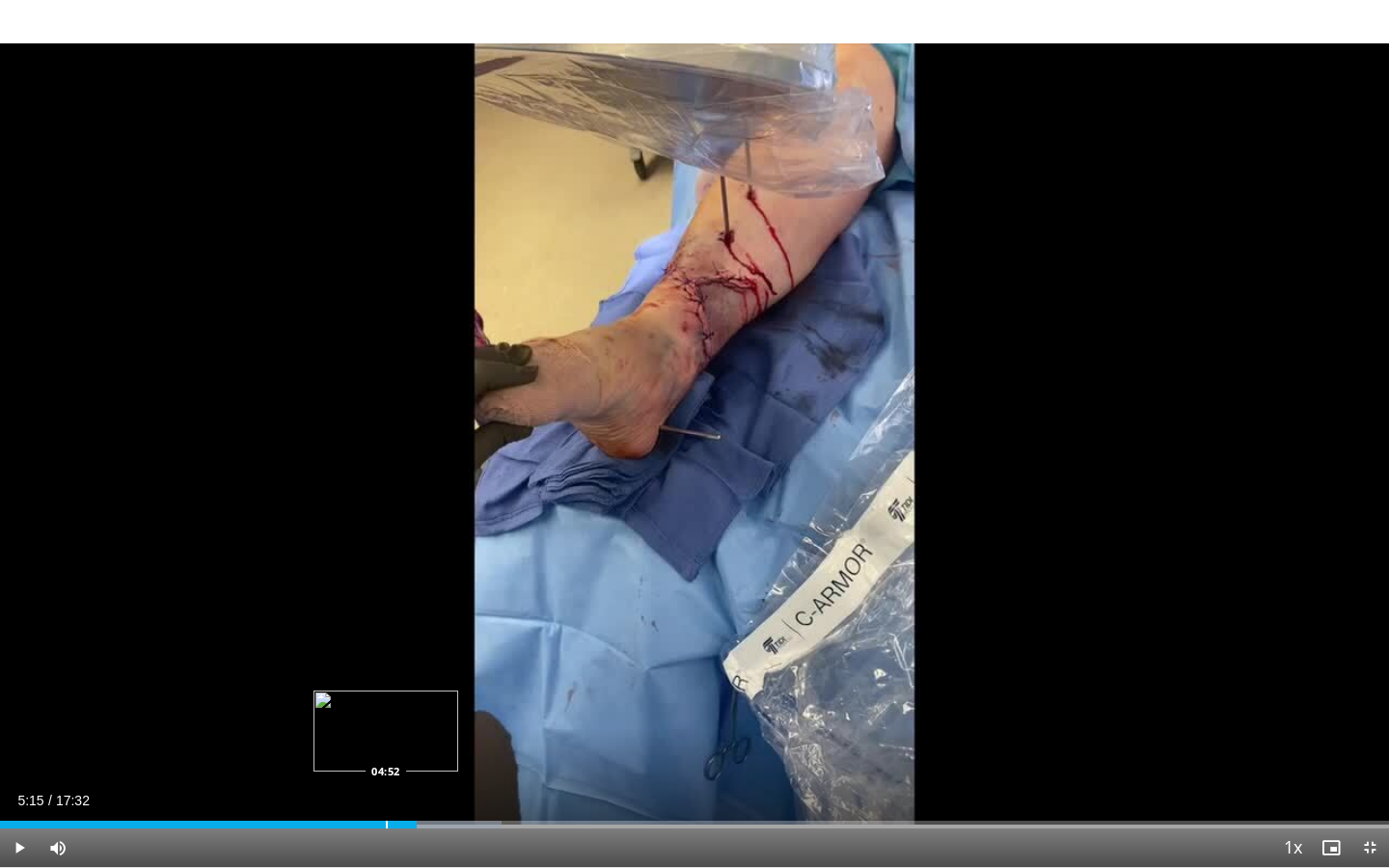 click at bounding box center (387, 825) 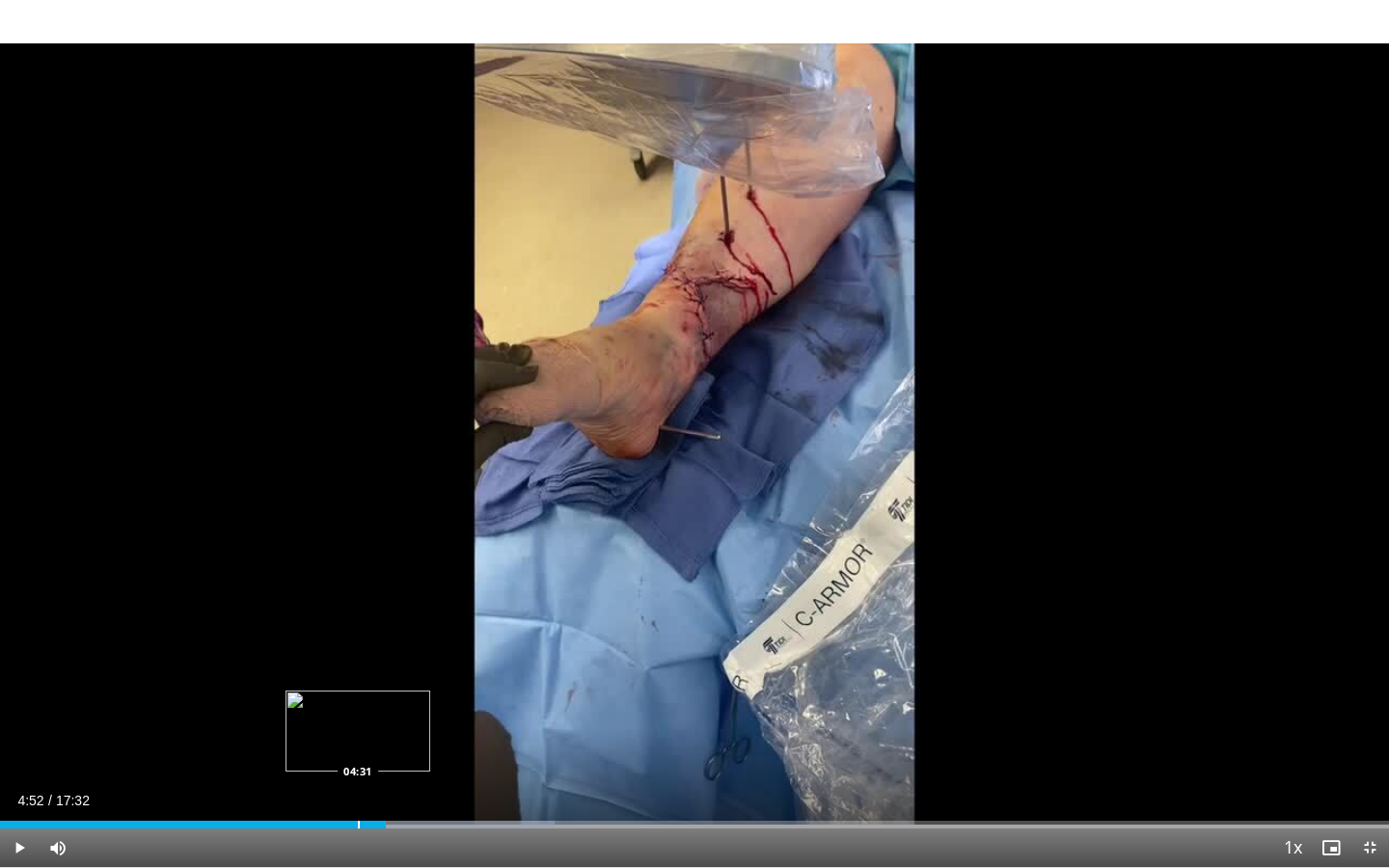 click on "Loaded :  39.93% 04:52 04:31" at bounding box center (694, 819) 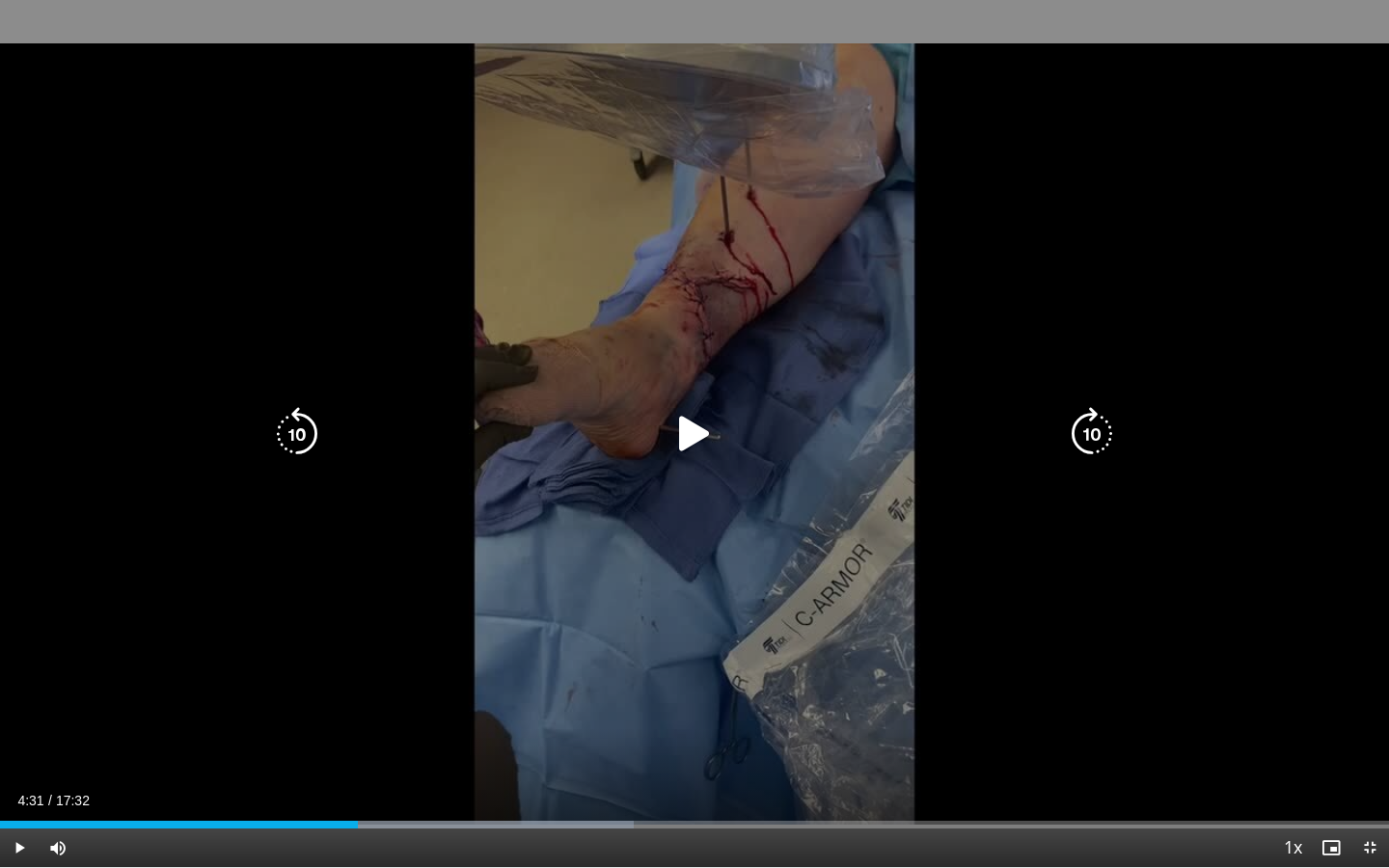 click on "10 seconds
Tap to unmute" at bounding box center (694, 433) 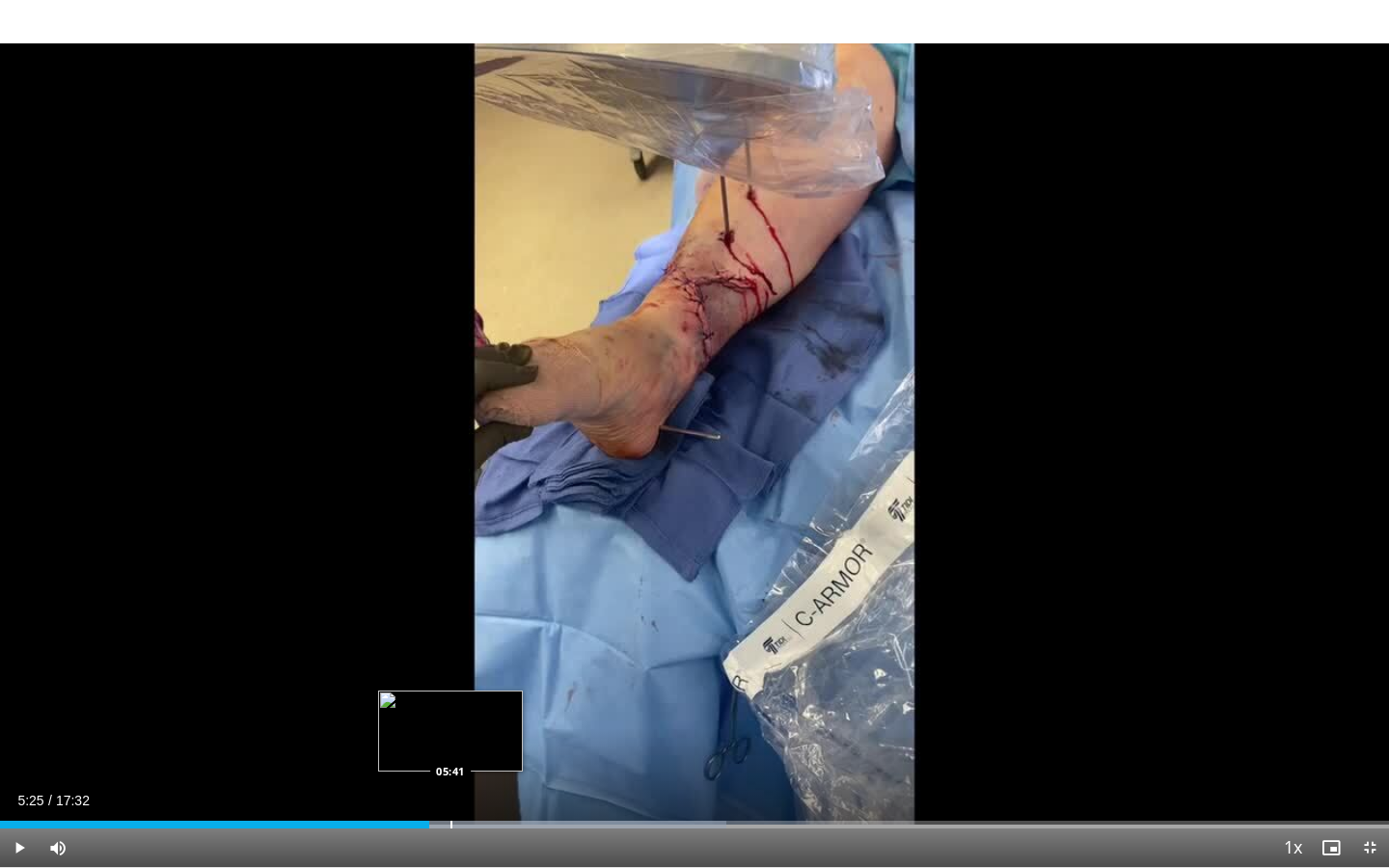 click at bounding box center (451, 825) 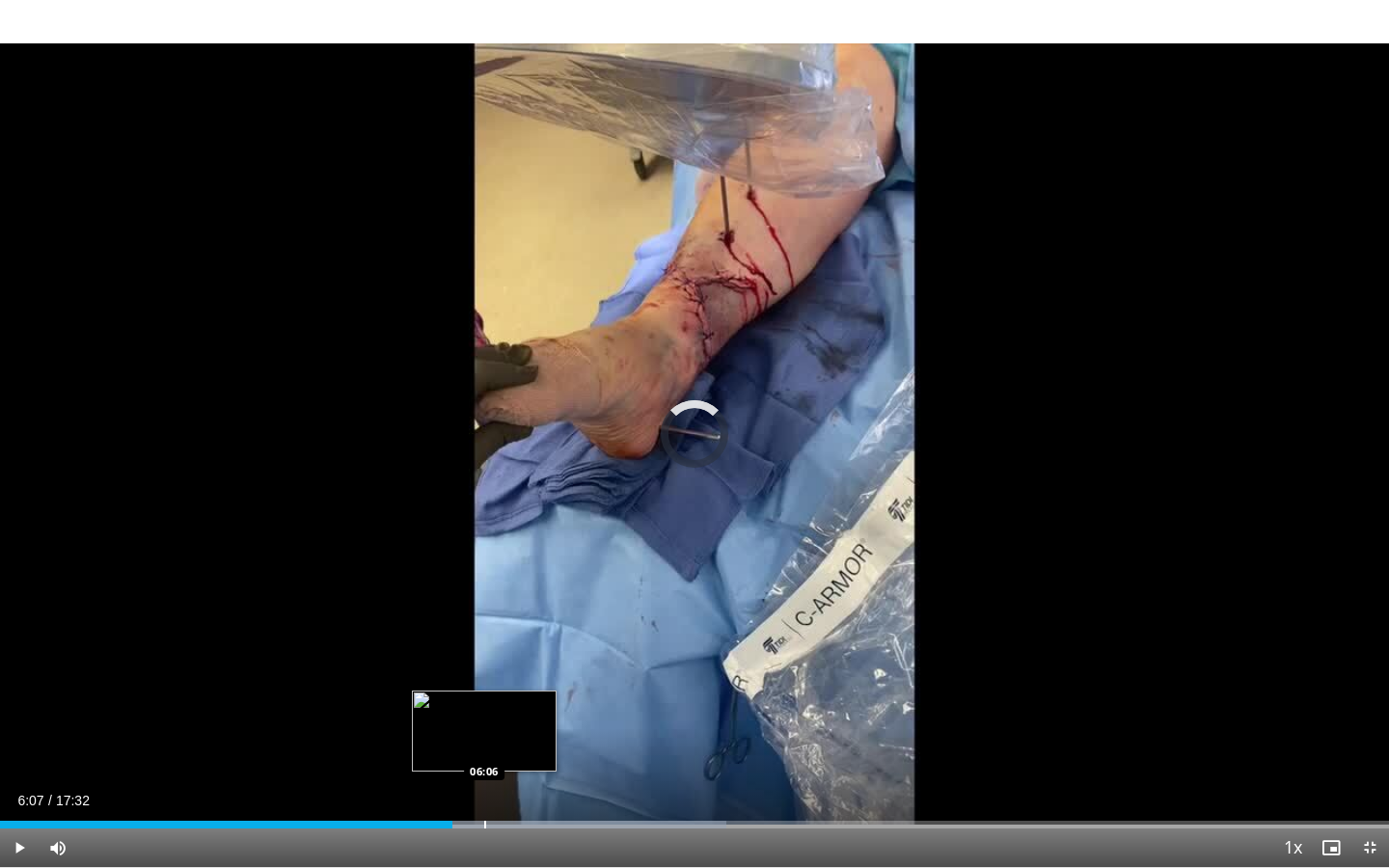 click at bounding box center (485, 825) 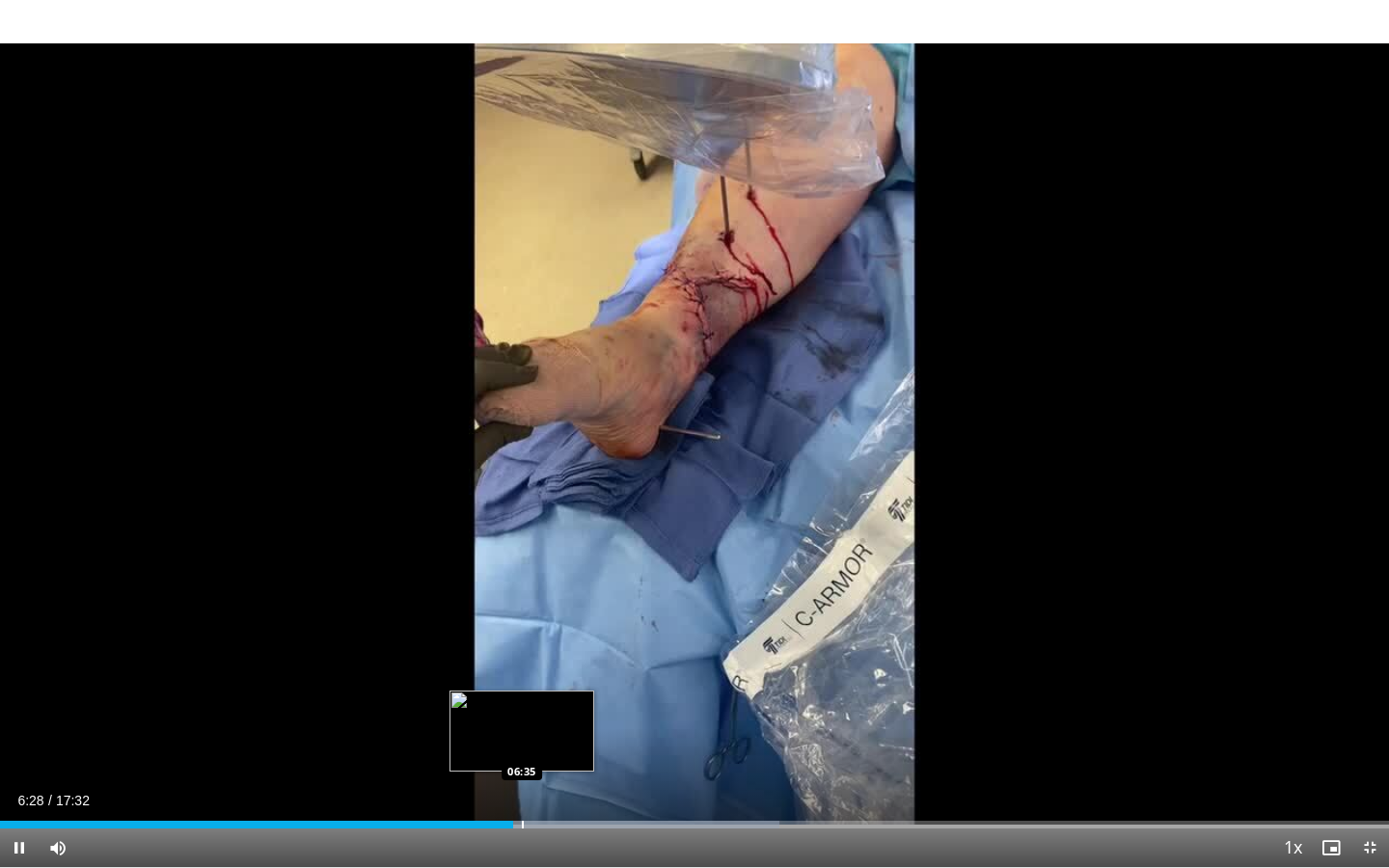 click on "Loaded :  56.10% 06:29 06:35" at bounding box center (694, 819) 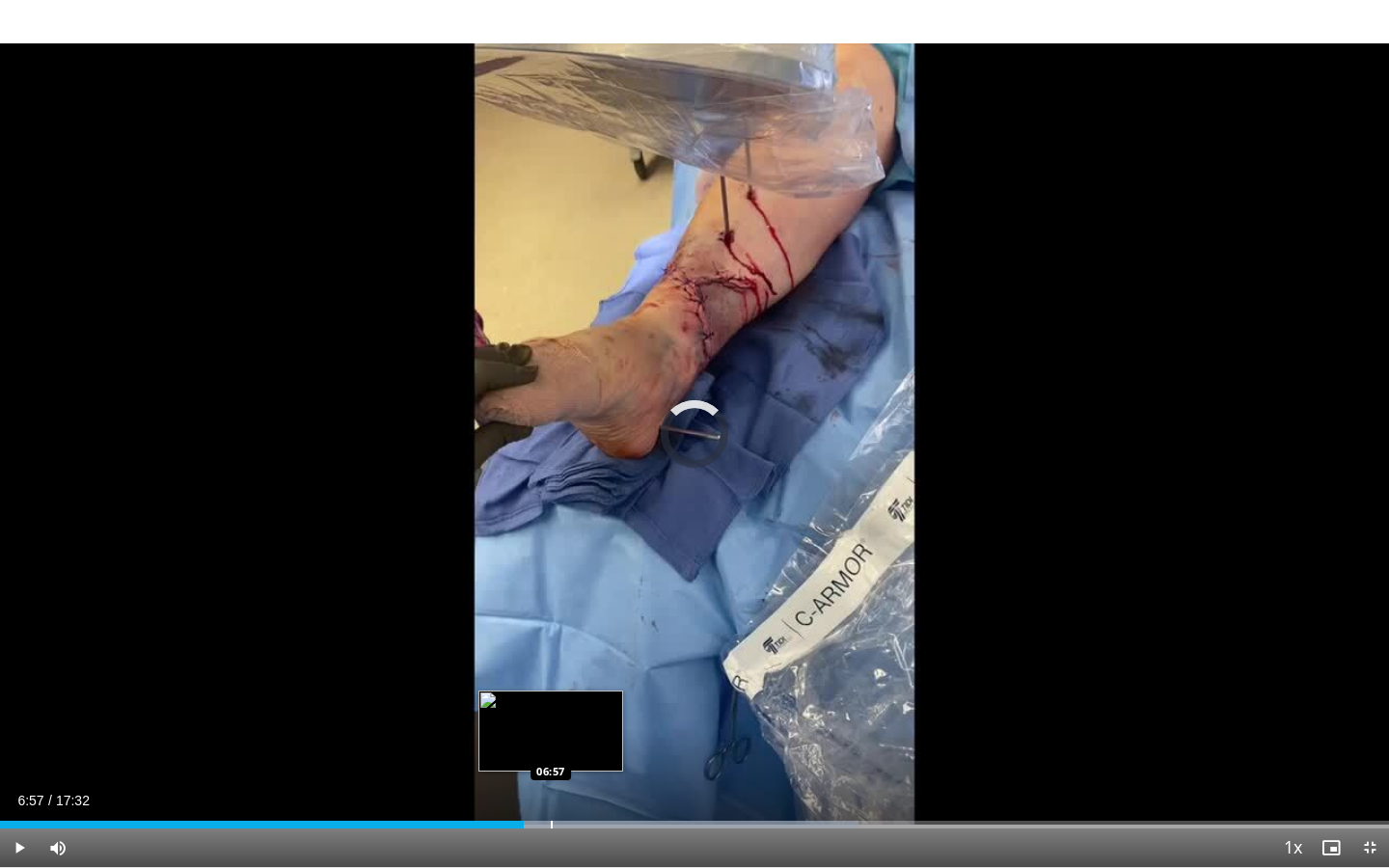 click on "Loaded :  61.81% 06:37 06:57" at bounding box center [694, 819] 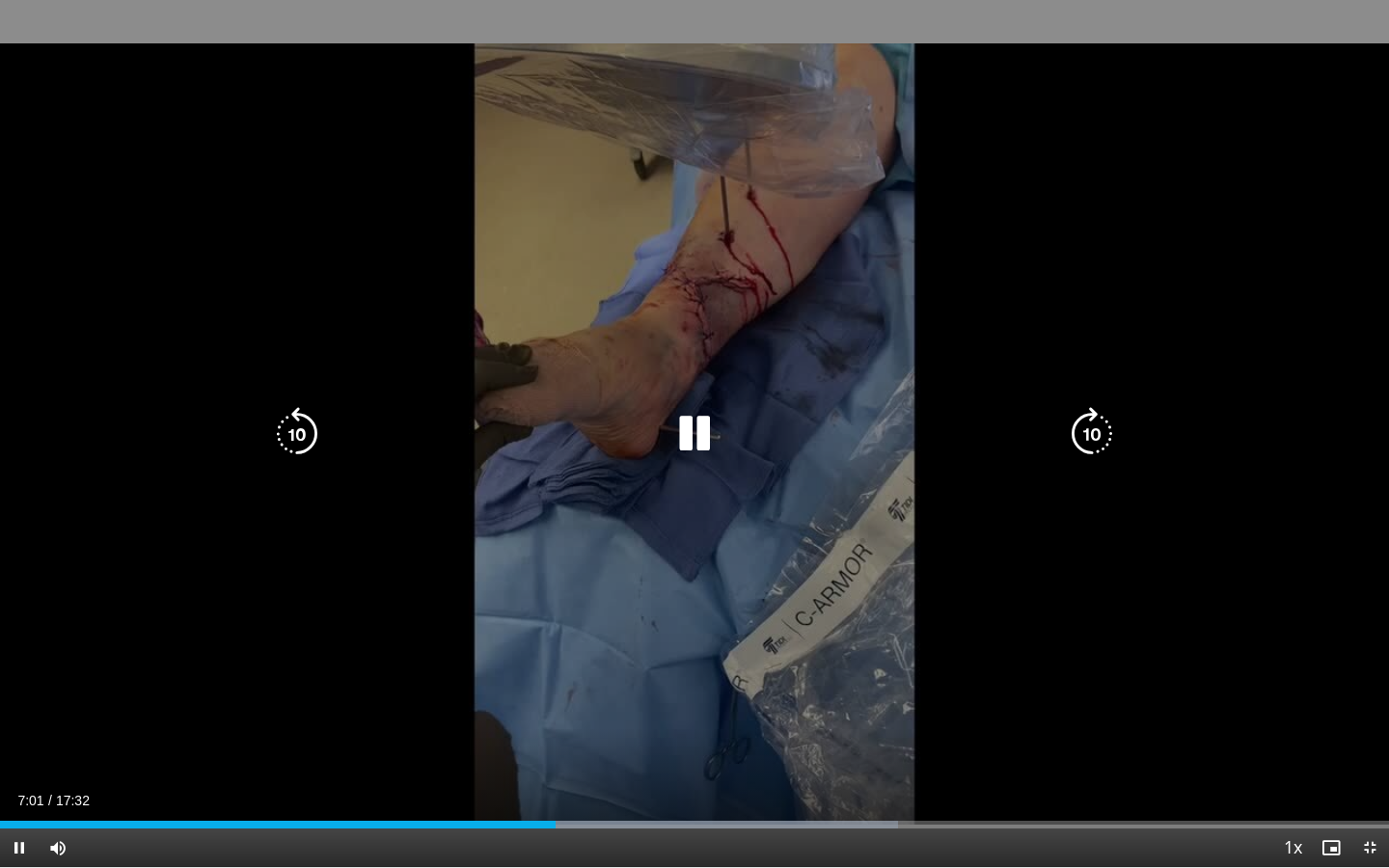 click at bounding box center (297, 434) 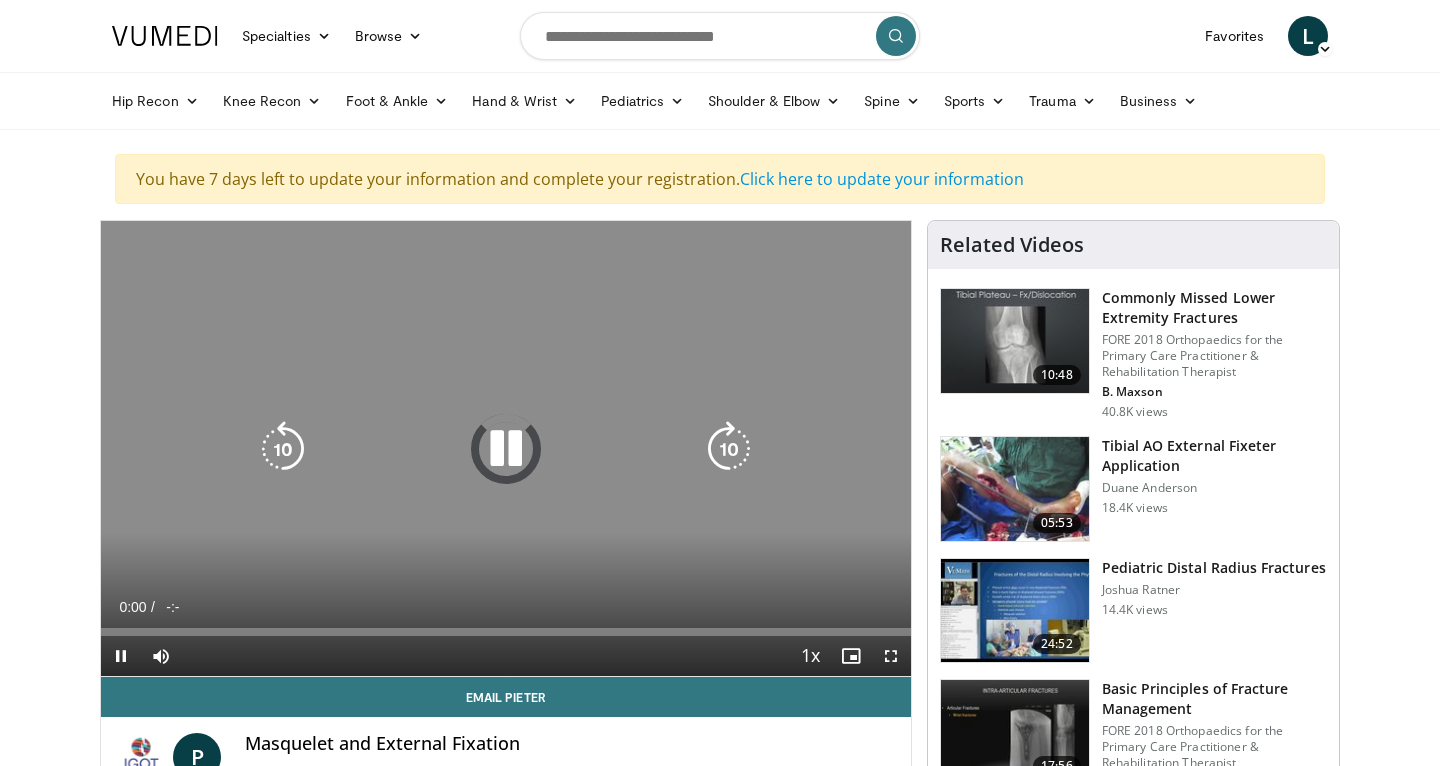 scroll, scrollTop: 0, scrollLeft: 0, axis: both 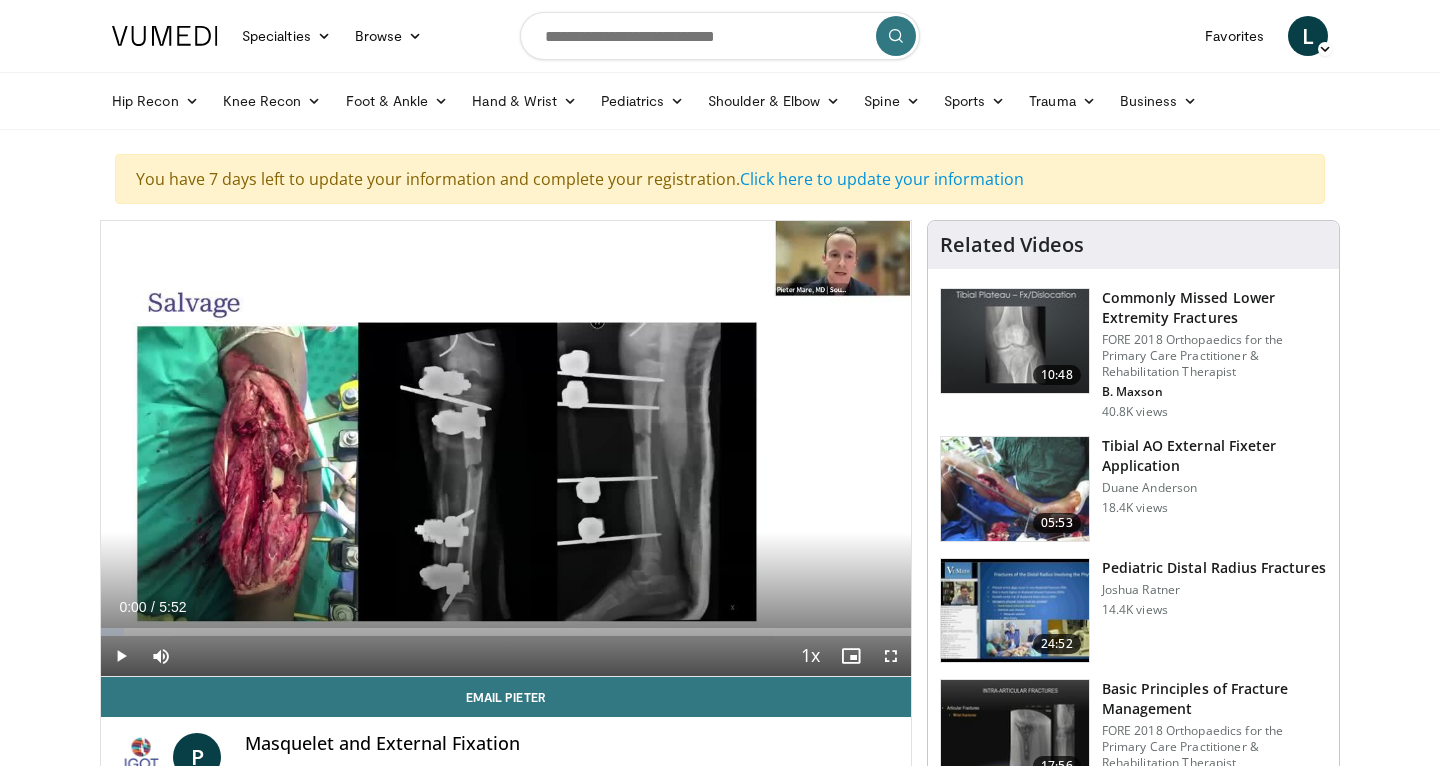click at bounding box center (891, 656) 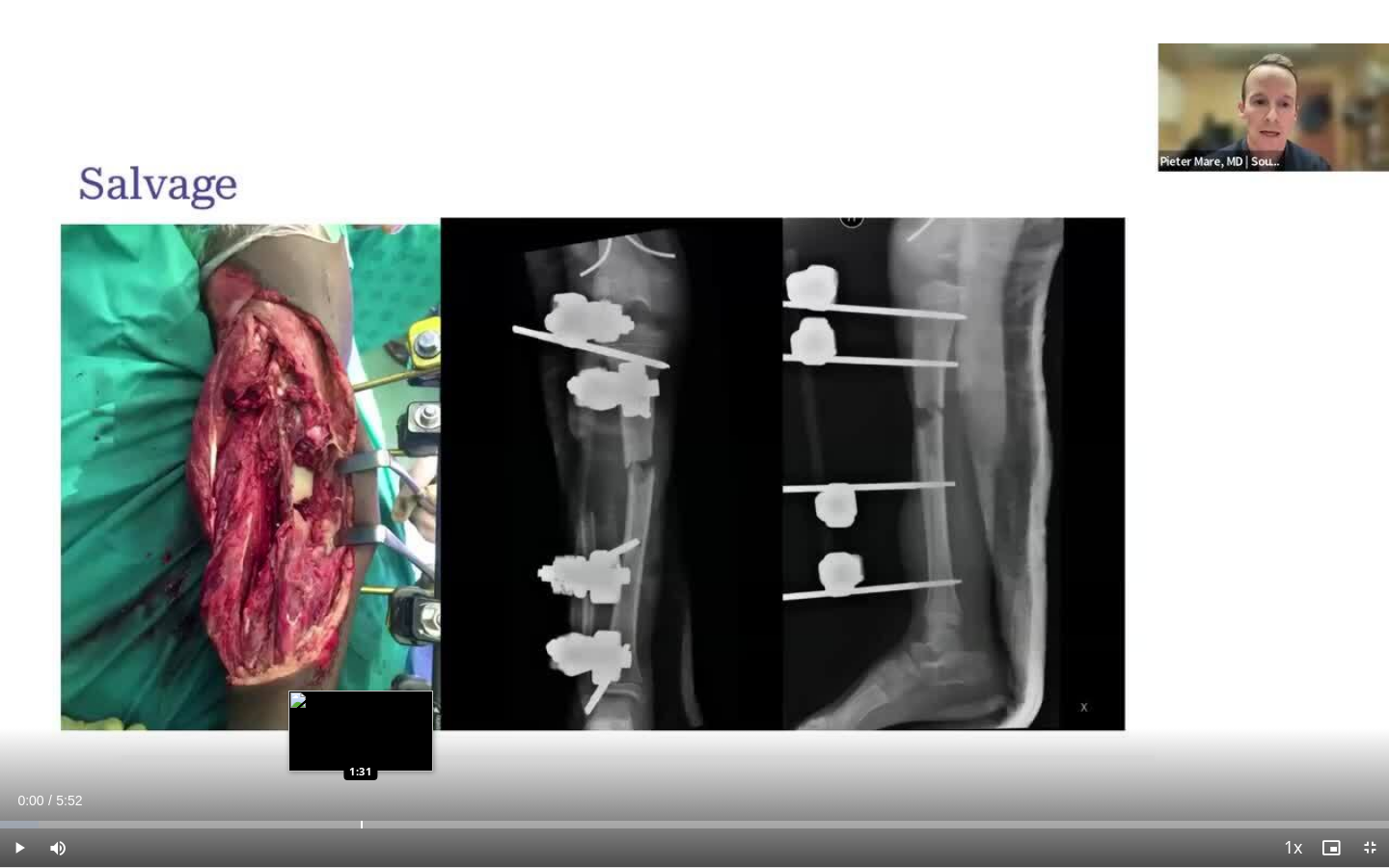 click on "Loaded :  2.79% 0:00 1:31" at bounding box center [694, 819] 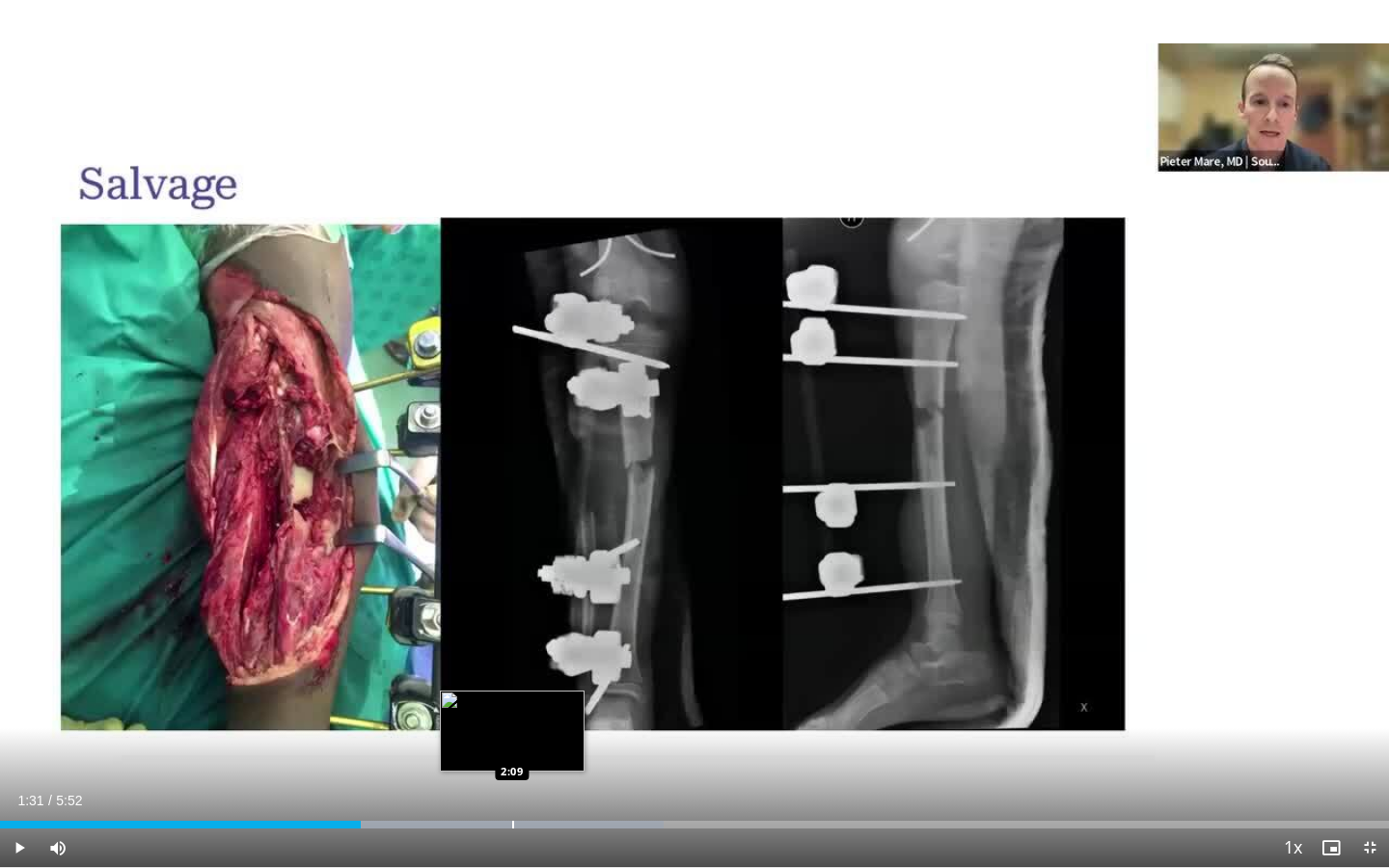 click at bounding box center (513, 825) 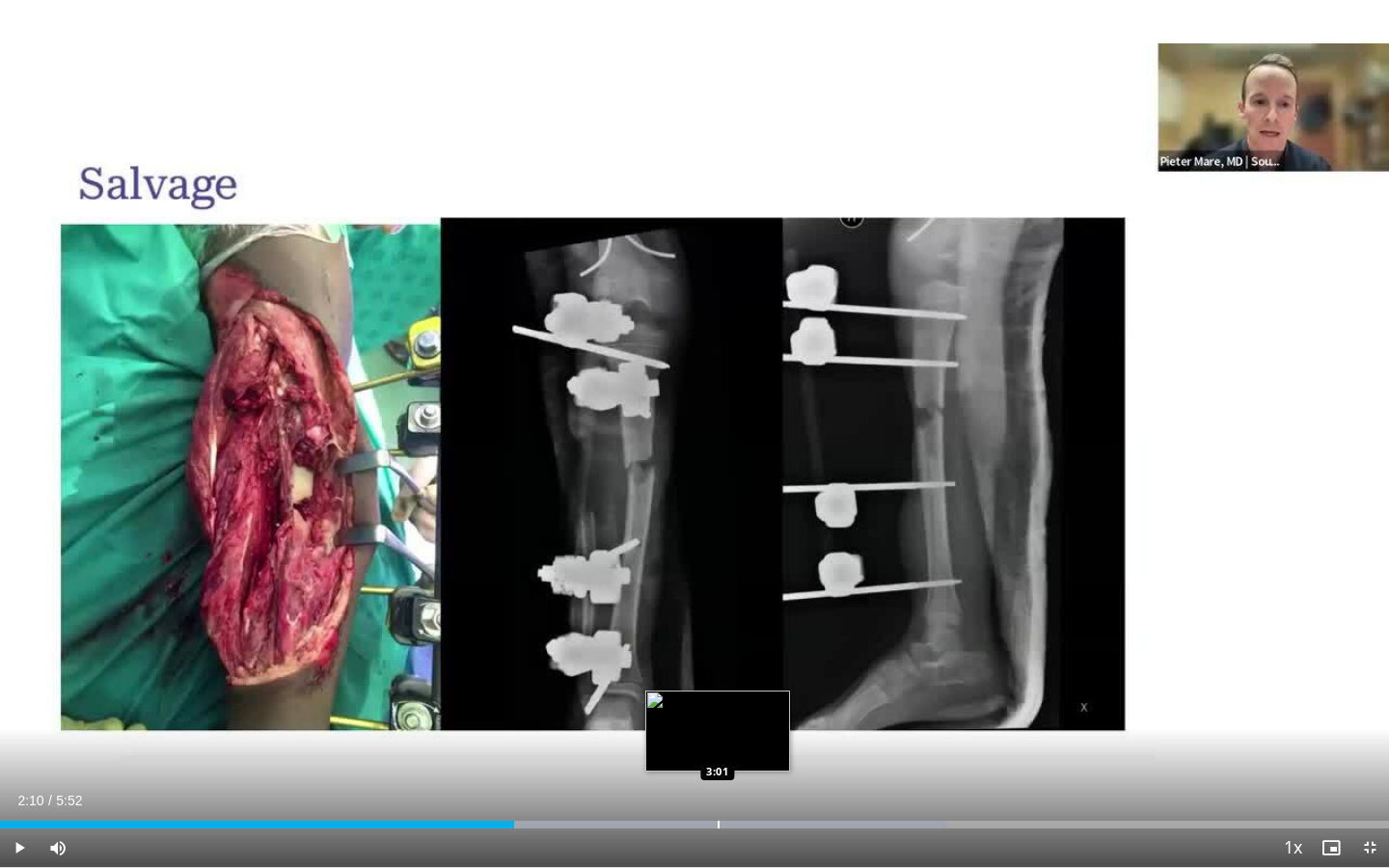 click on "Loaded :  68.16% 2:10 3:01" at bounding box center [694, 819] 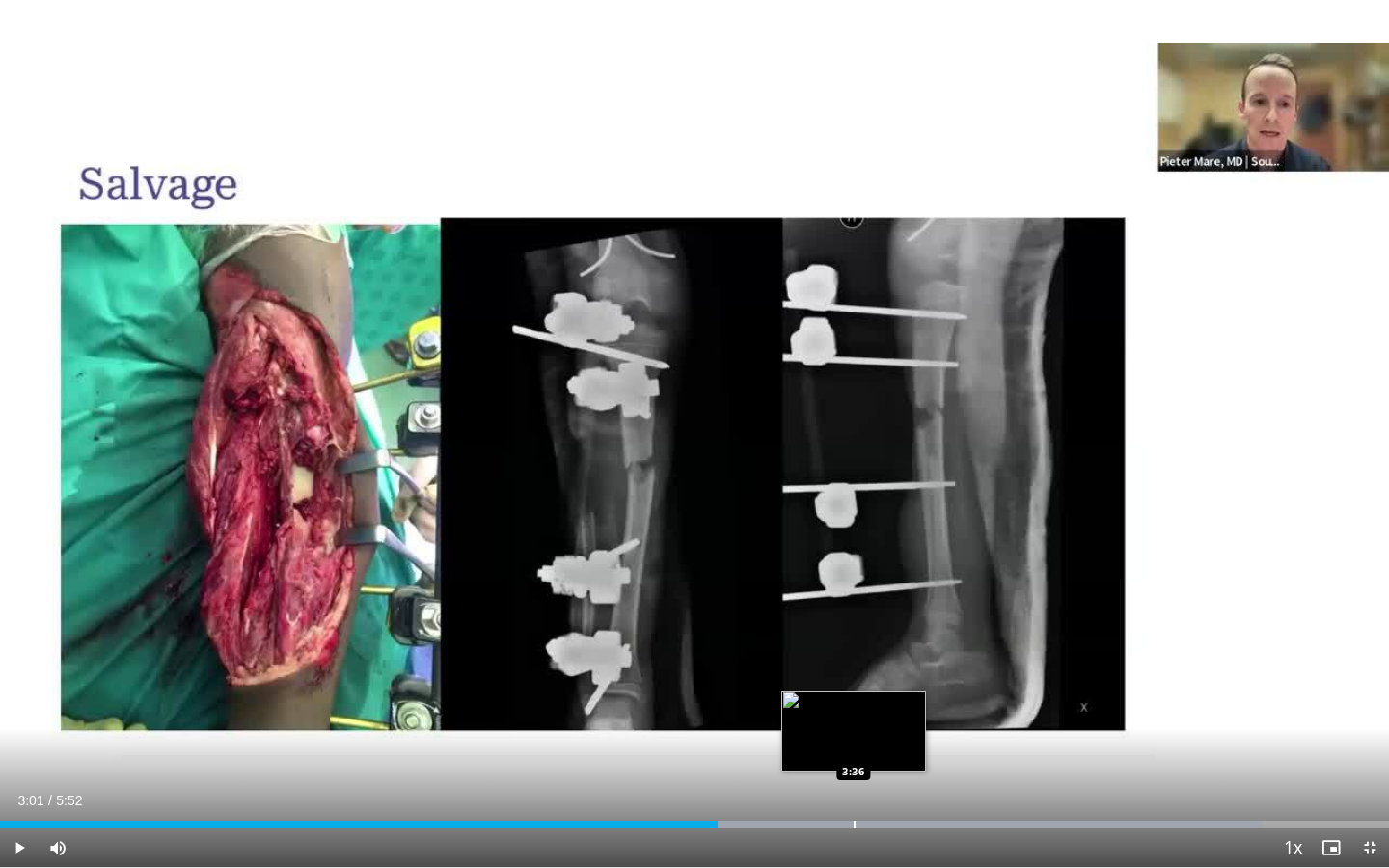 click on "Loaded :  90.89% 3:01 3:36" at bounding box center [694, 819] 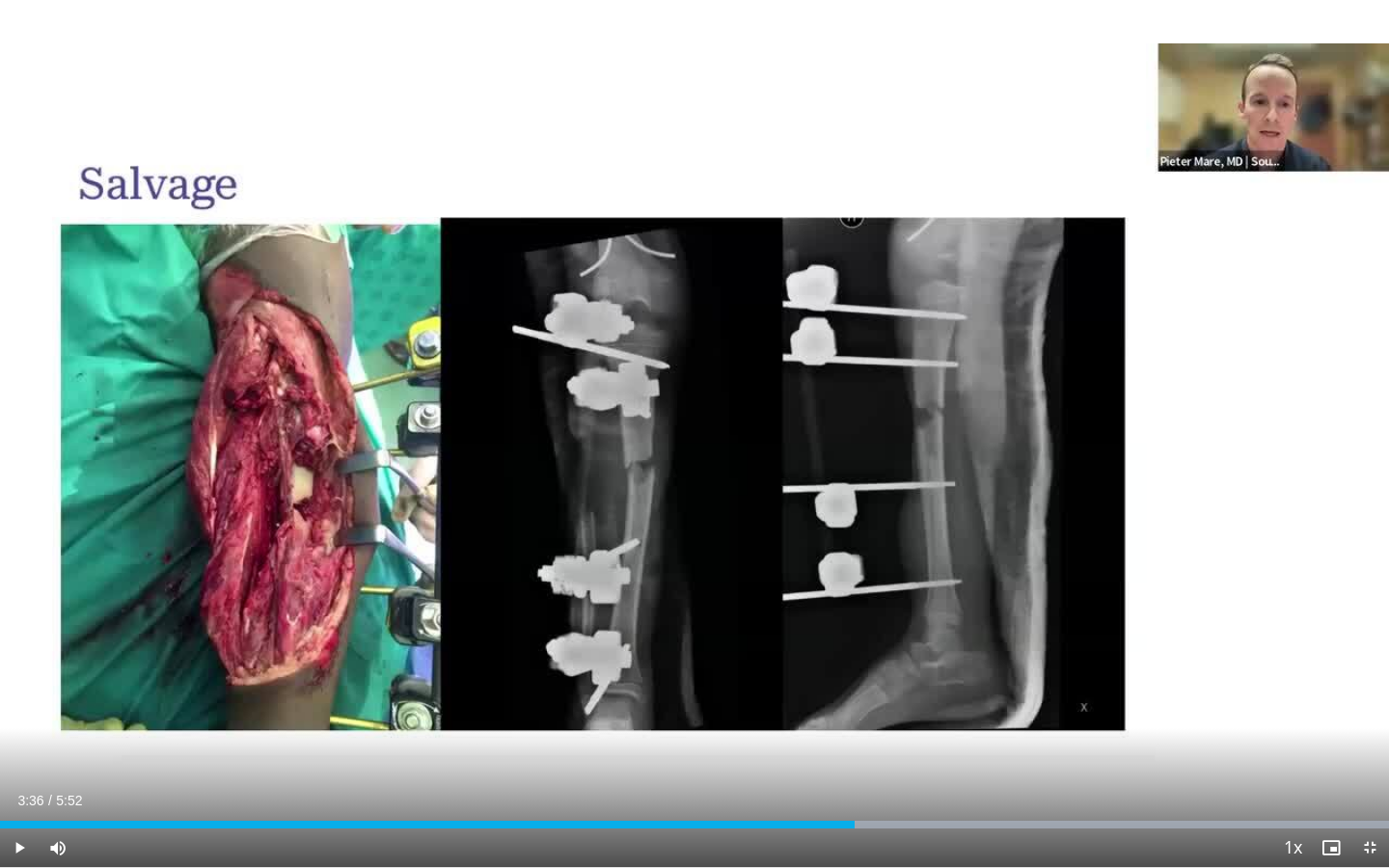 click at bounding box center [1370, 848] 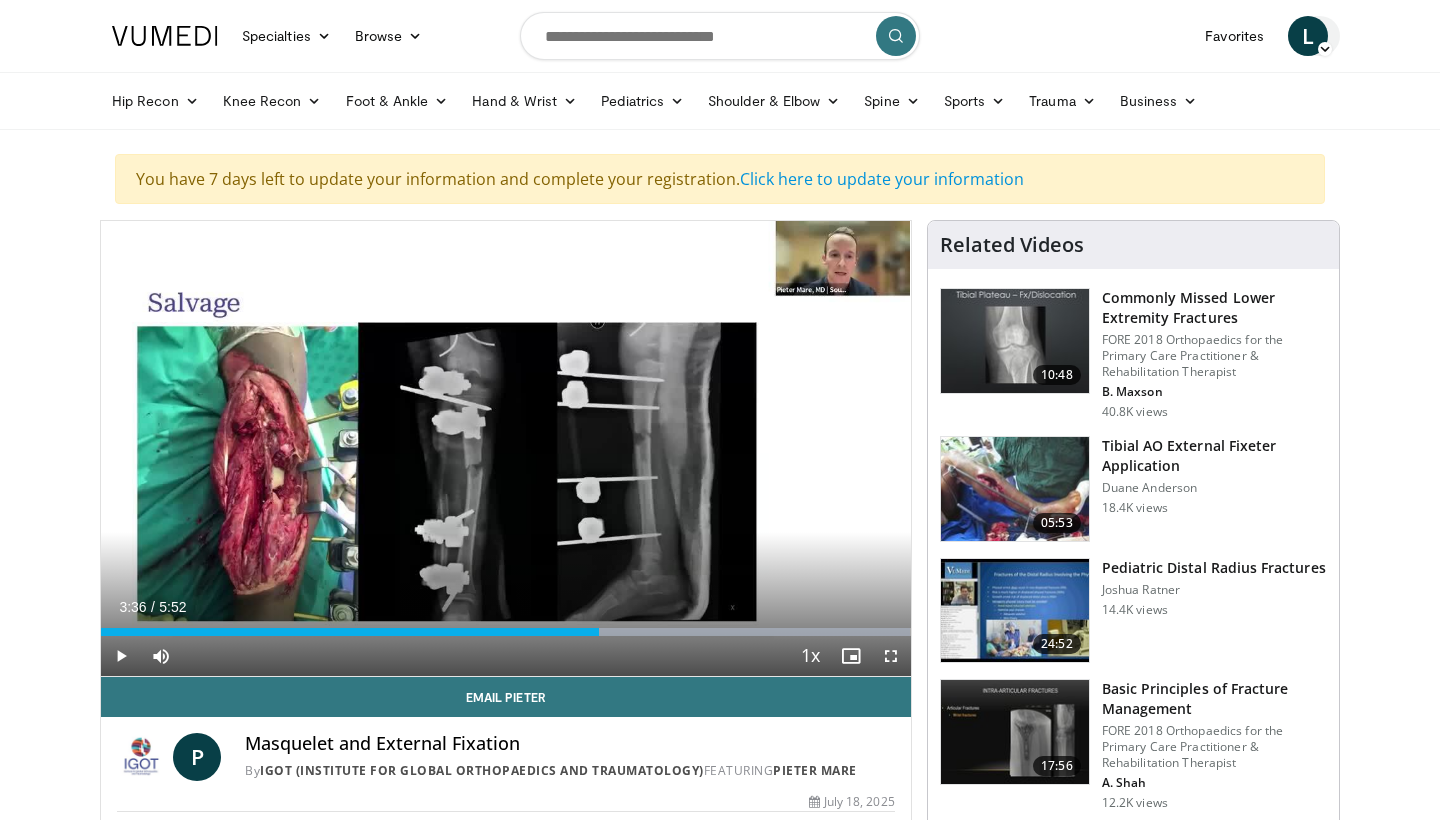 click on "L" at bounding box center (1308, 36) 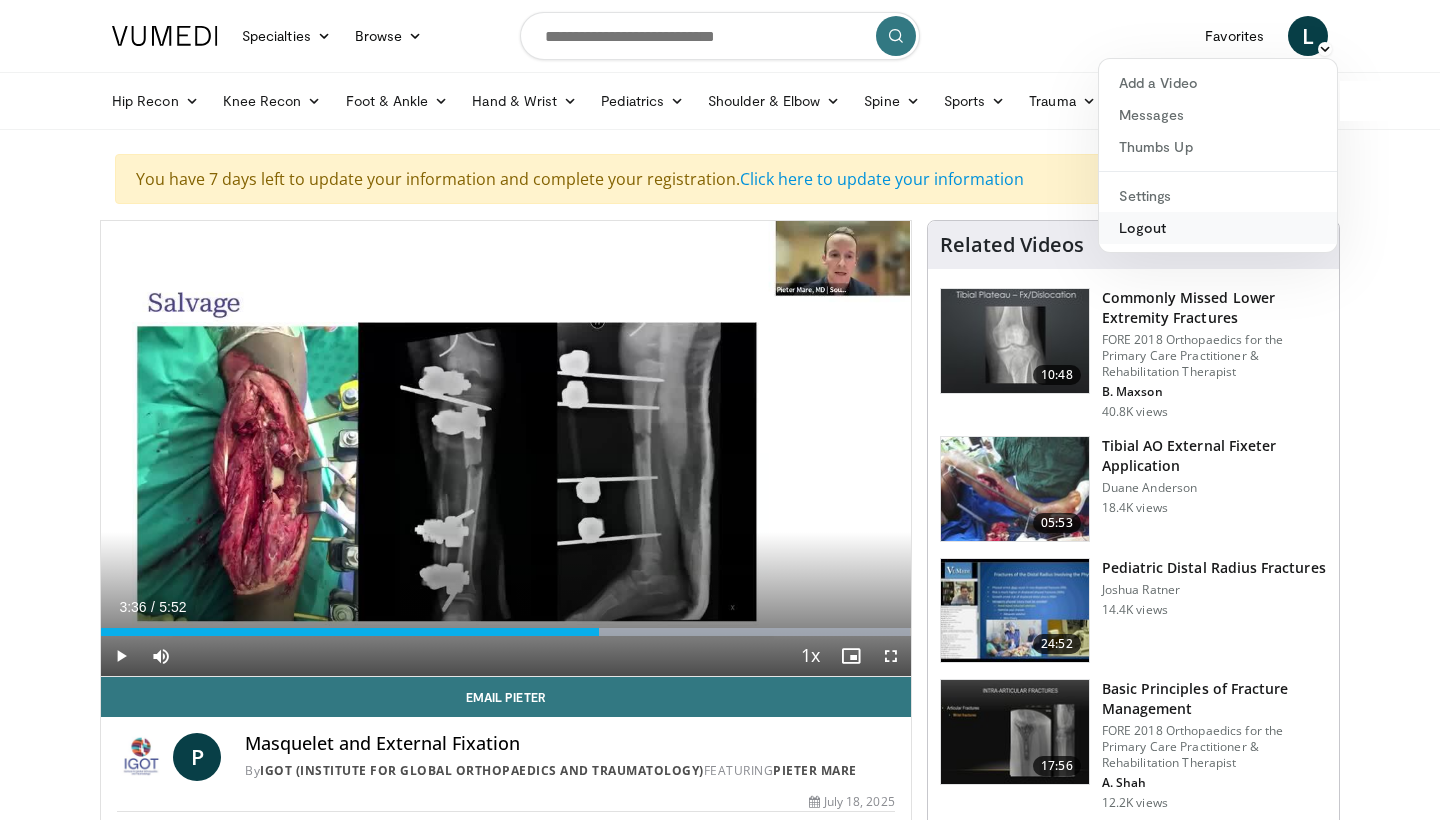 click on "Logout" at bounding box center (1218, 228) 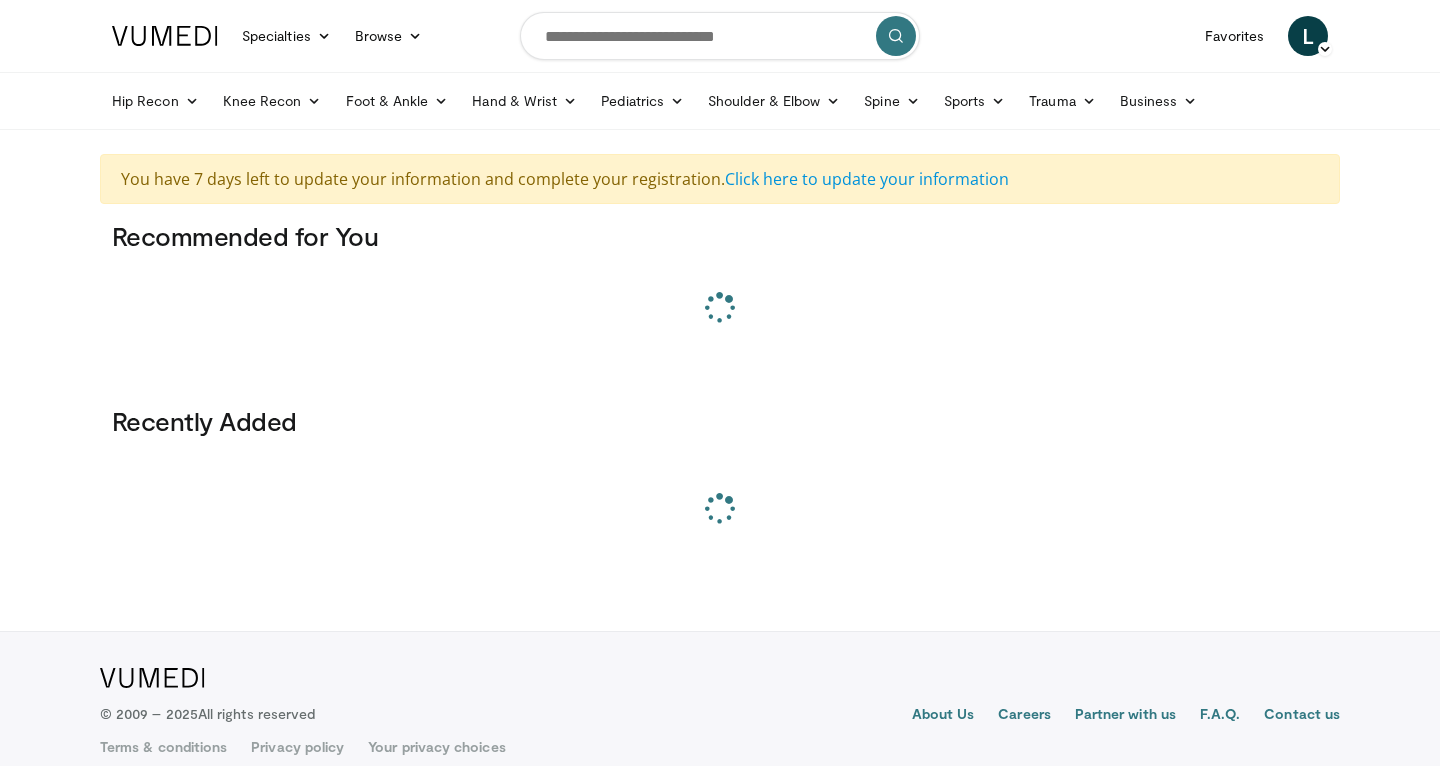 scroll, scrollTop: 0, scrollLeft: 0, axis: both 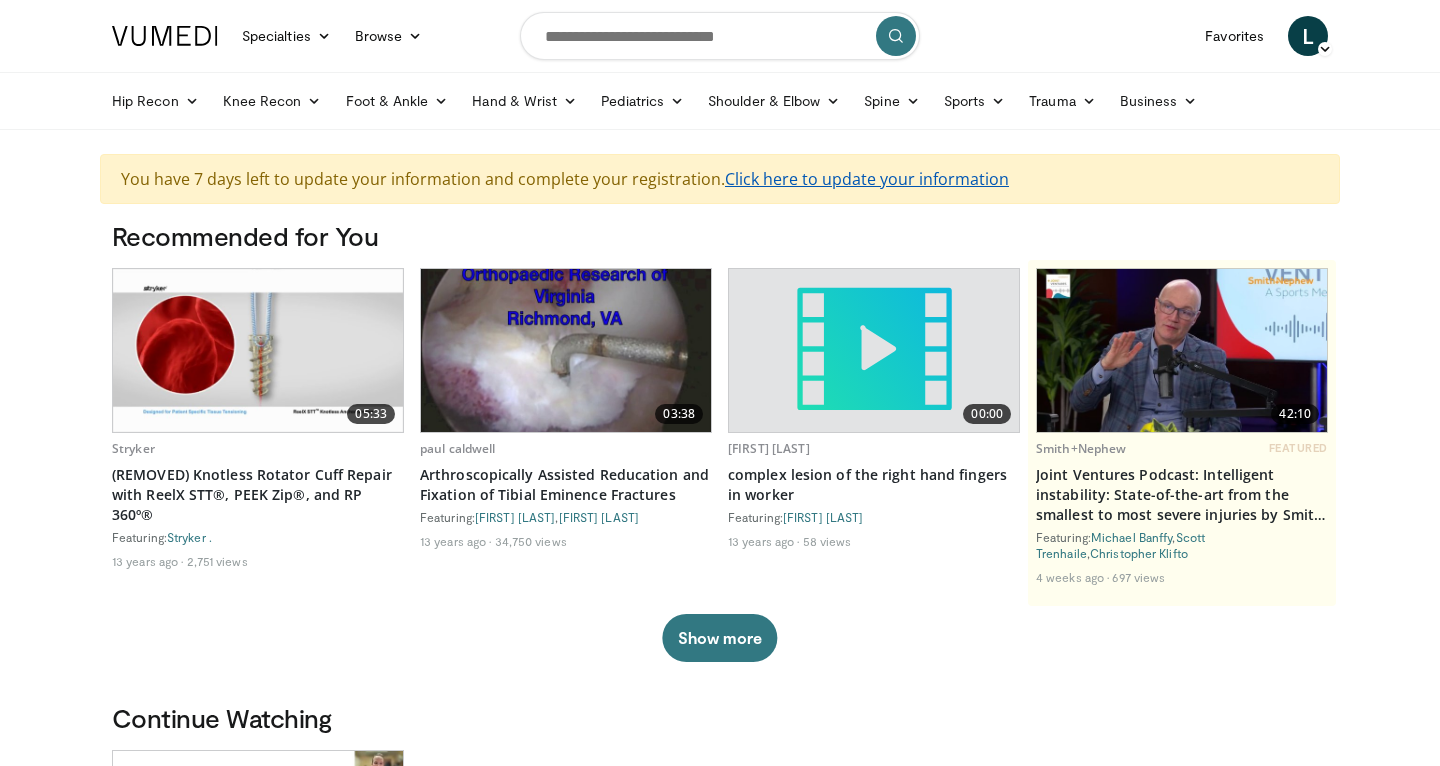 click on "Click here to update your information" at bounding box center [867, 179] 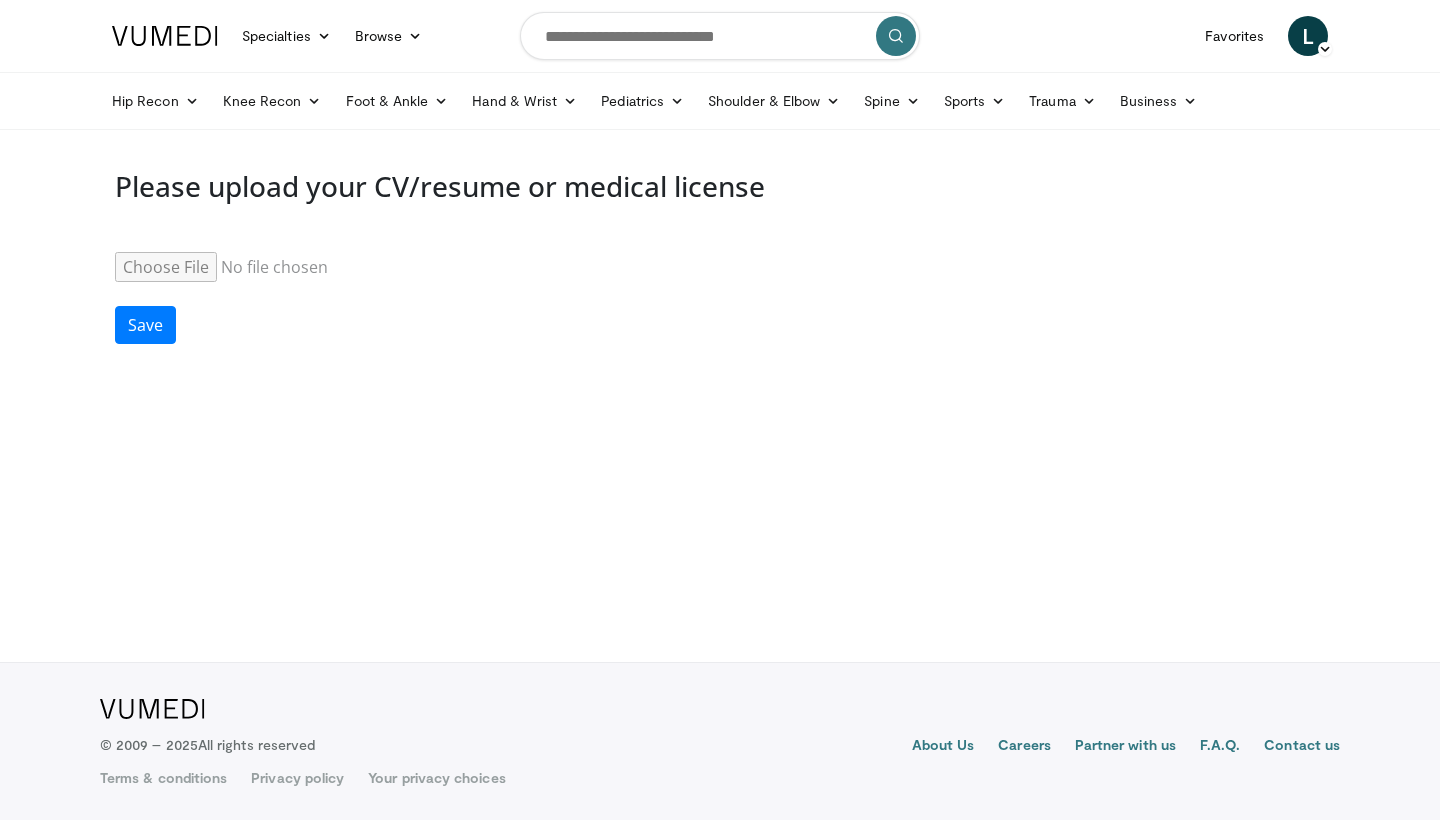 scroll, scrollTop: 0, scrollLeft: 0, axis: both 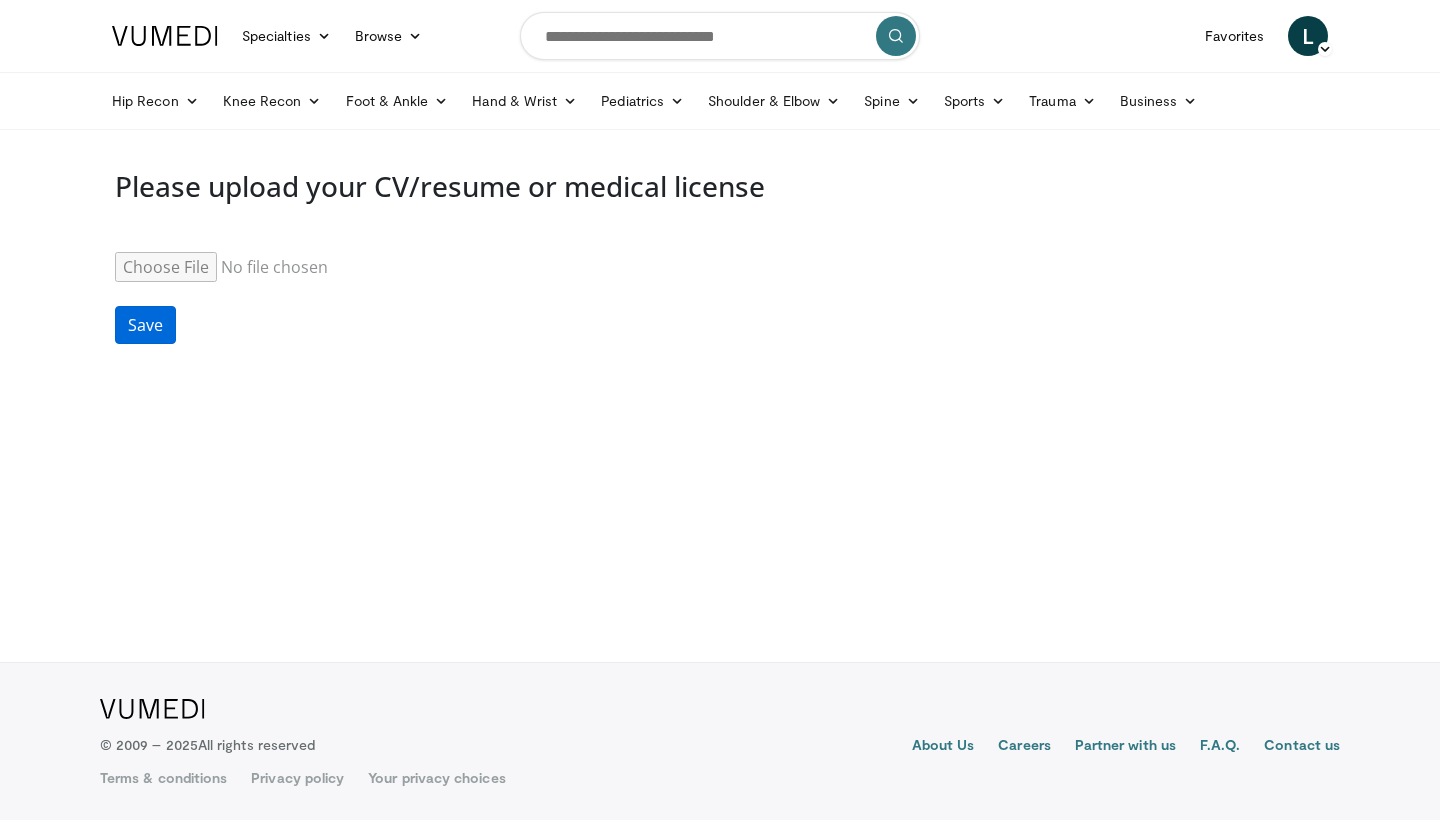 click on "Save" at bounding box center (145, 325) 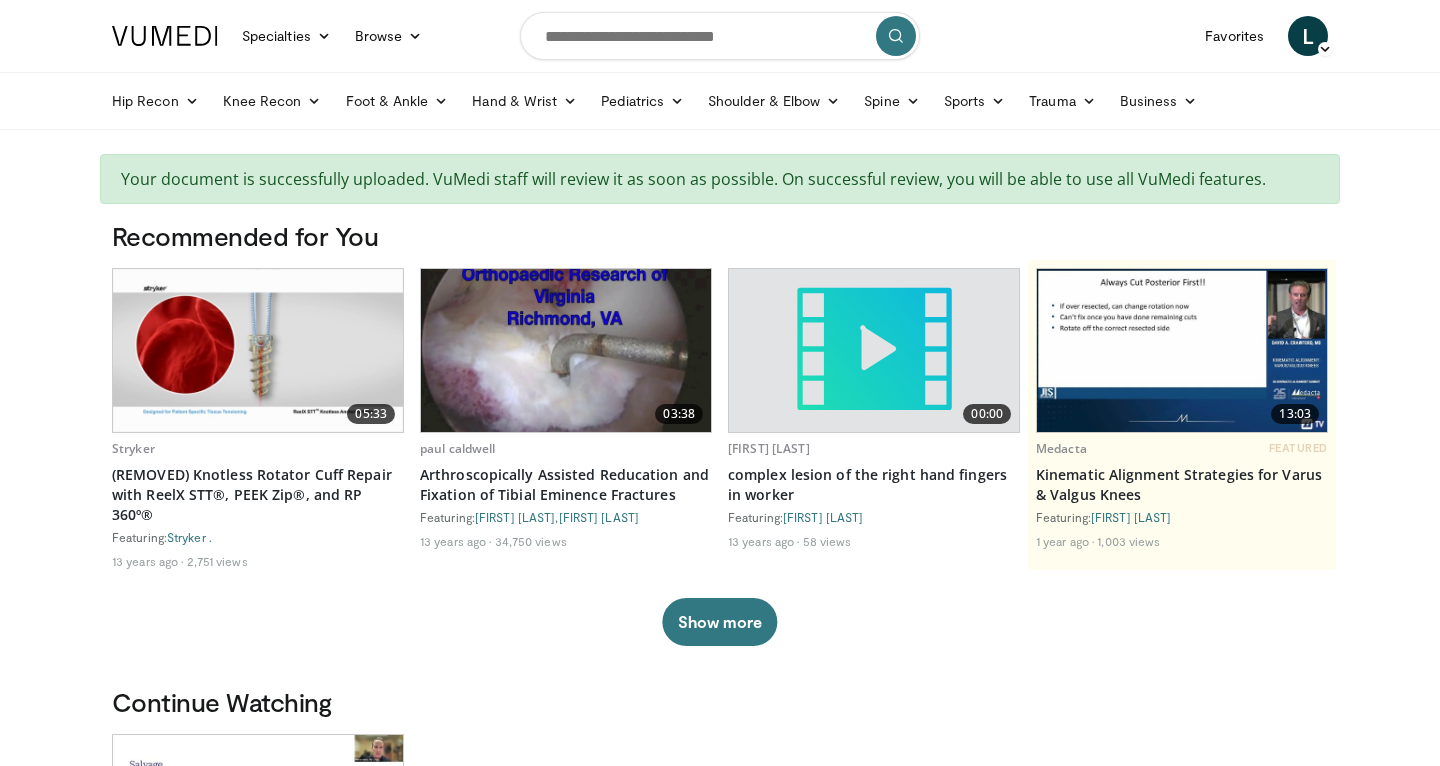 scroll, scrollTop: 0, scrollLeft: 0, axis: both 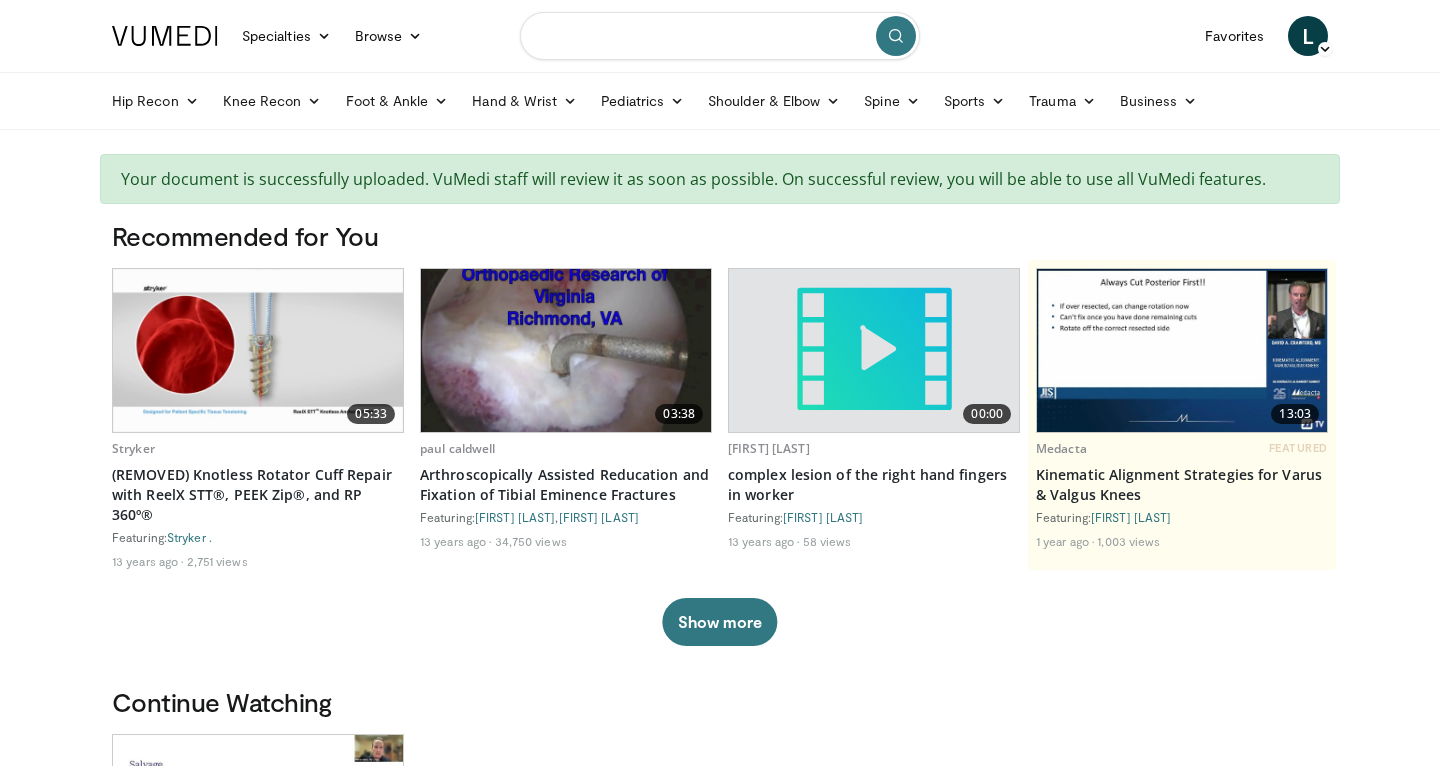 click at bounding box center (720, 36) 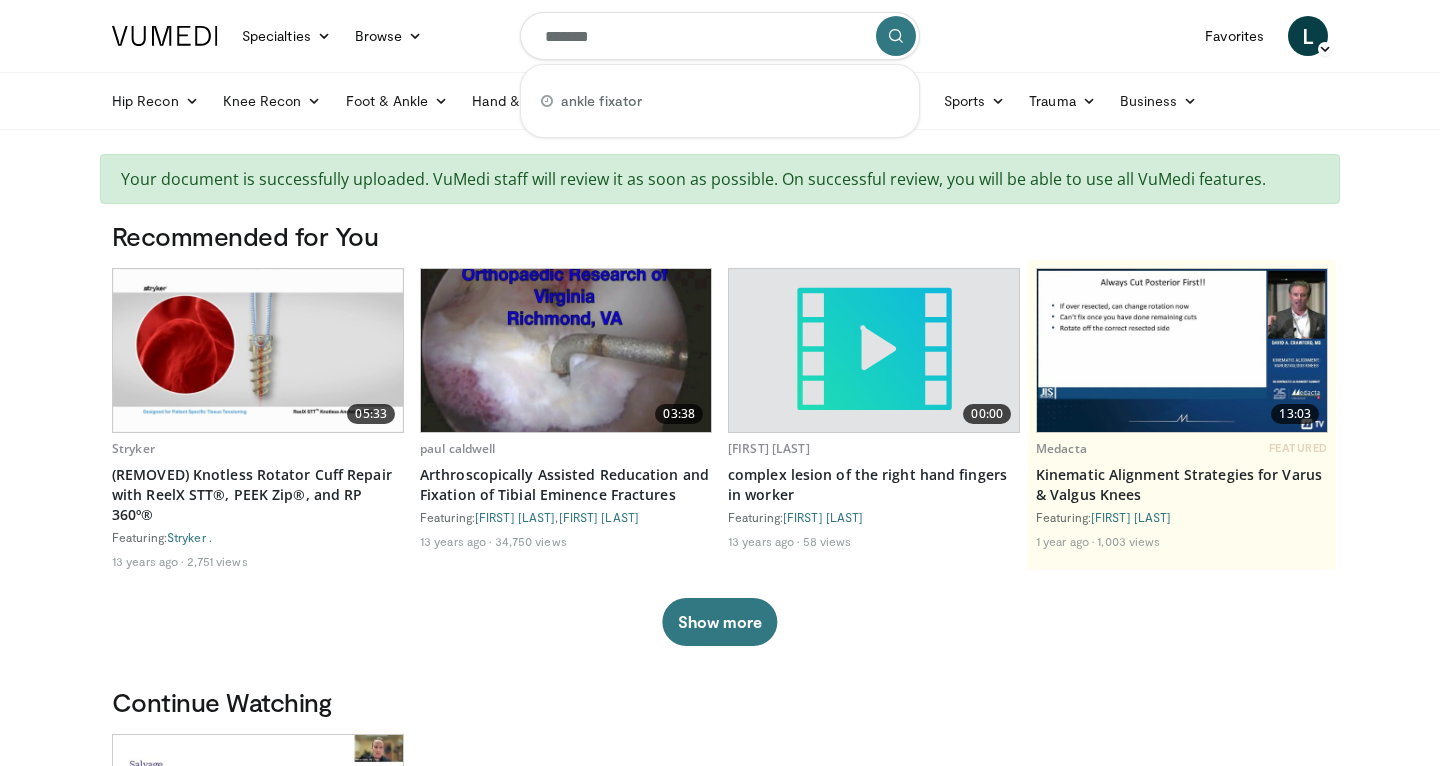 type on "********" 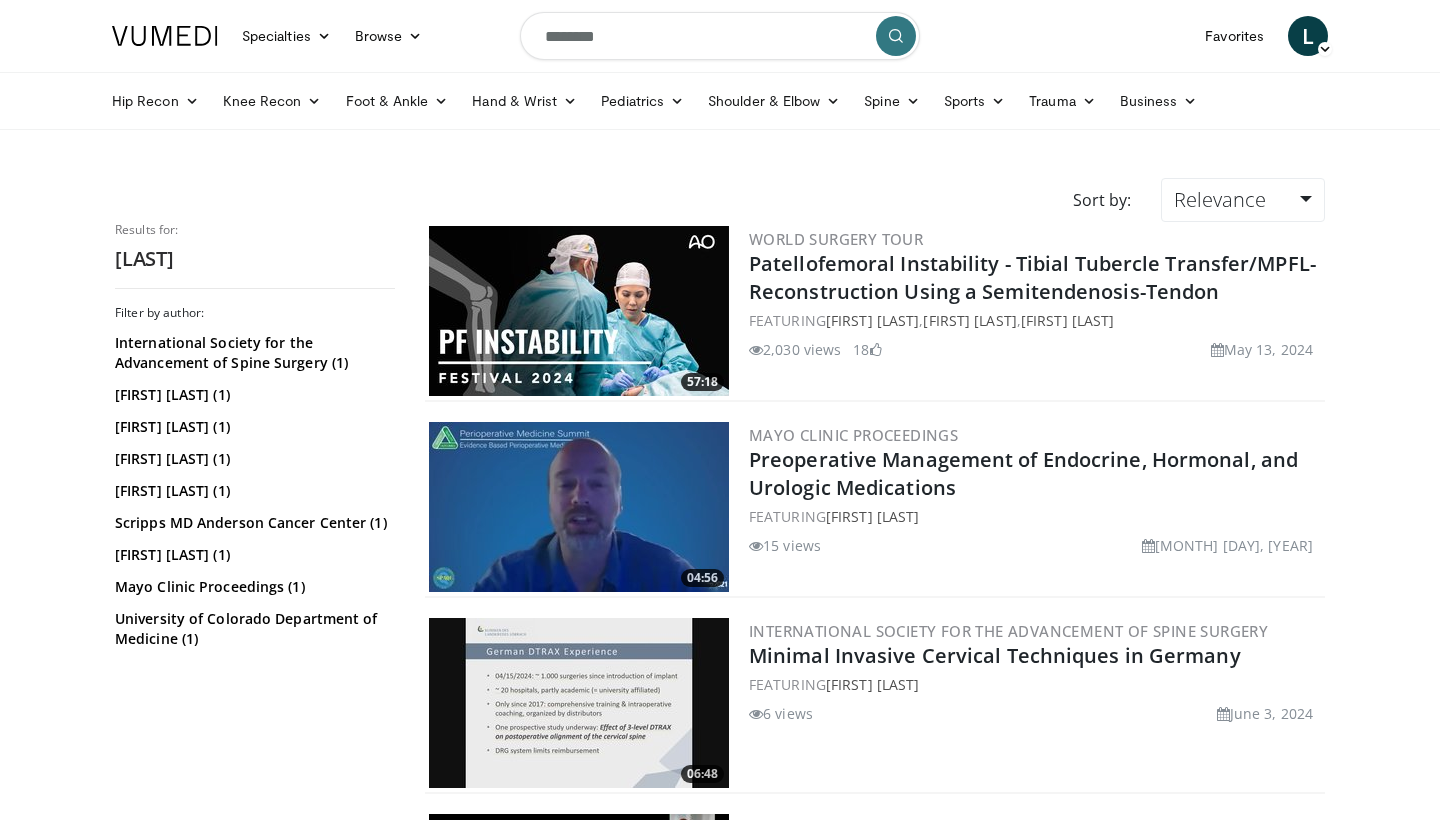 scroll, scrollTop: 0, scrollLeft: 0, axis: both 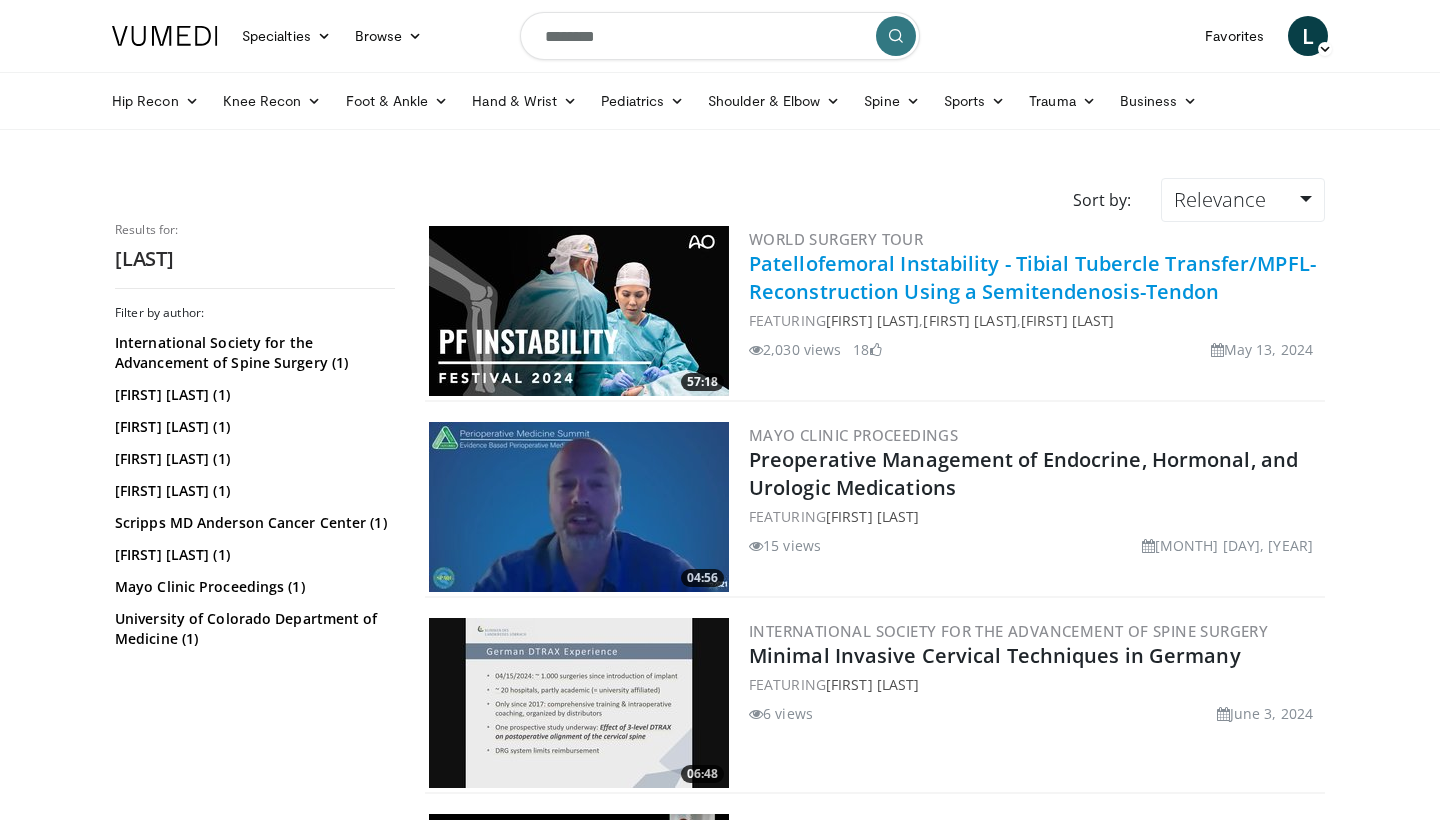 click on "Patellofemoral Instability - Tibial Tubercle Transfer/MPFL-Reconstruction Using a Semitendenosis-Tendon" at bounding box center (1032, 277) 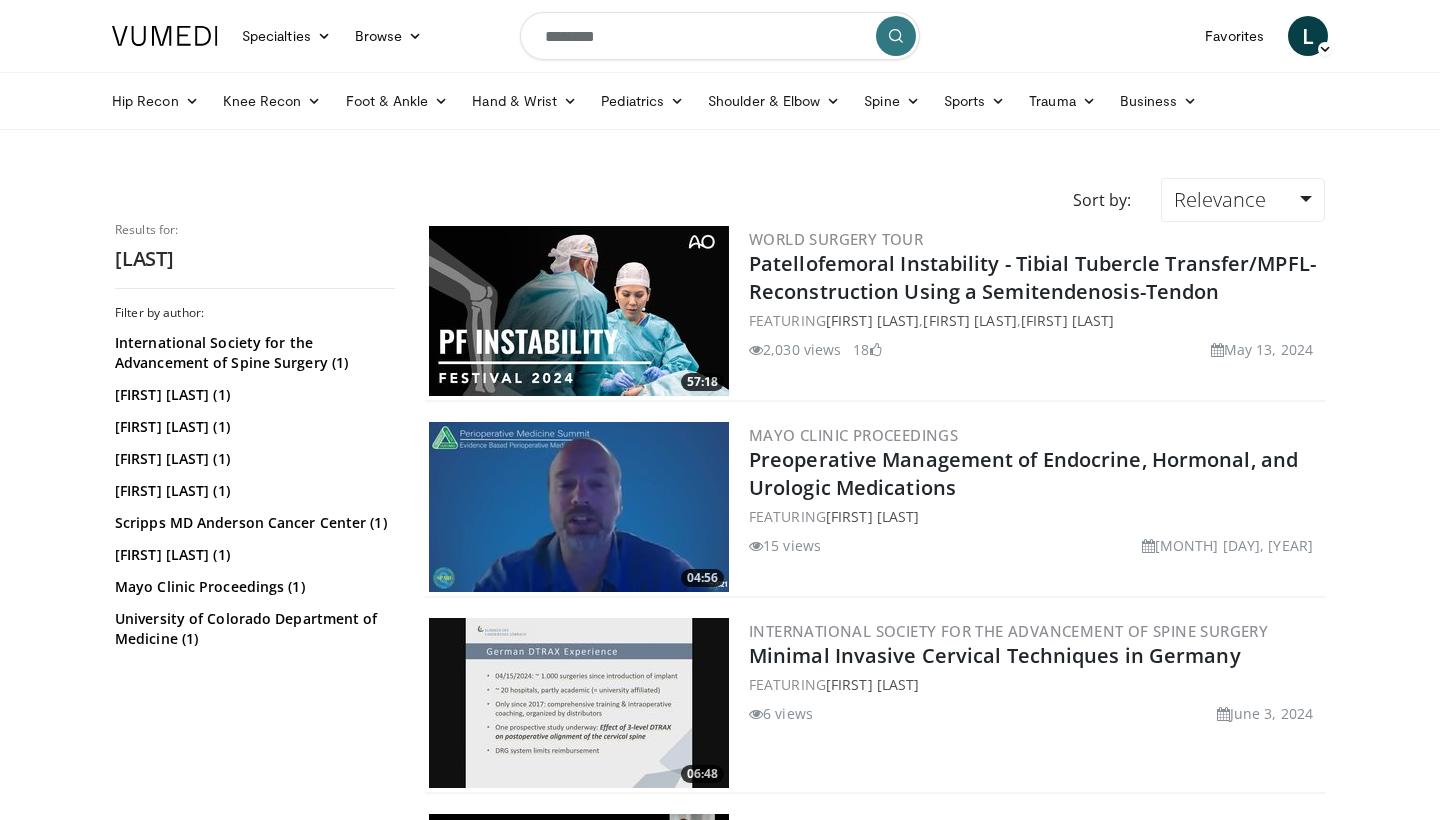 scroll, scrollTop: 0, scrollLeft: 0, axis: both 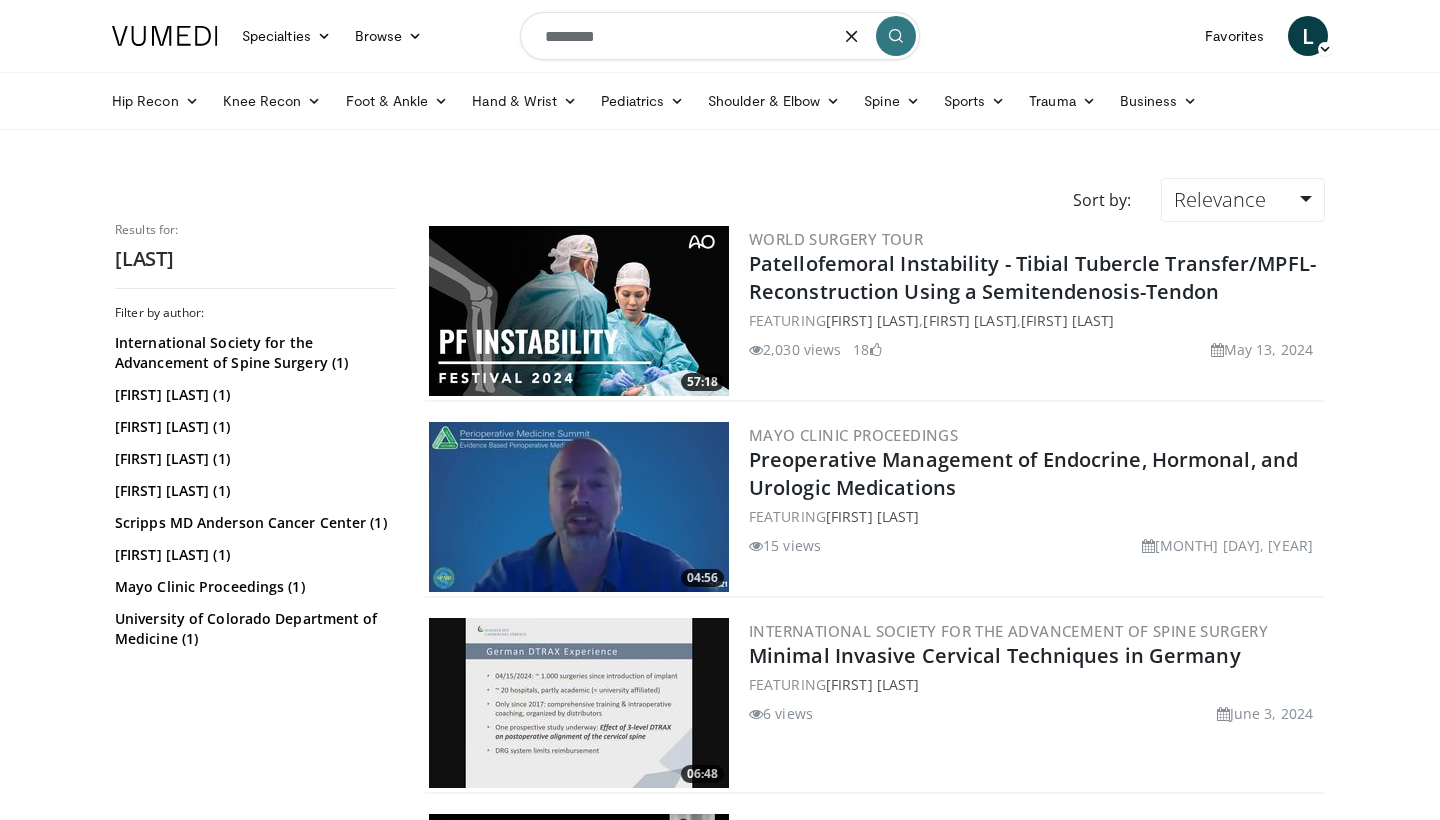 click on "********" at bounding box center [720, 36] 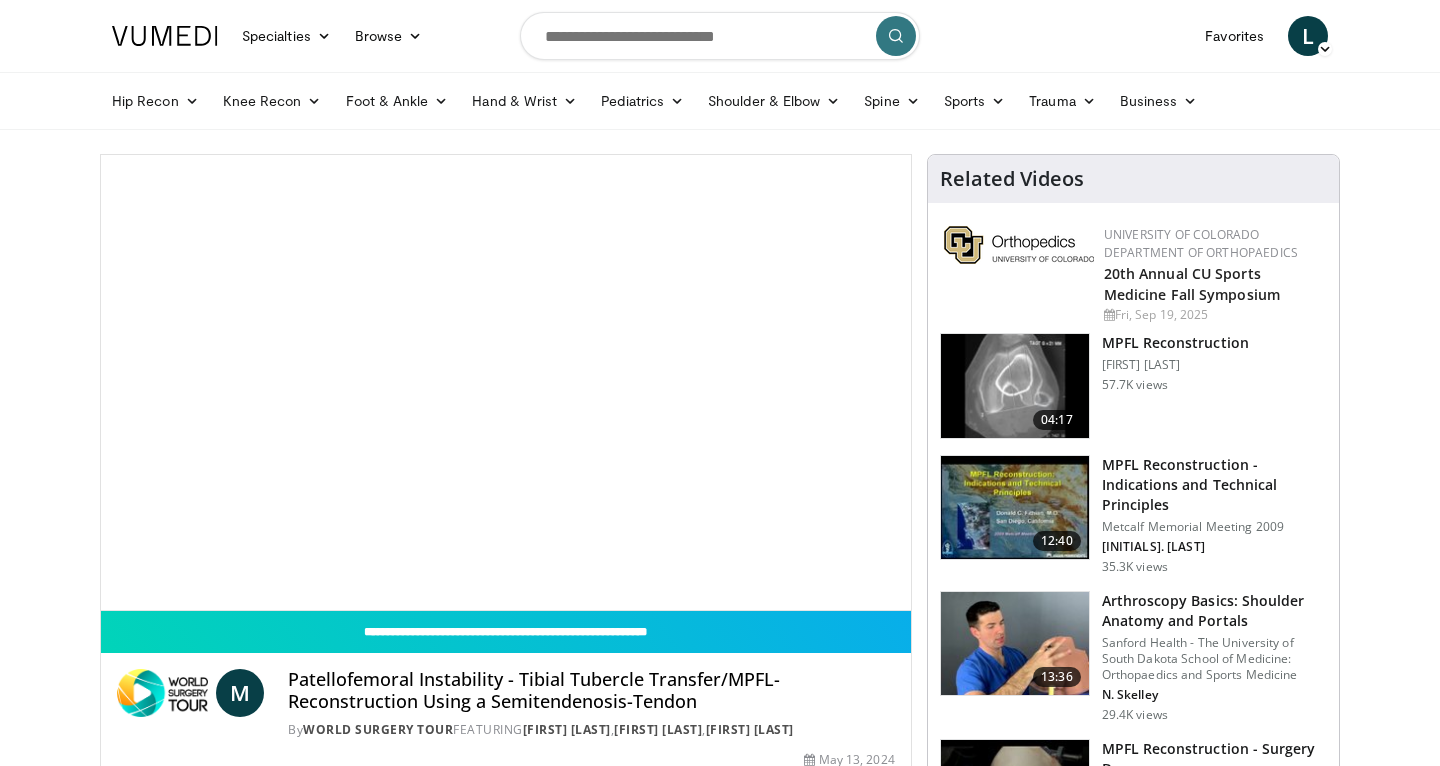 scroll, scrollTop: 0, scrollLeft: 0, axis: both 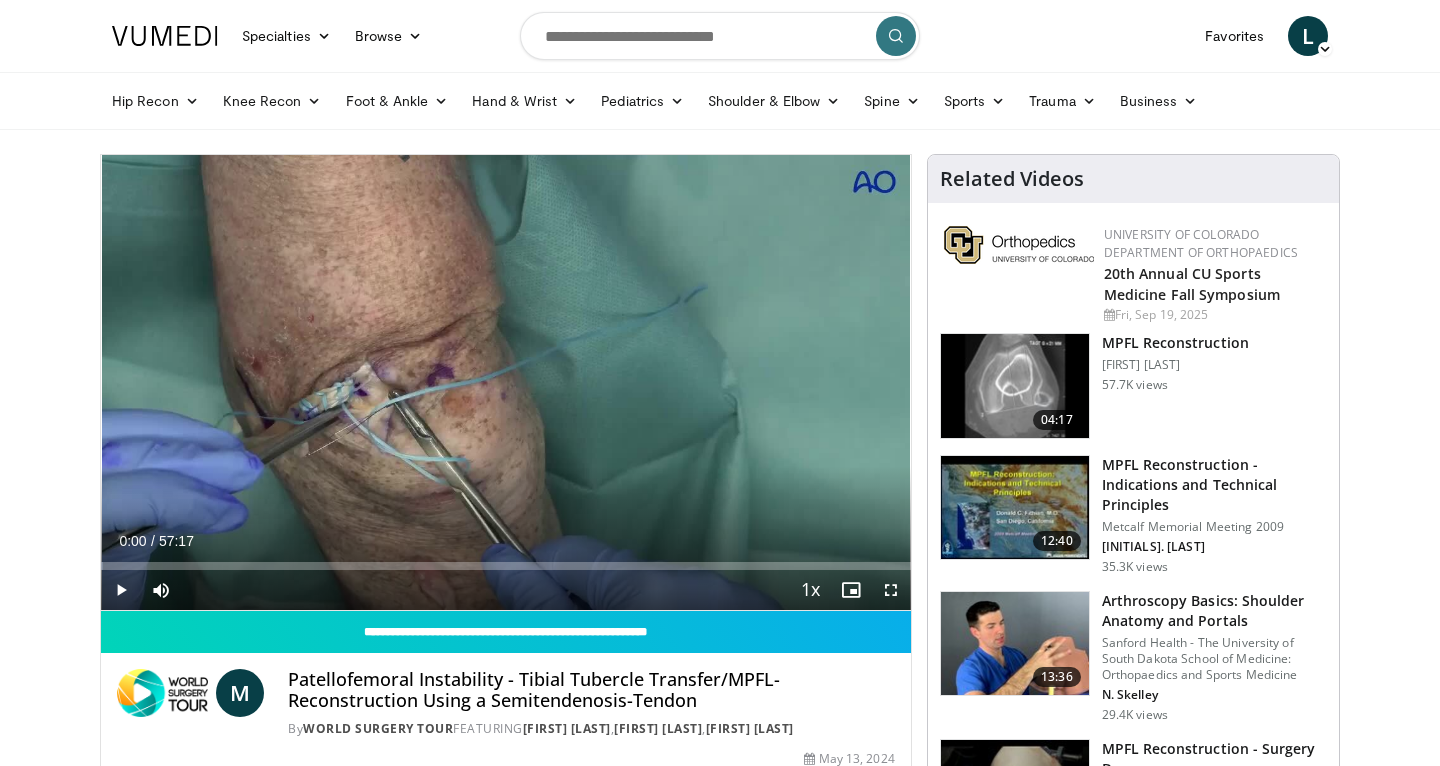 click at bounding box center (891, 590) 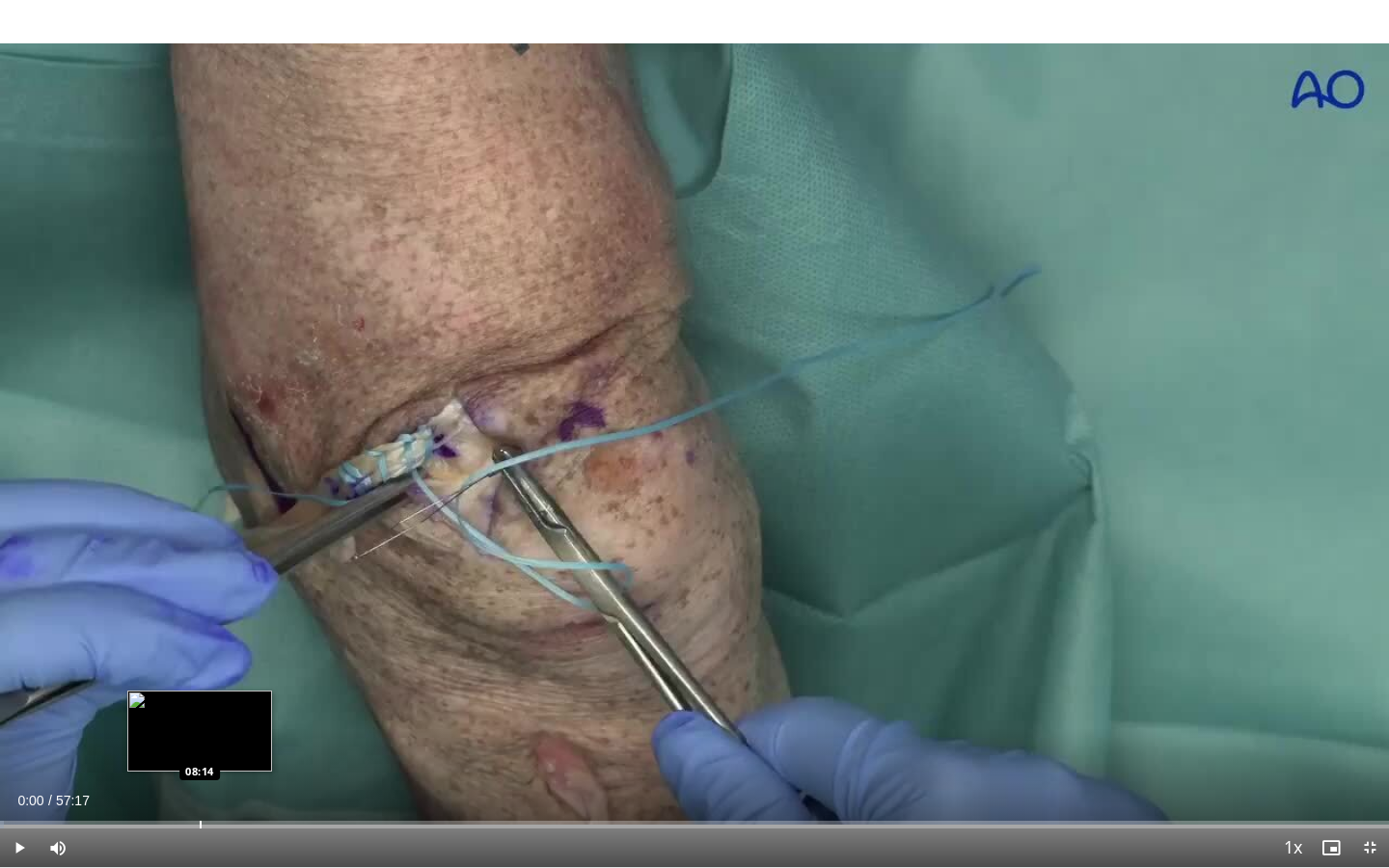 click on "Loaded :  0.29% 00:00 08:14" at bounding box center (694, 819) 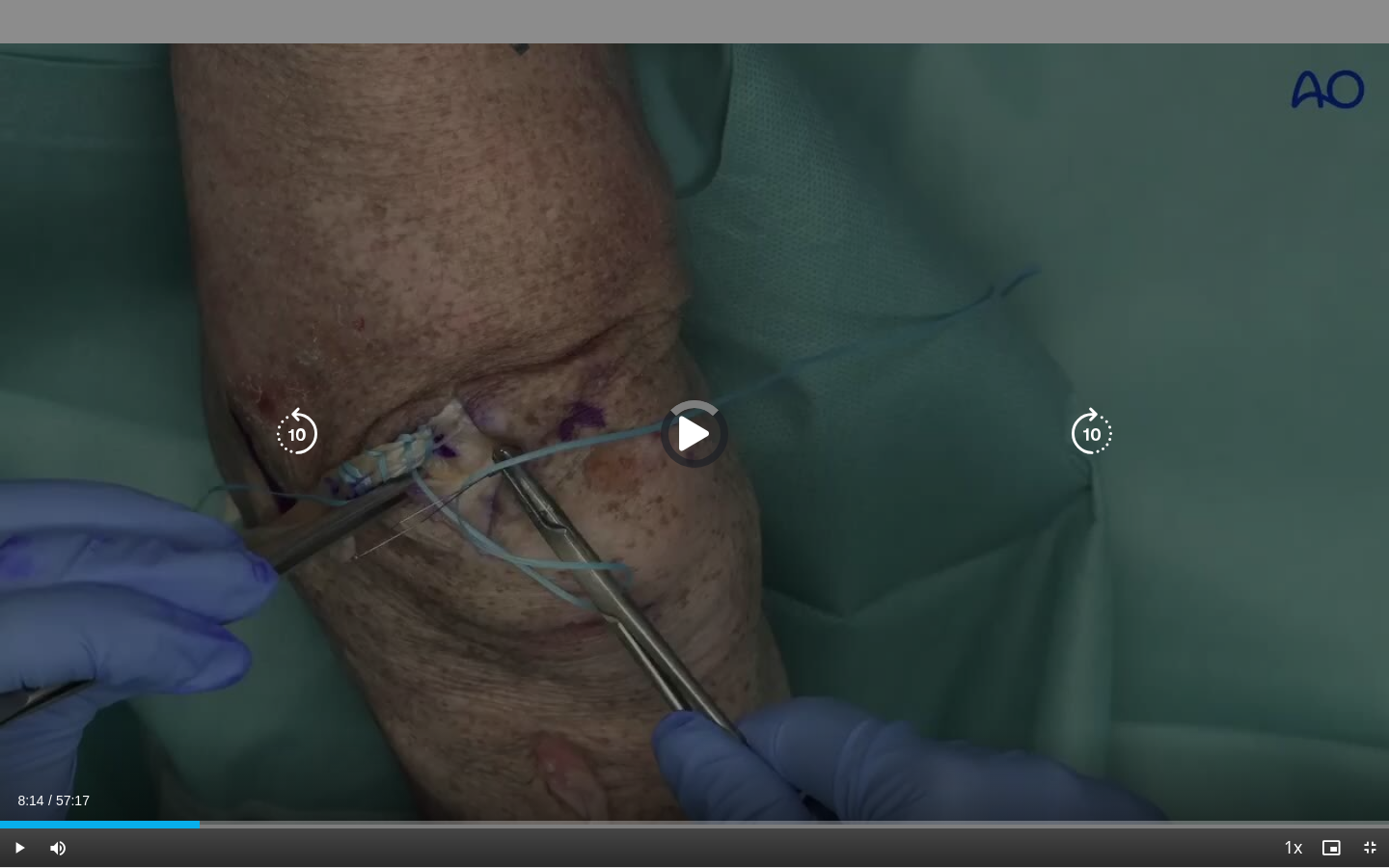 click on "10 seconds
Tap to unmute" at bounding box center (694, 433) 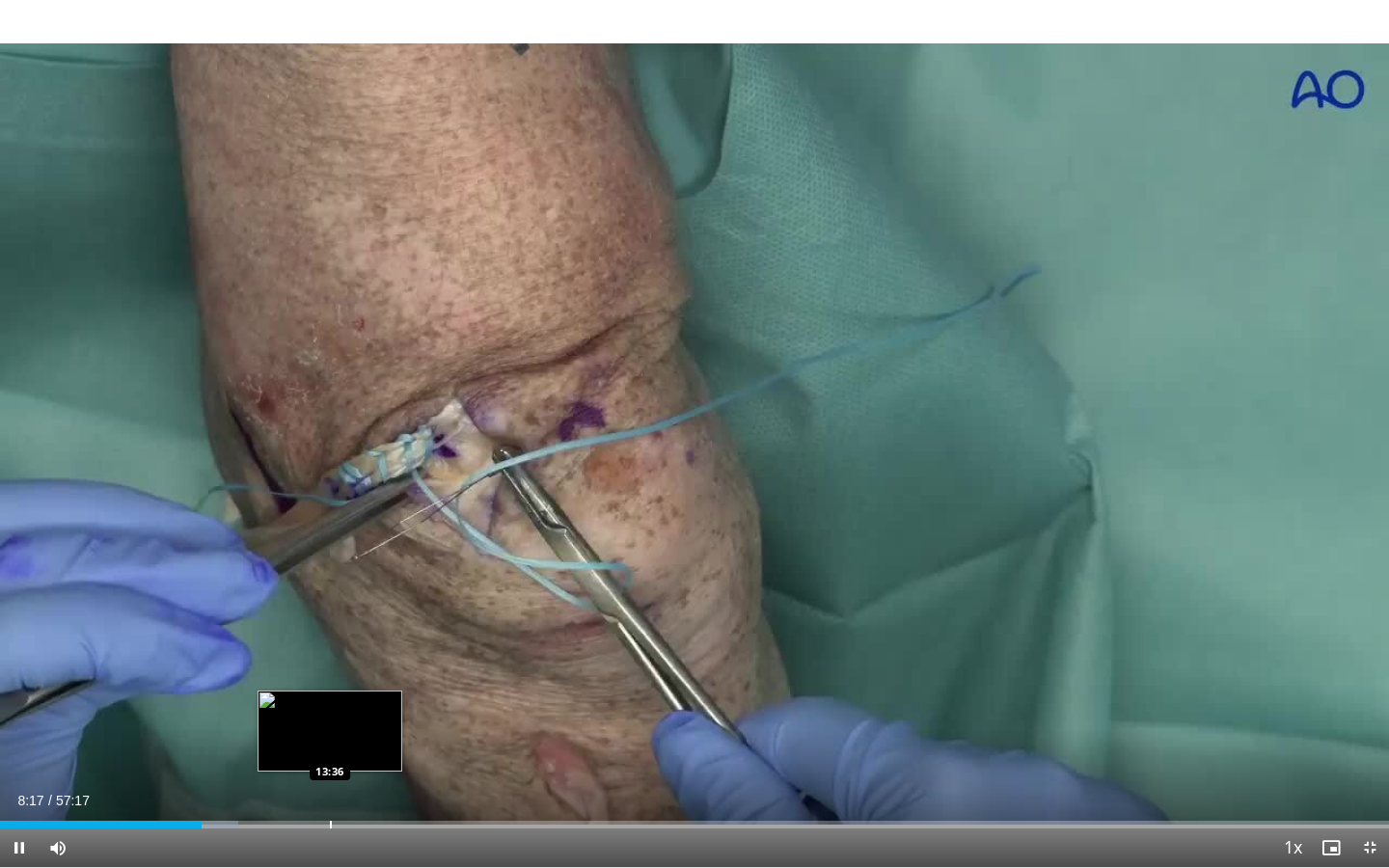 click at bounding box center [331, 825] 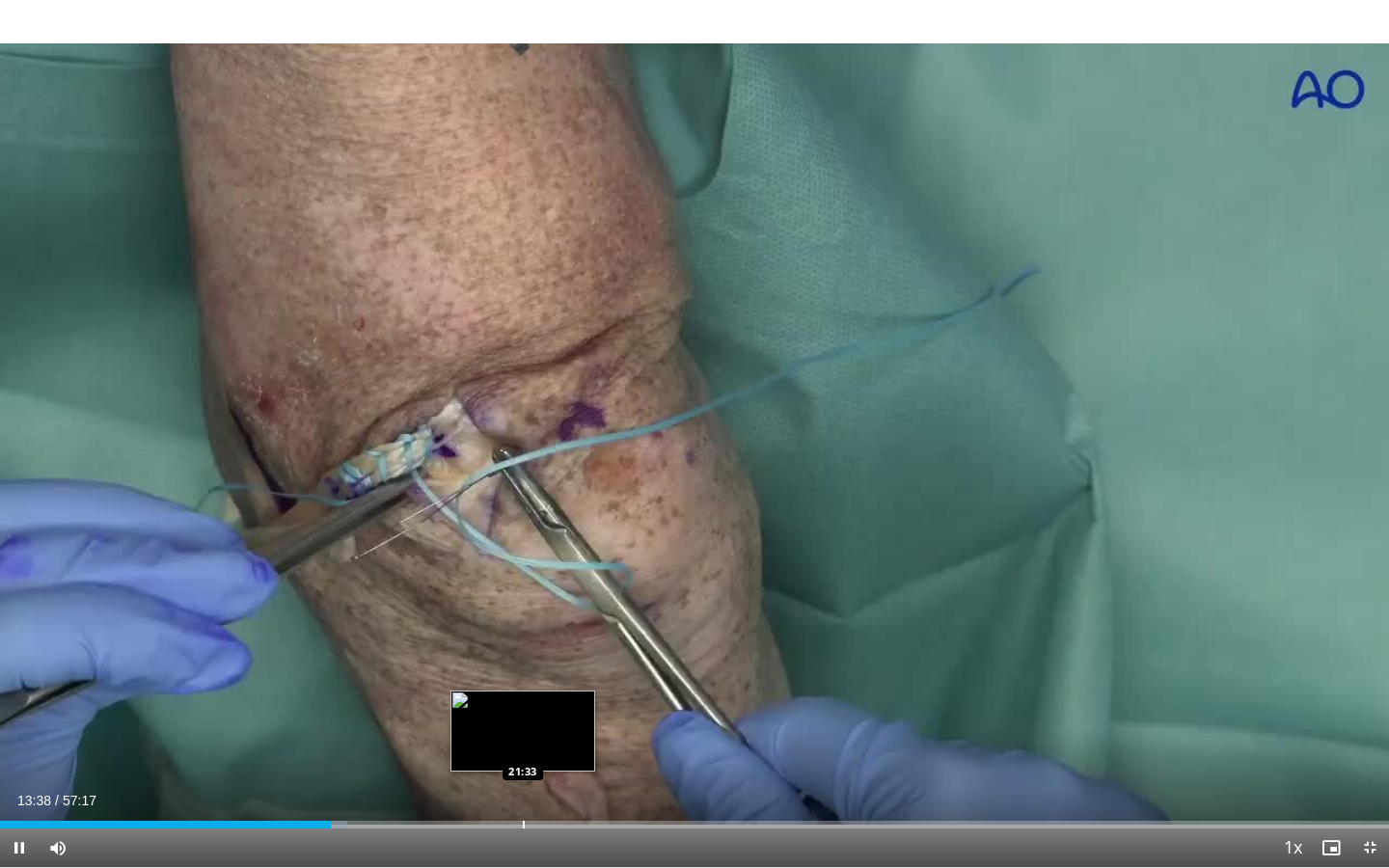click on "Loaded :  25.02% 13:38 21:33" at bounding box center [694, 819] 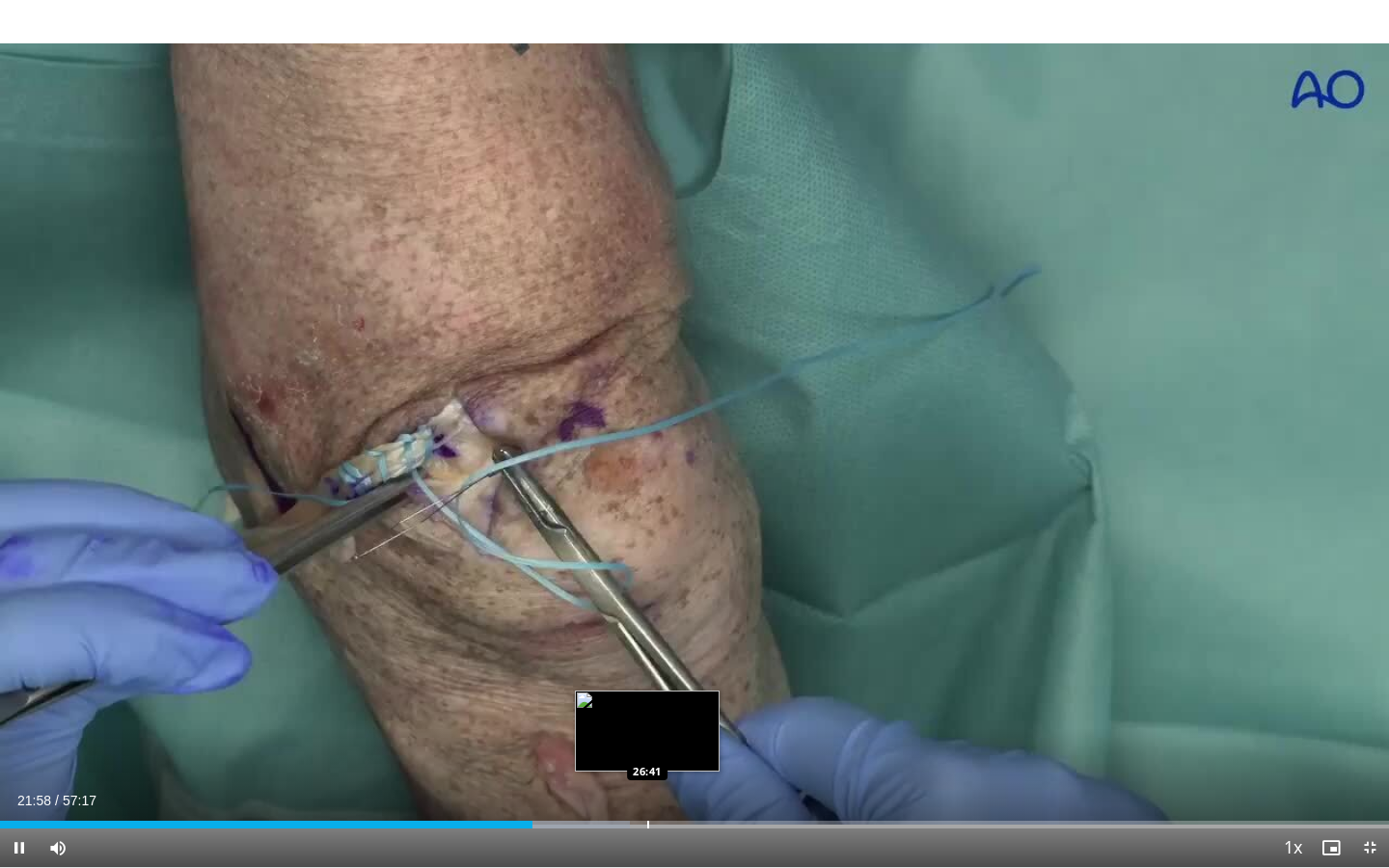 click on "Loaded :  45.38% 21:58 26:41" at bounding box center [694, 819] 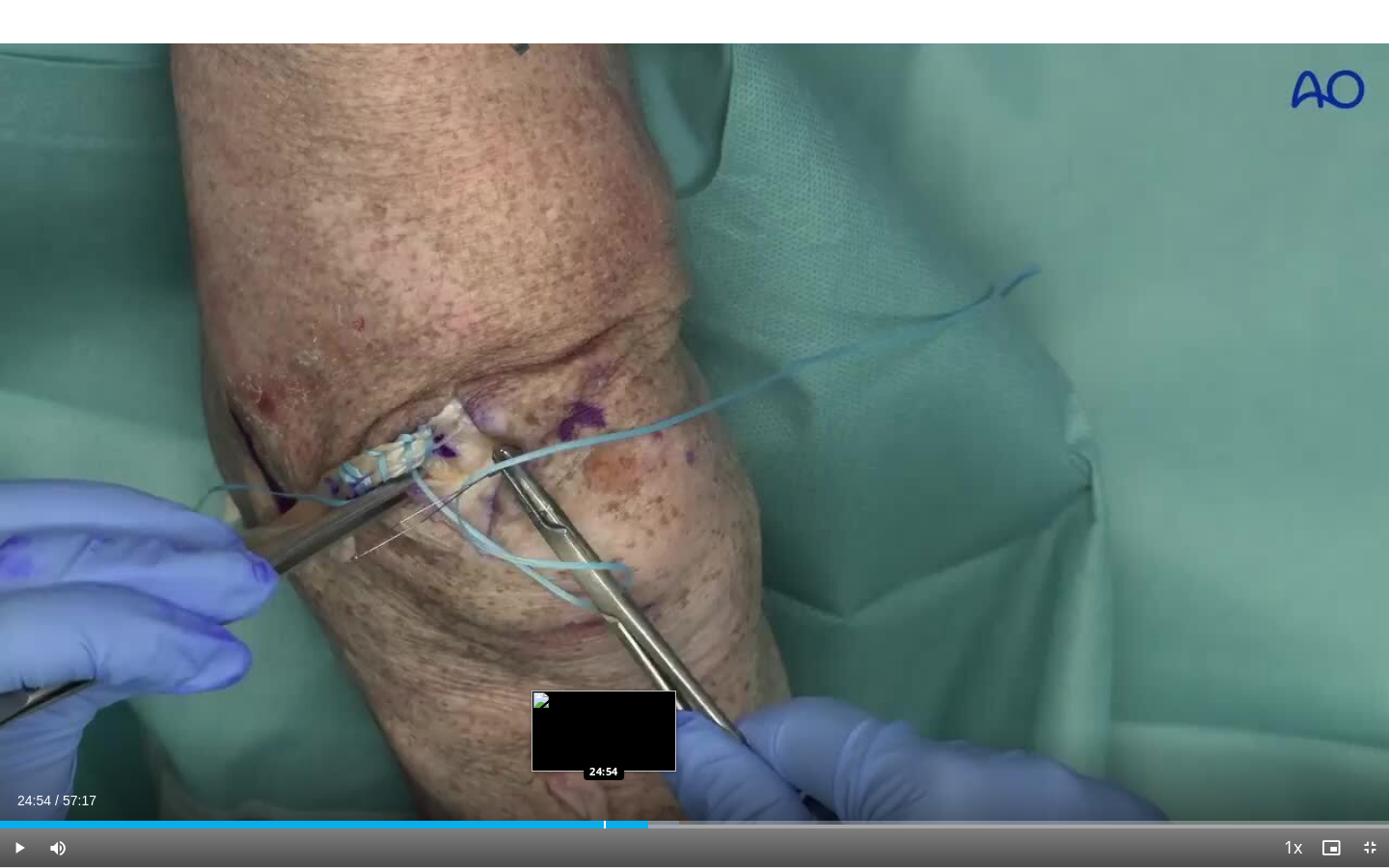 click on "Loaded :  48.87% 26:44 24:54" at bounding box center [694, 819] 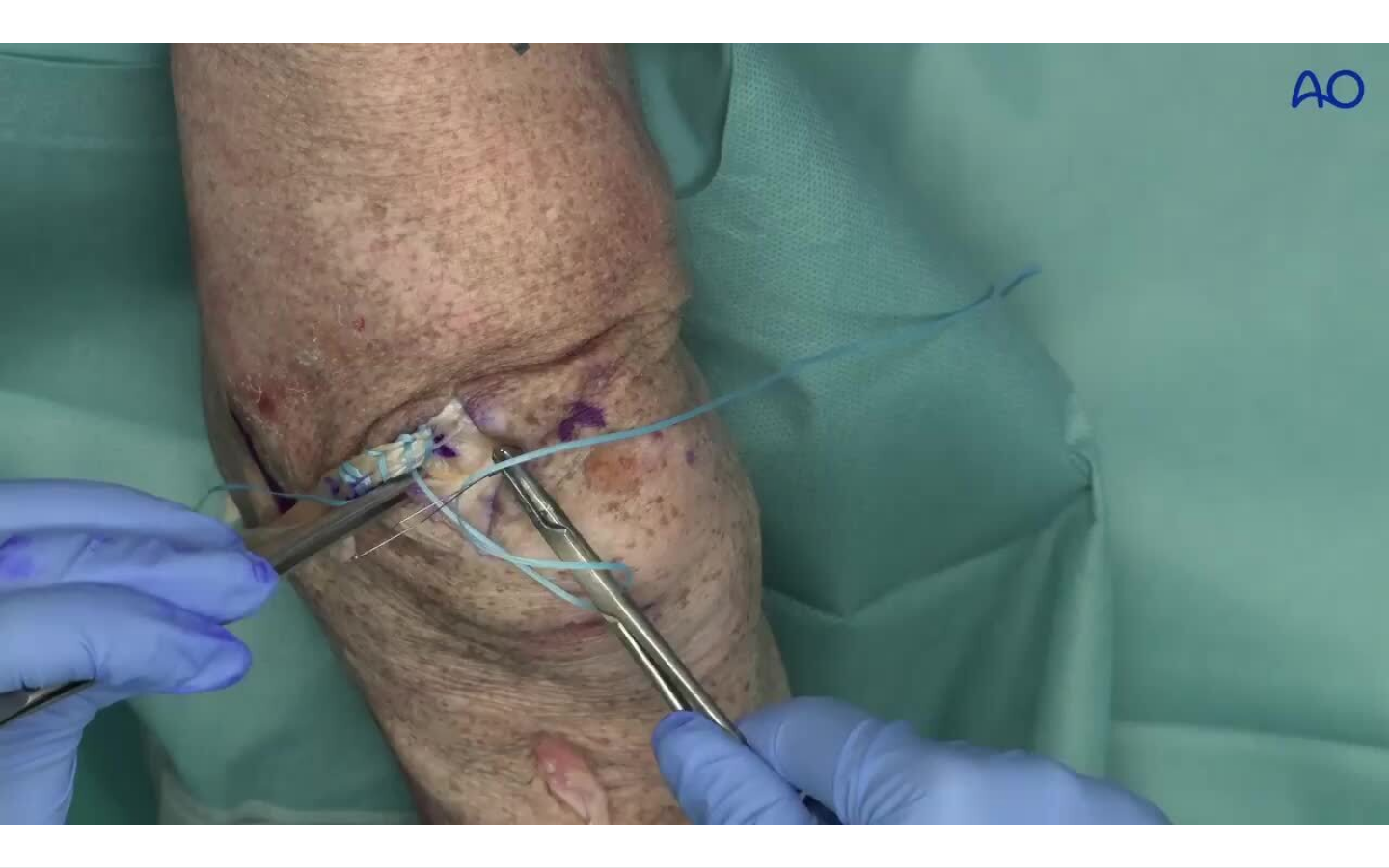 click at bounding box center [605, 863] 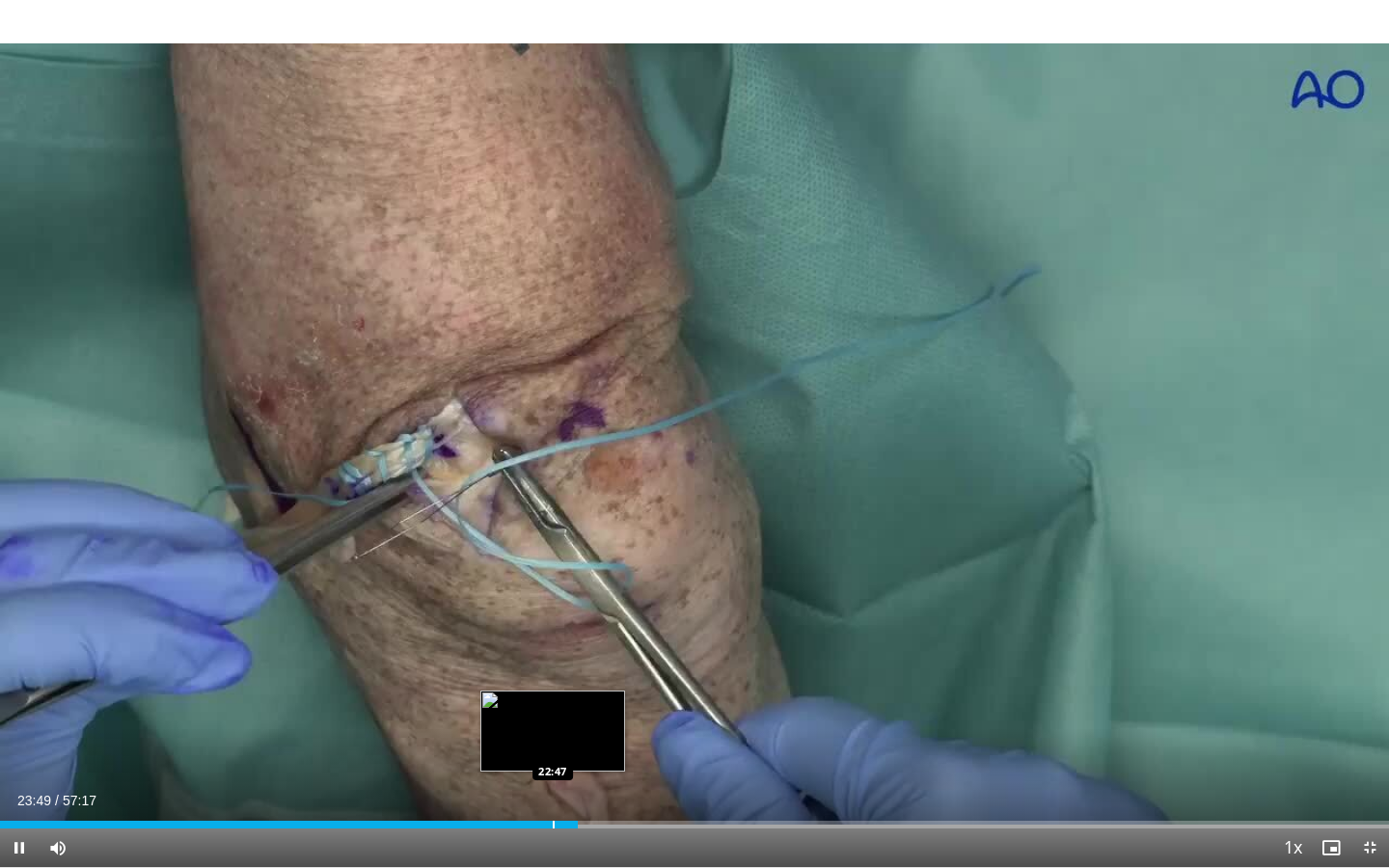 click on "Loaded :  41.60% 23:49 22:47" at bounding box center [694, 819] 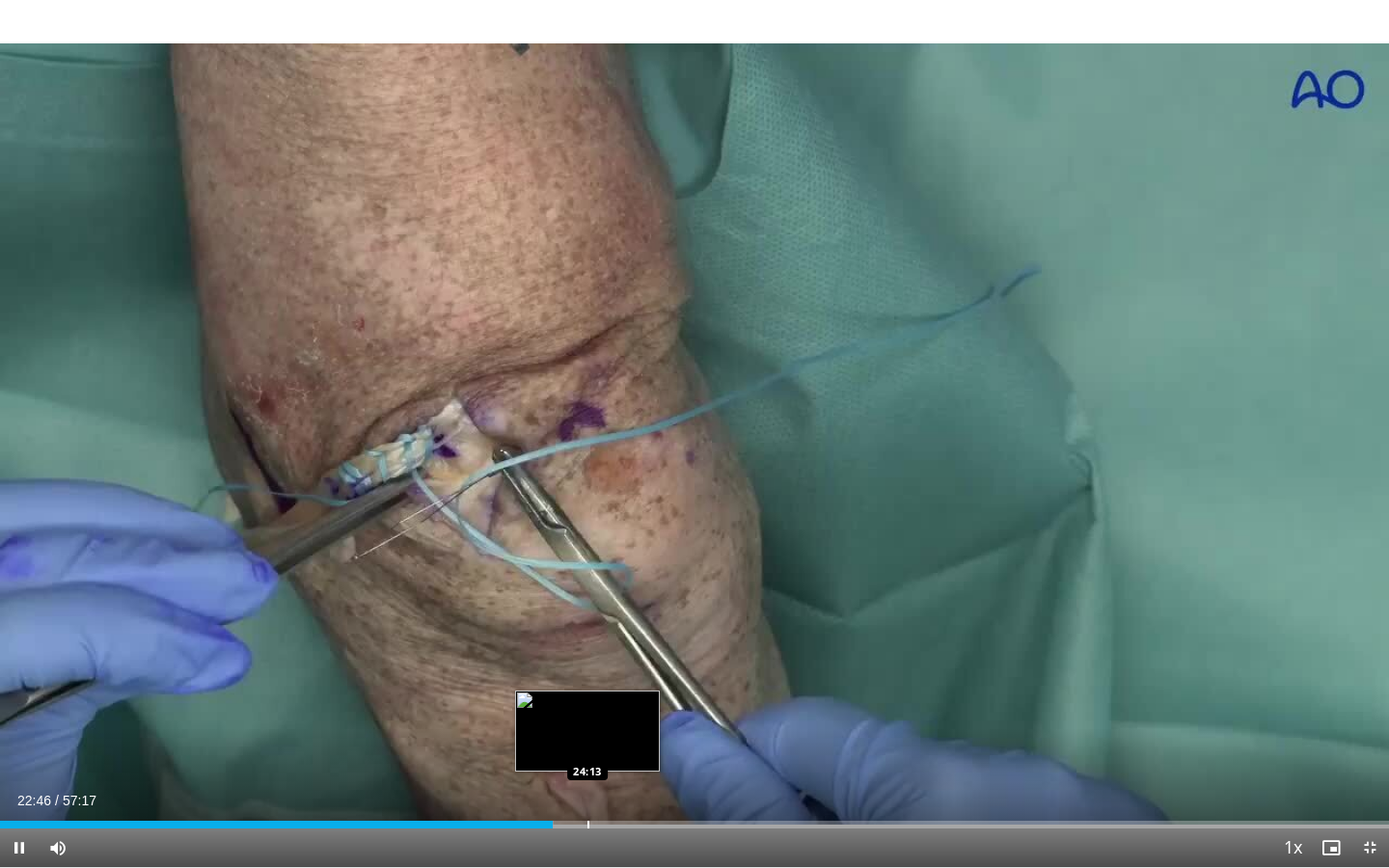 click on "Loaded :  39.85% 22:46 24:13" at bounding box center (694, 819) 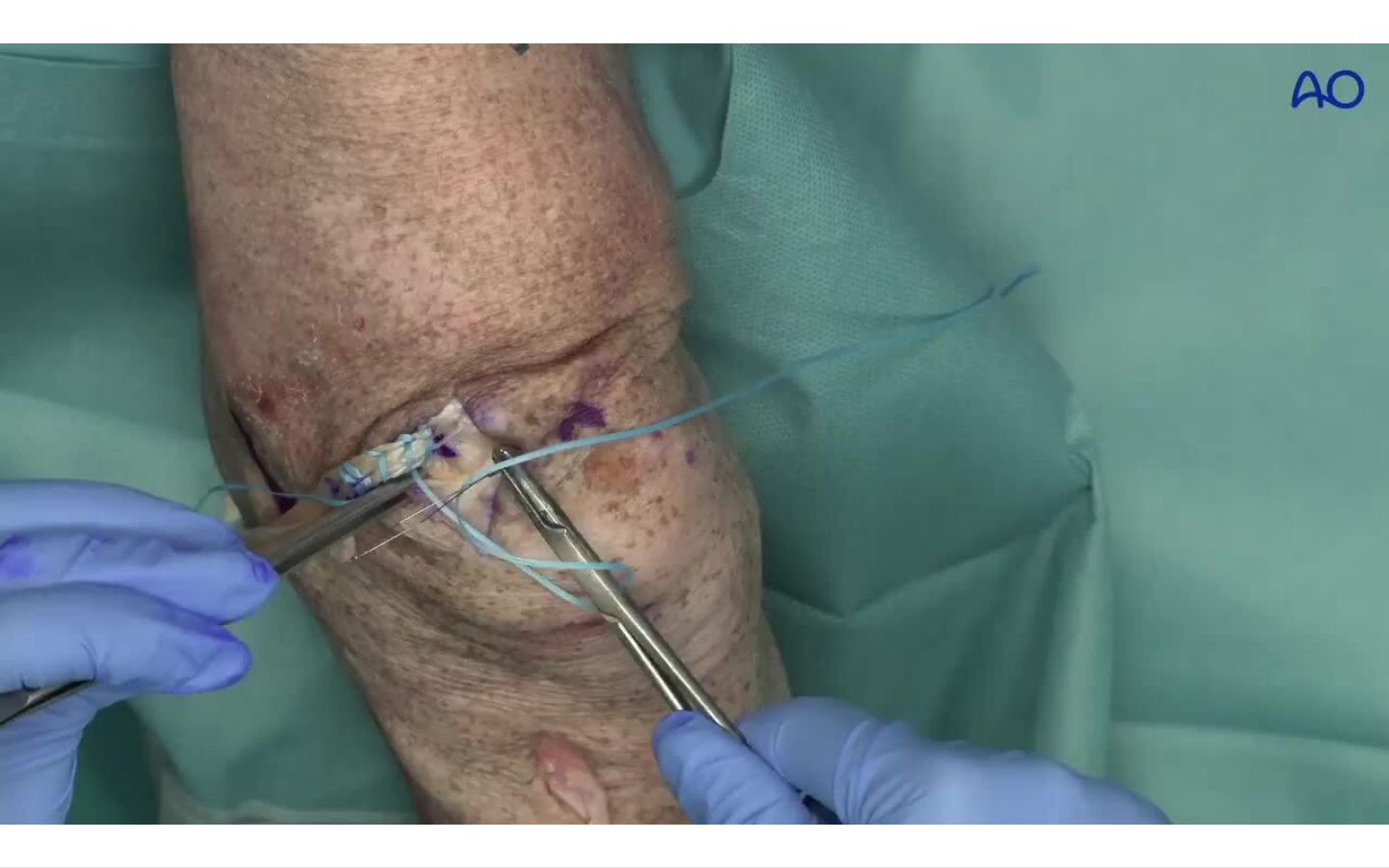 click on "Loaded :  44.80% 24:14 24:13" at bounding box center [694, 857] 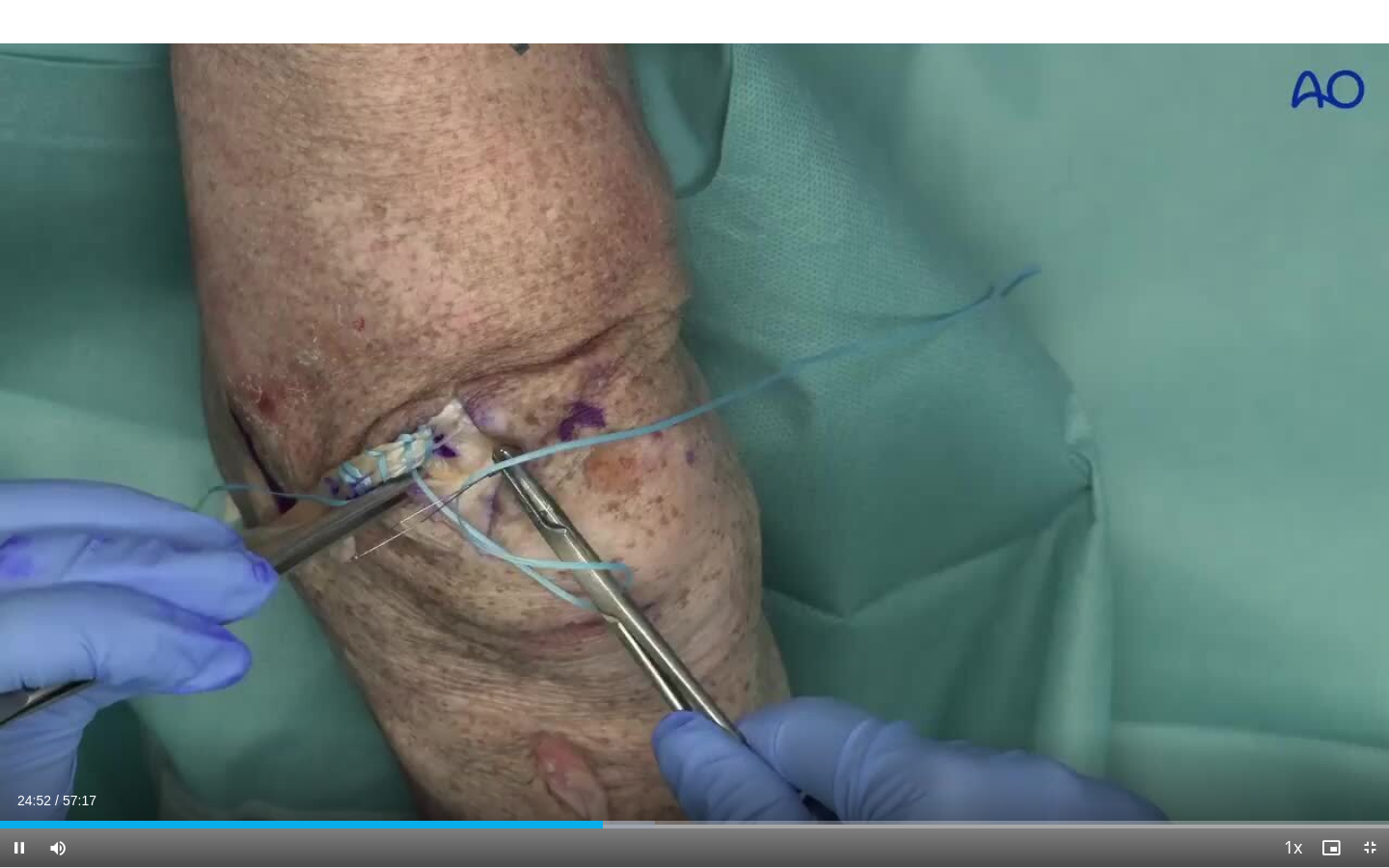 click on "Current Time  24:52 / Duration  57:17 Pause Skip Backward Skip Forward Mute Loaded :  47.13% 24:52 25:22 Stream Type  LIVE Seek to live, currently behind live LIVE   1x Playback Rate 0.5x 0.75x 1x , selected 1.25x 1.5x 1.75x 2x Chapters Chapters Descriptions descriptions off , selected Captions captions off , selected Audio Track en (Main) , selected Exit Fullscreen Enable picture-in-picture mode" at bounding box center (694, 848) 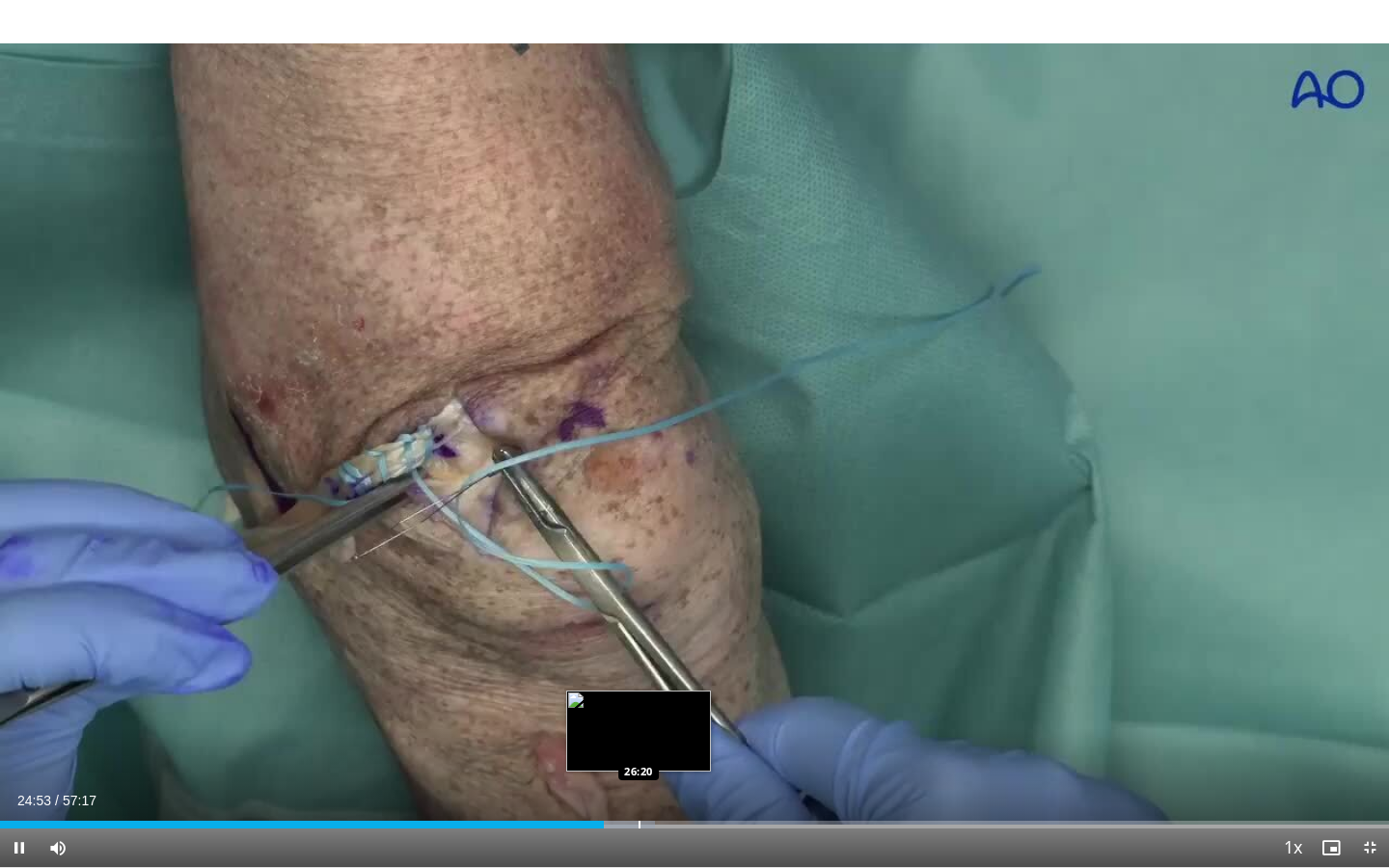 click at bounding box center (640, 825) 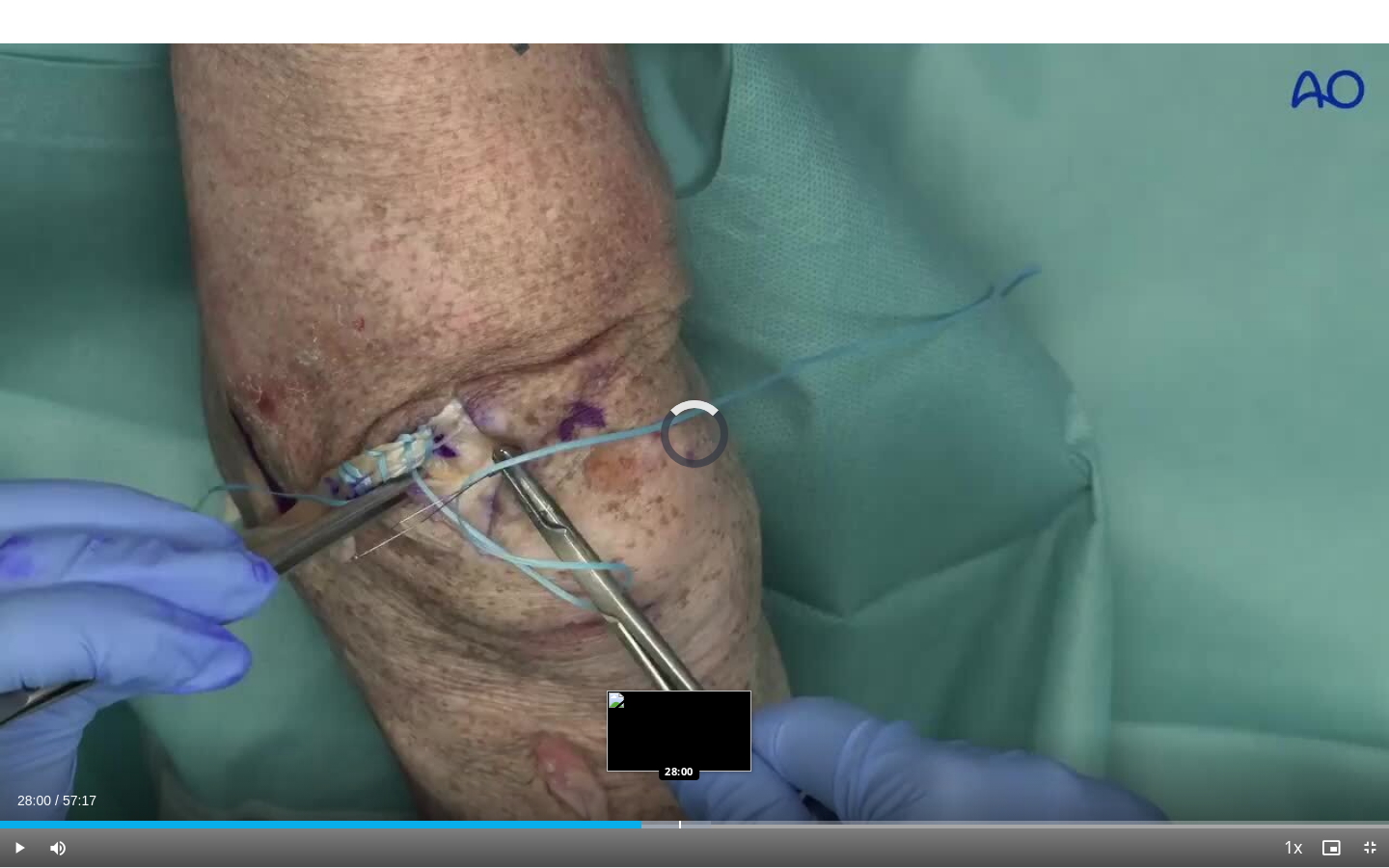 click on "Loaded :  51.20% 26:28 28:00" at bounding box center (694, 819) 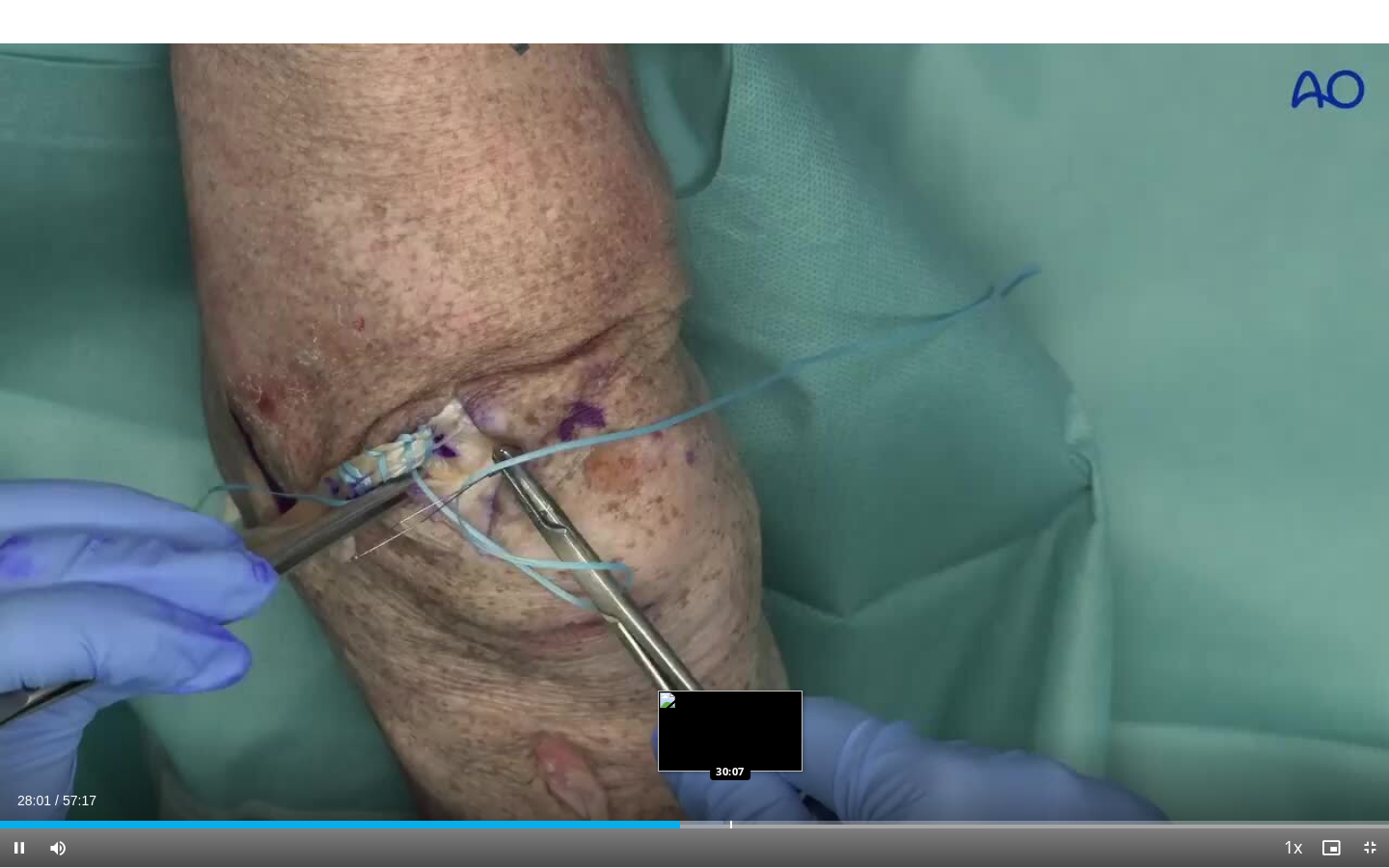 click on "Loaded :  52.07% 28:02 30:07" at bounding box center [694, 819] 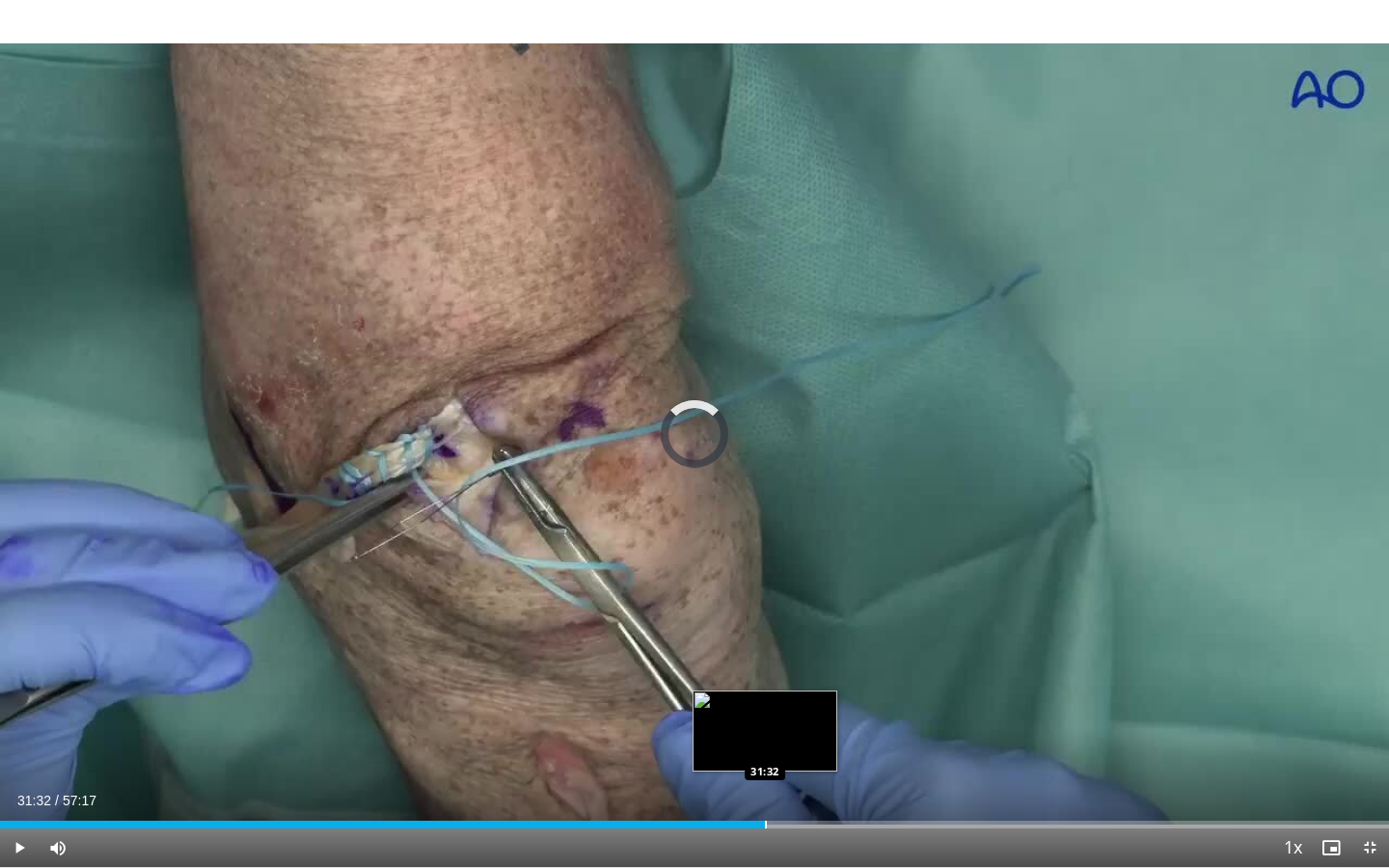 click on "Loaded :  53.53% 31:32 31:32" at bounding box center [694, 819] 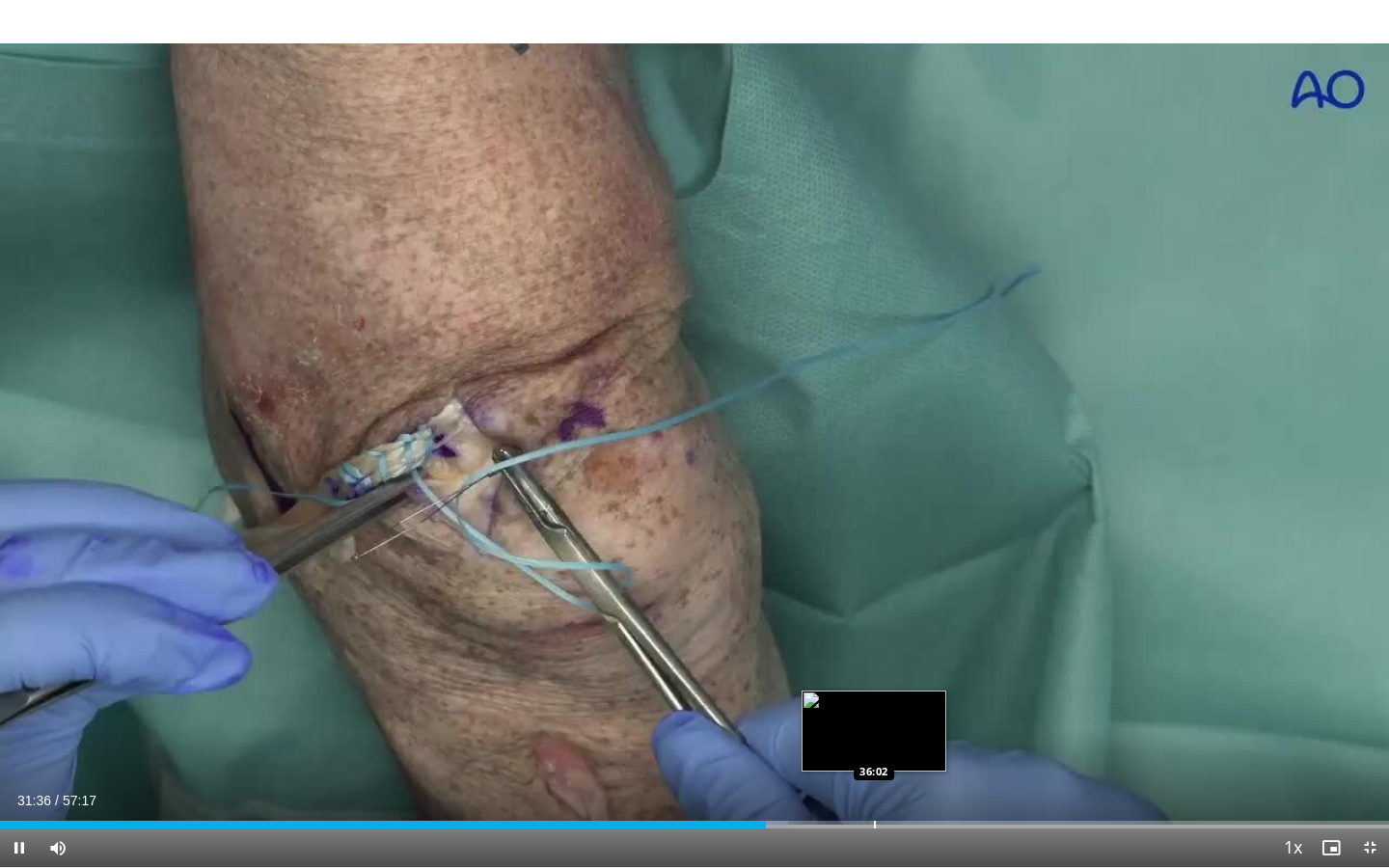 click on "Loaded :  56.73% 31:36 36:02" at bounding box center [694, 819] 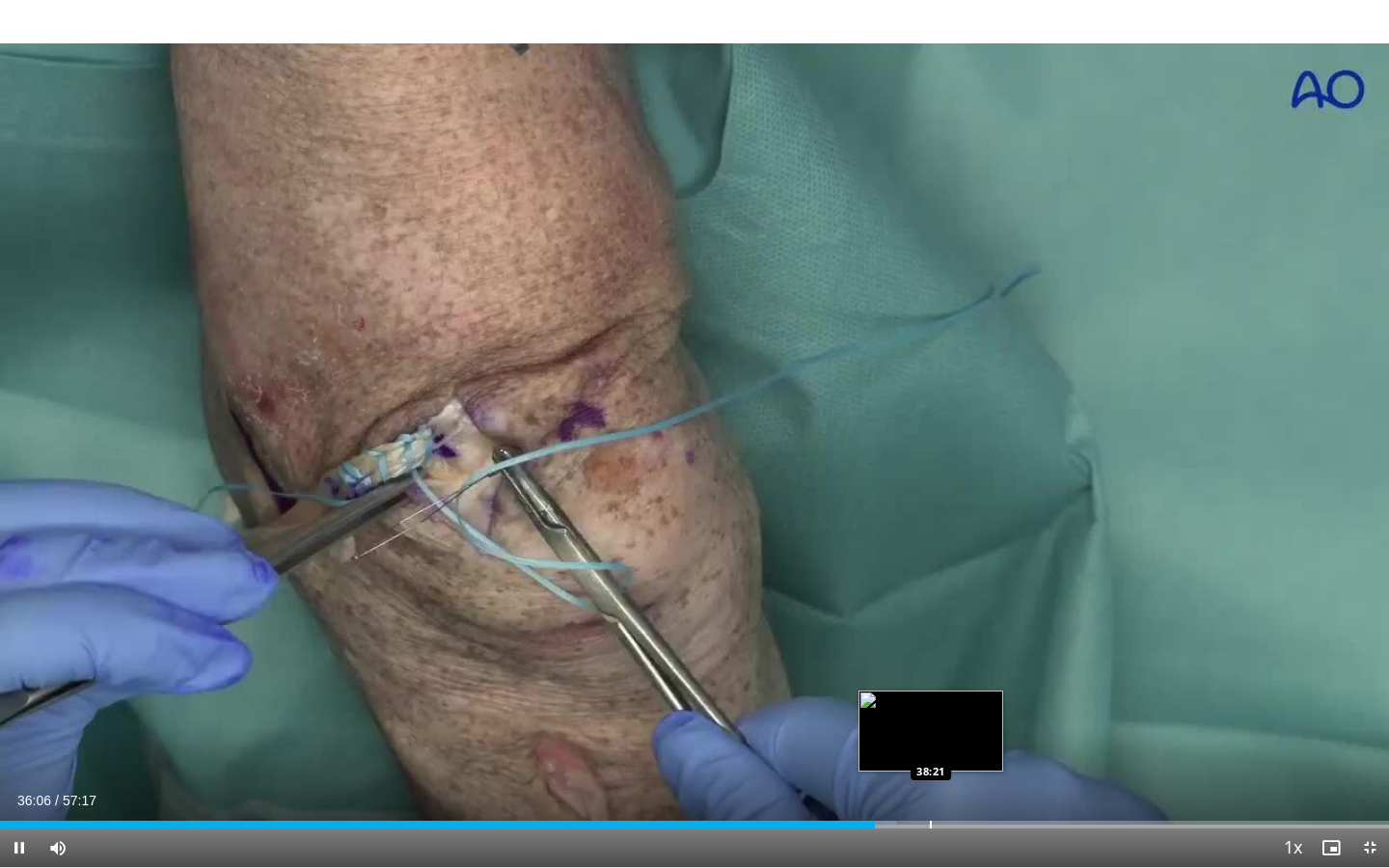 click at bounding box center (931, 825) 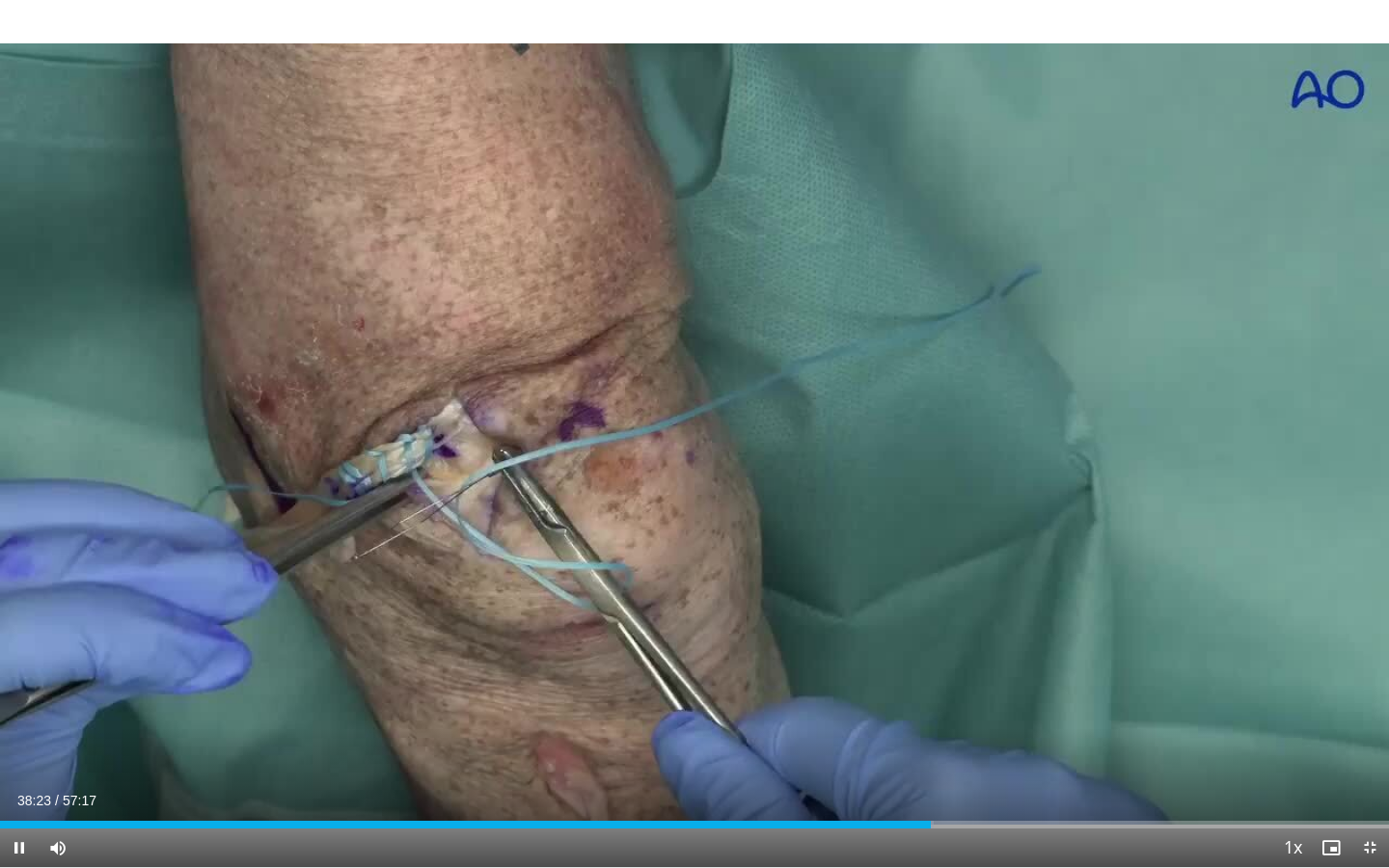 click on "Current Time  38:23 / Duration  57:17 Pause Skip Backward Skip Forward Mute Loaded :  67.20% 38:23 41:32 Stream Type  LIVE Seek to live, currently behind live LIVE   1x Playback Rate 0.5x 0.75x 1x , selected 1.25x 1.5x 1.75x 2x Chapters Chapters Descriptions descriptions off , selected Captions captions off , selected Audio Track en (Main) , selected Exit Fullscreen Enable picture-in-picture mode" at bounding box center (694, 848) 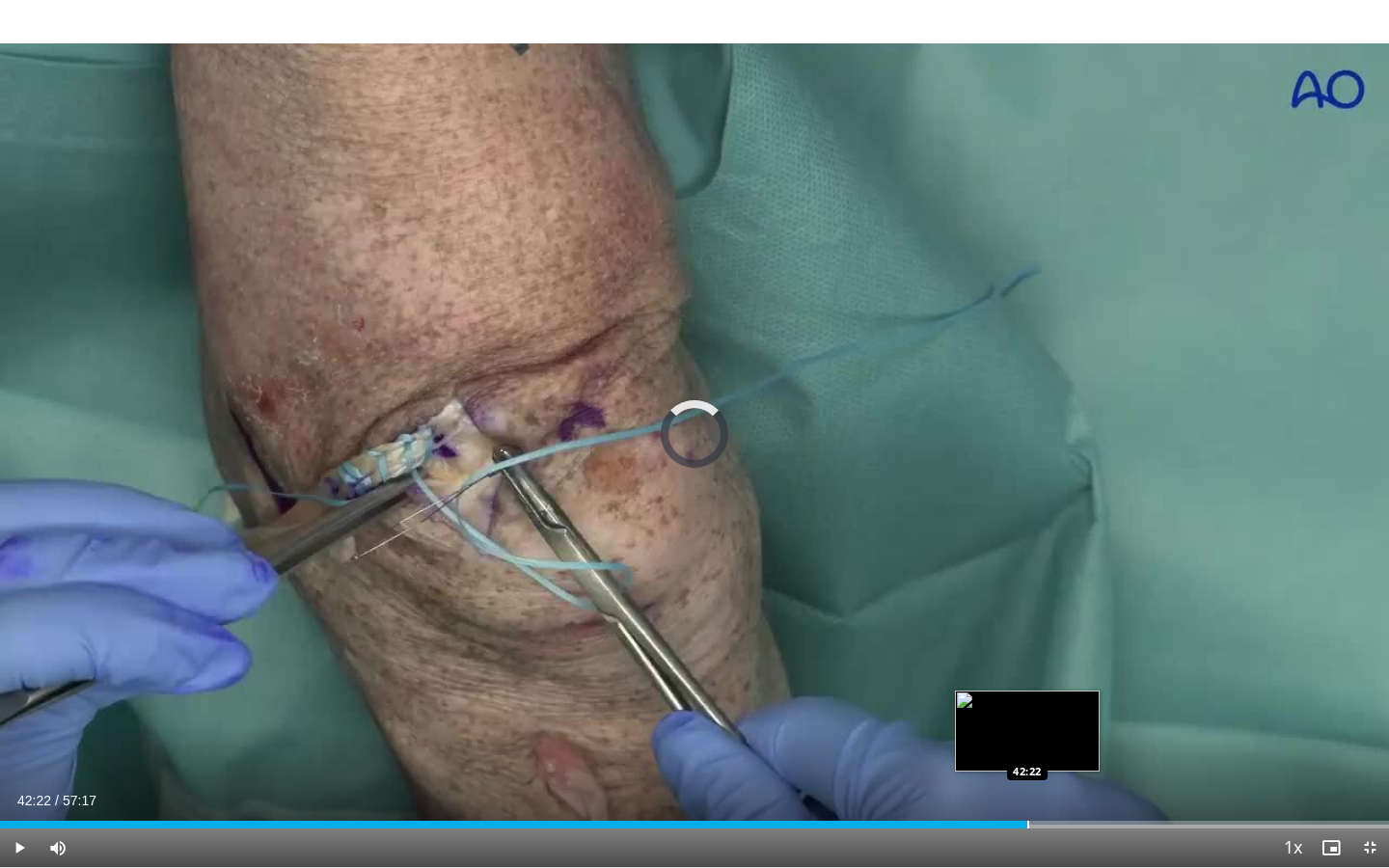 click at bounding box center (1028, 825) 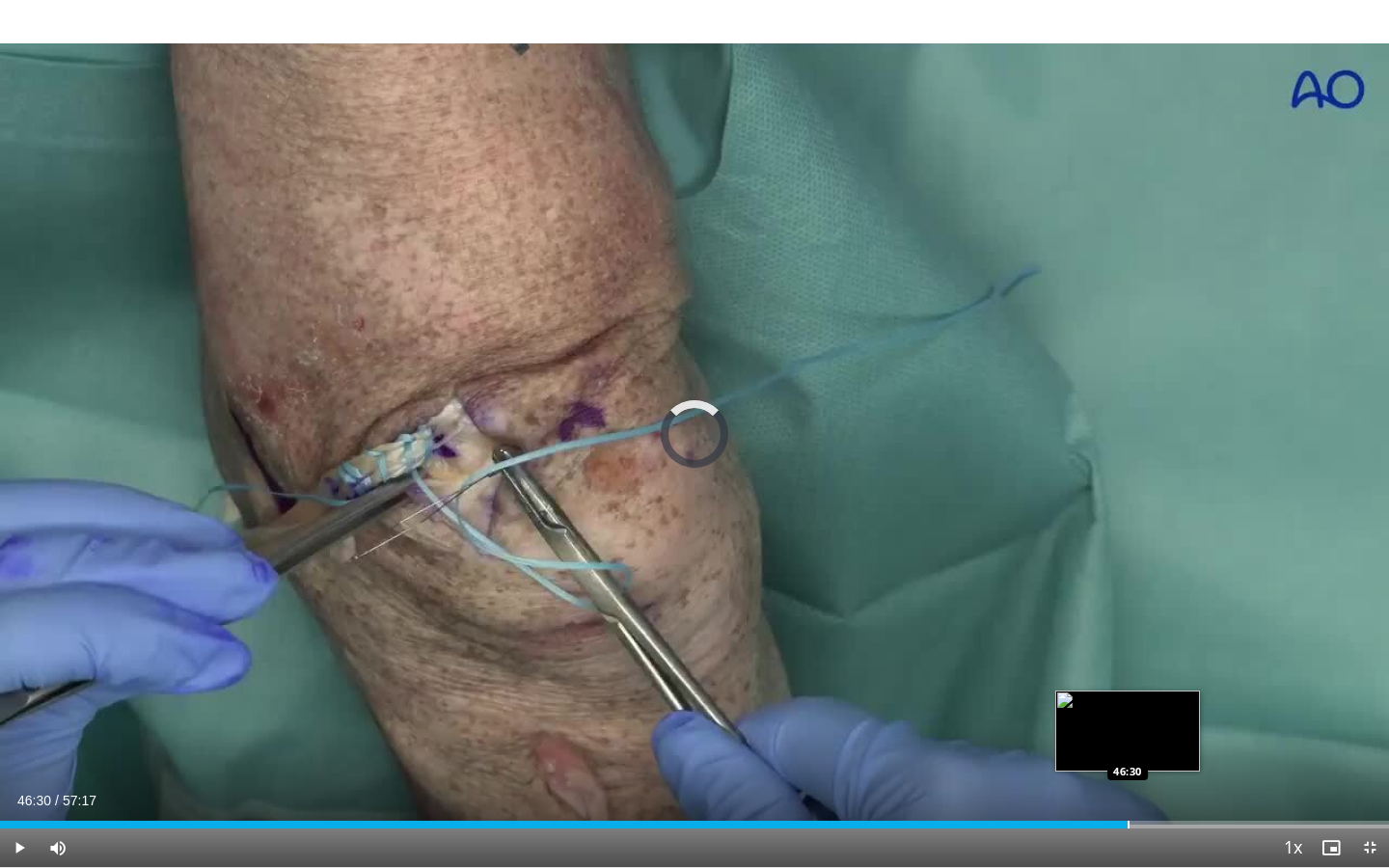 click at bounding box center [1129, 825] 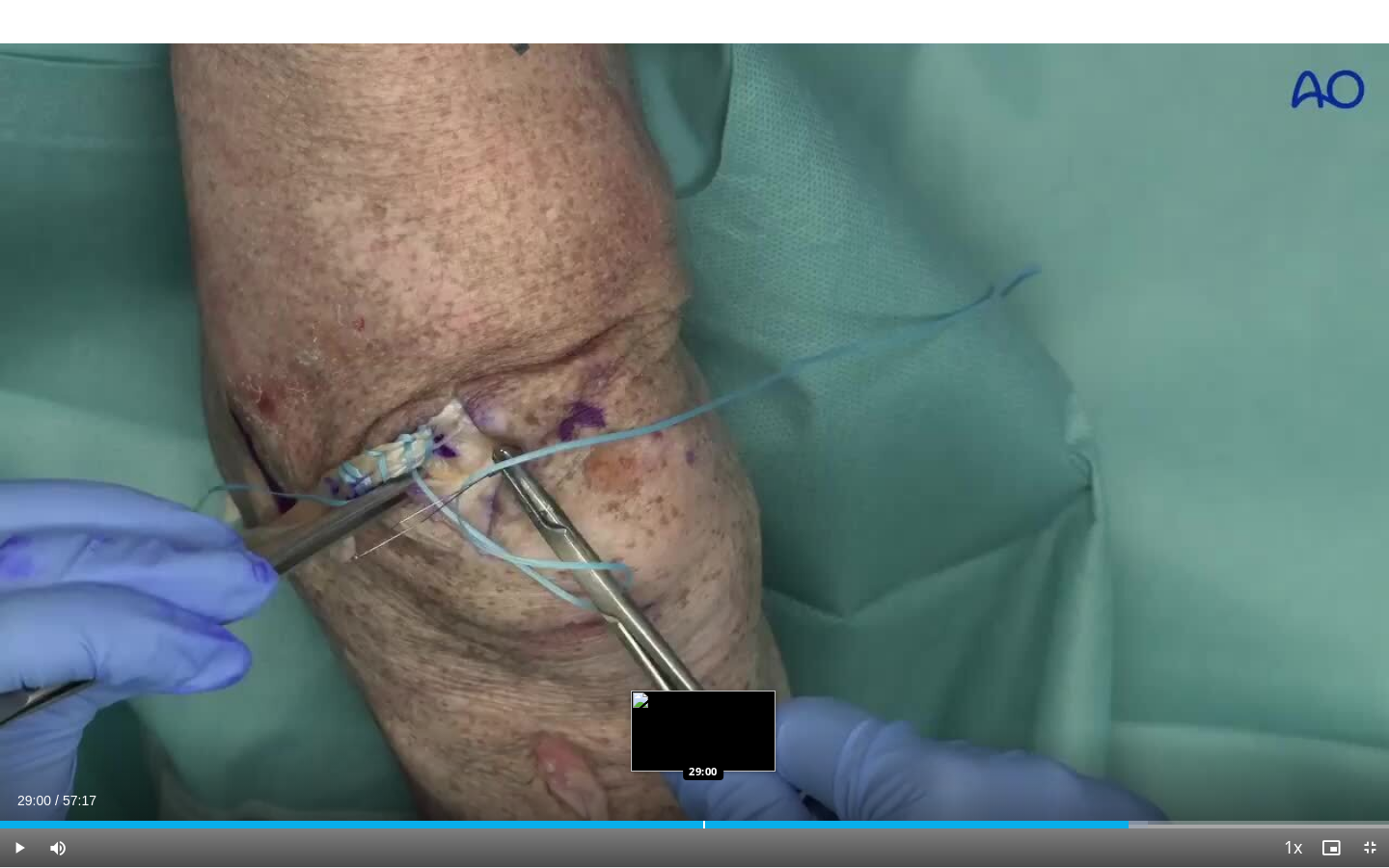 click at bounding box center [704, 825] 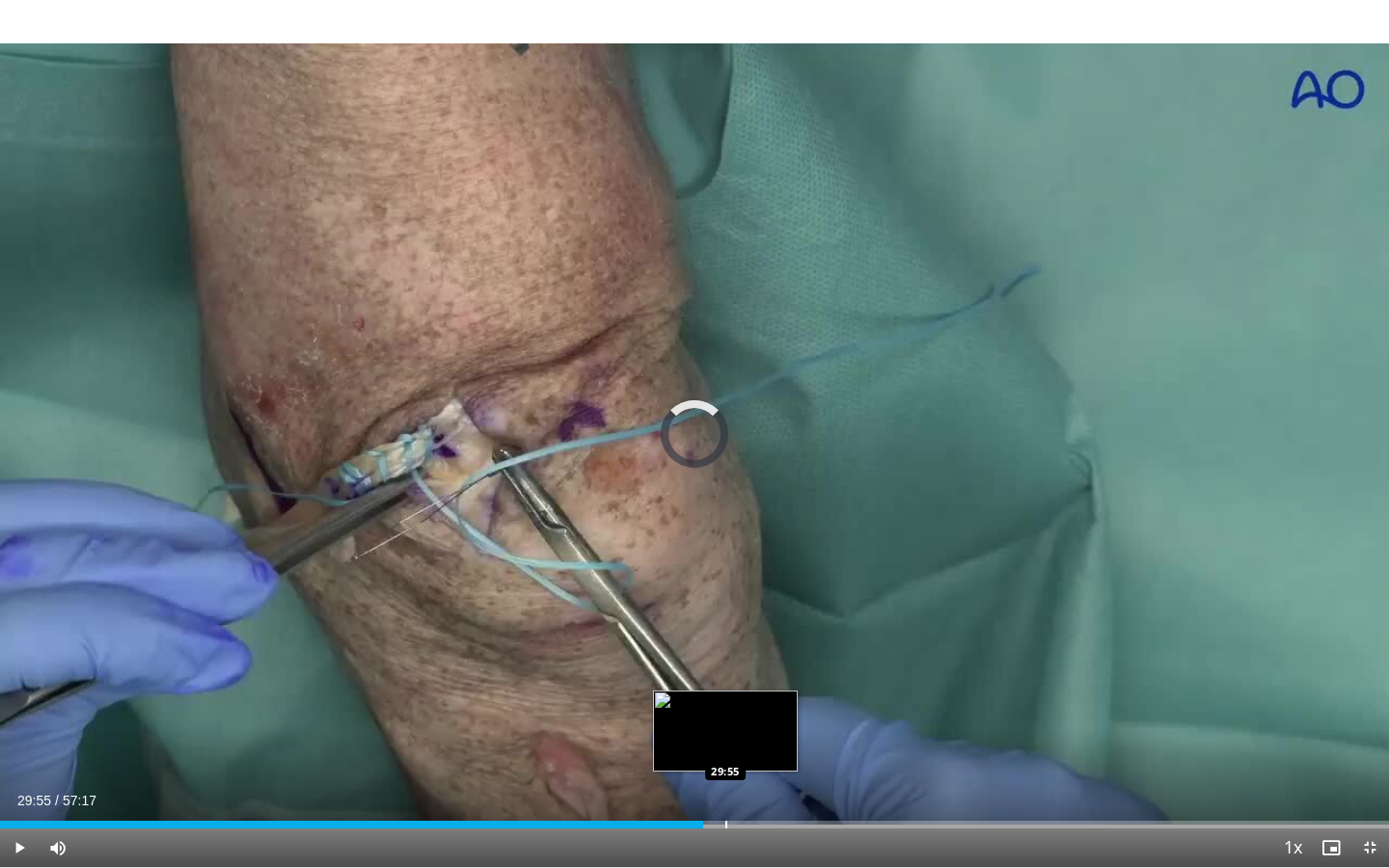 click at bounding box center [726, 825] 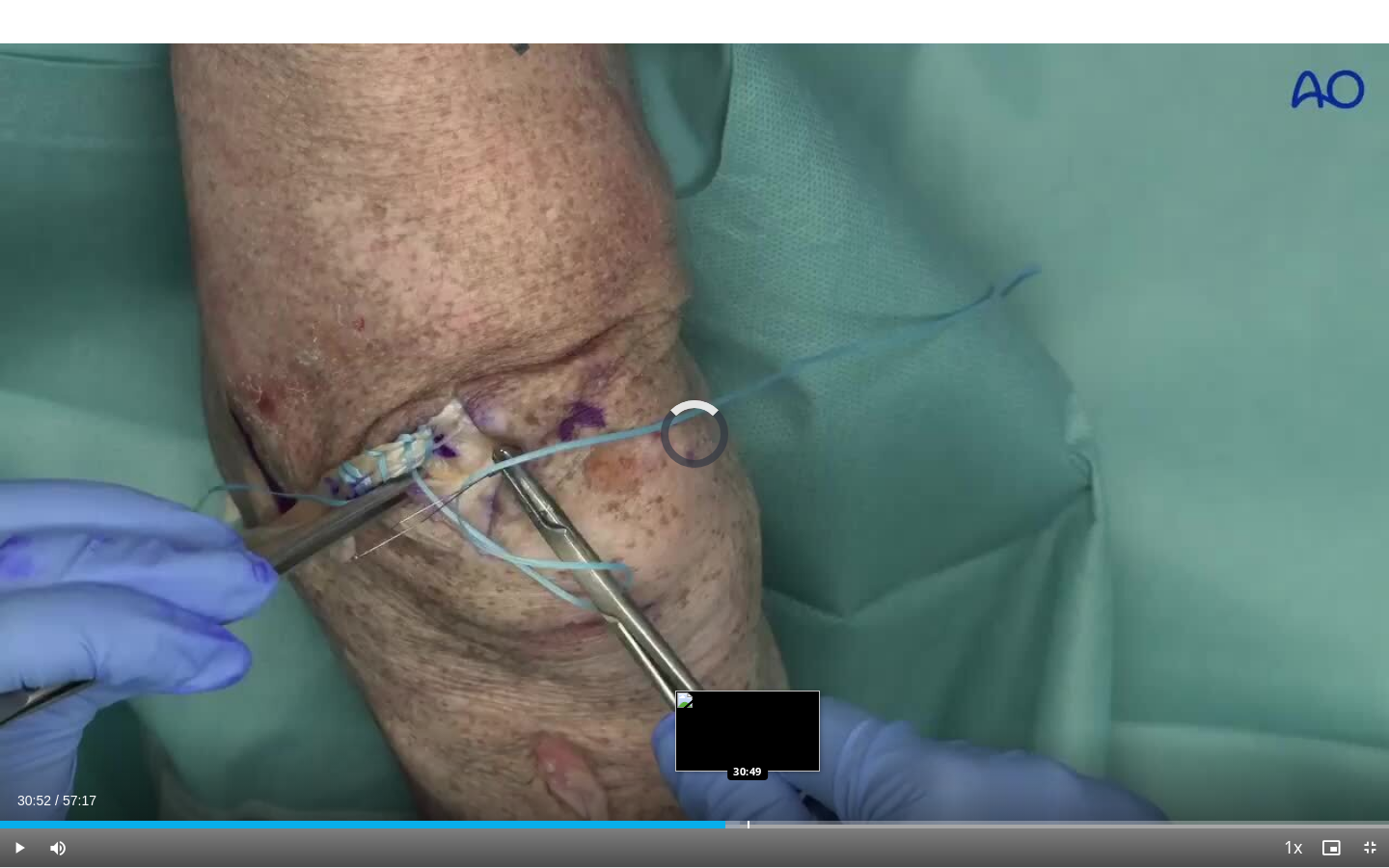 click at bounding box center [749, 825] 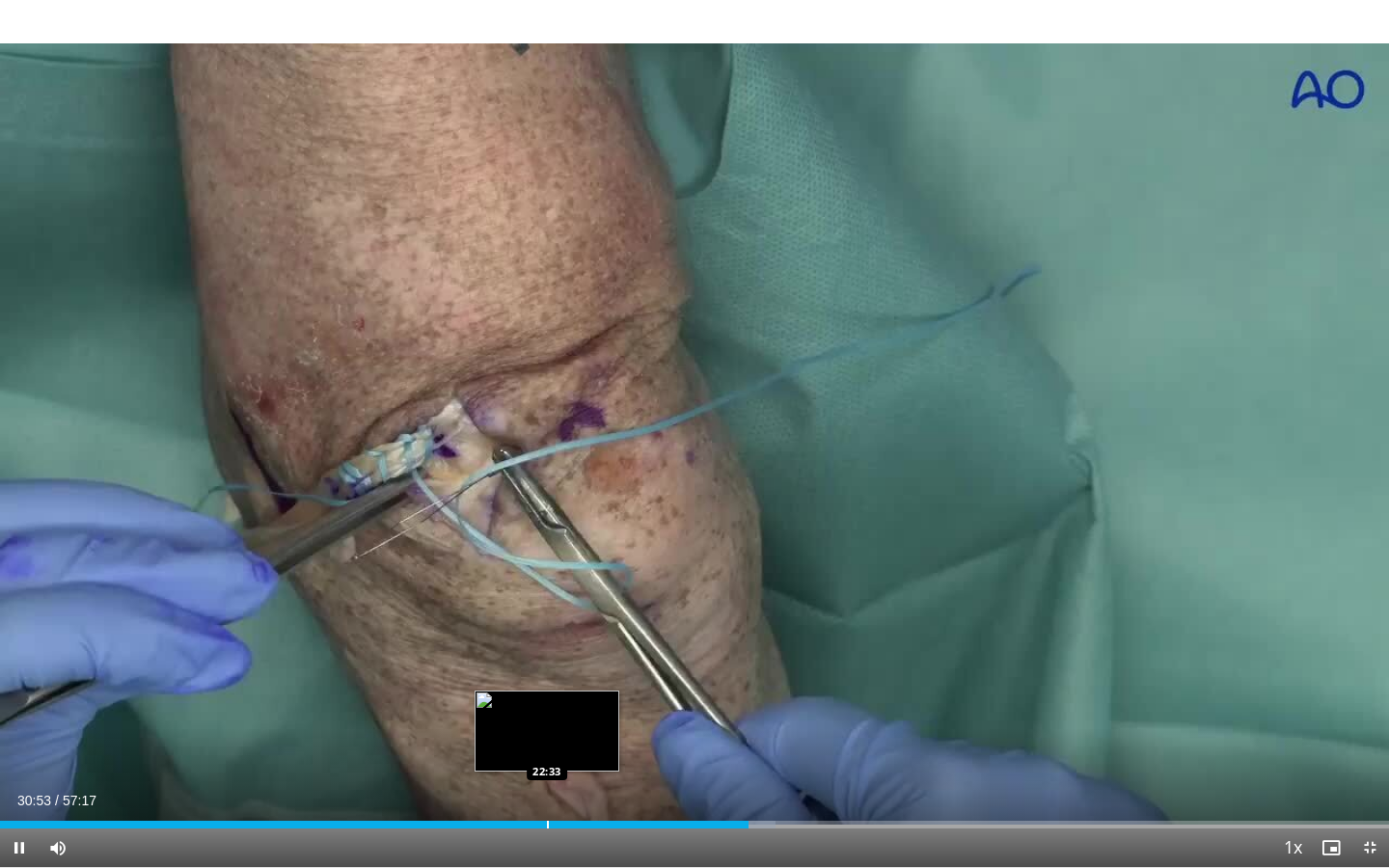 click at bounding box center [548, 825] 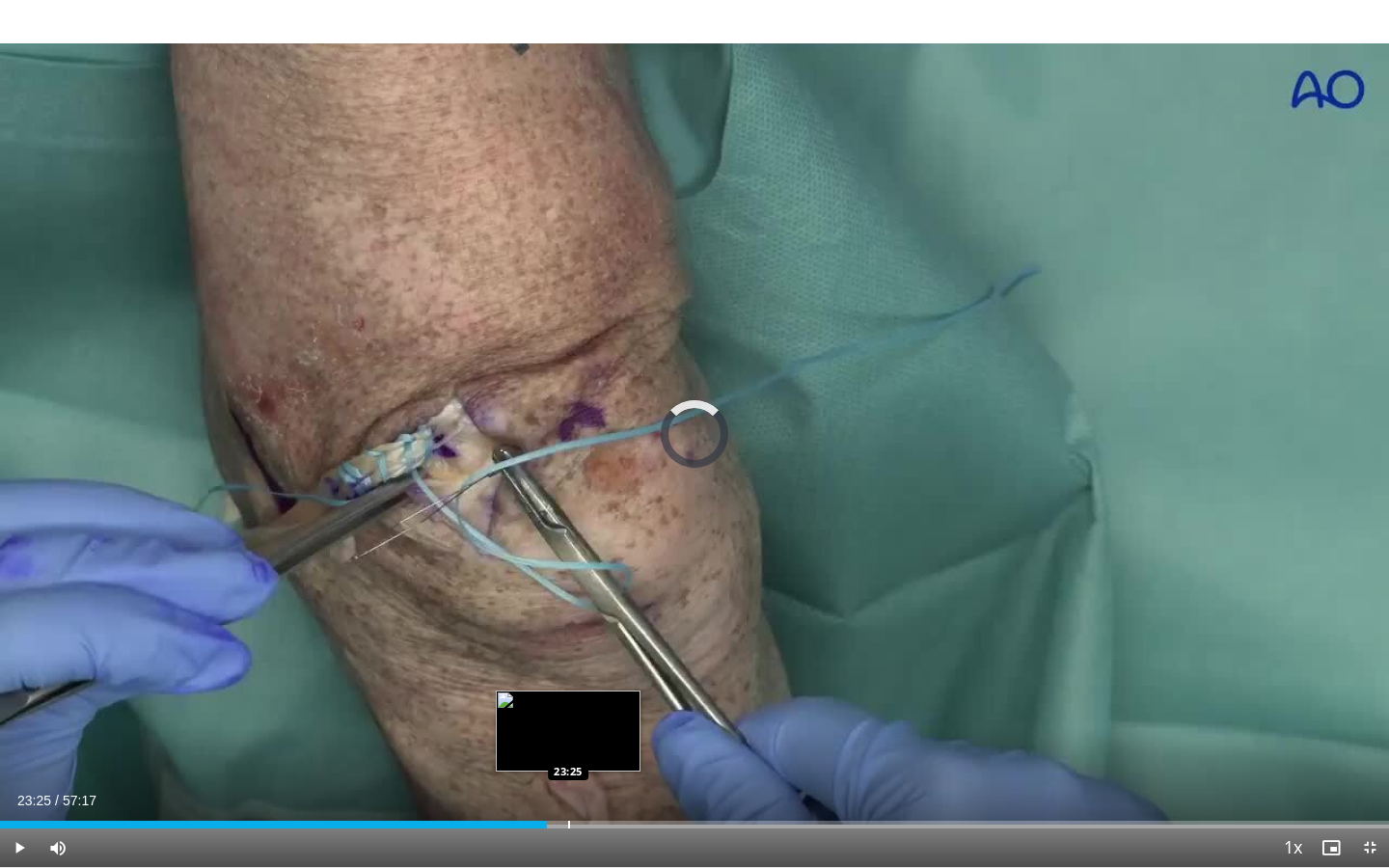 click at bounding box center [569, 825] 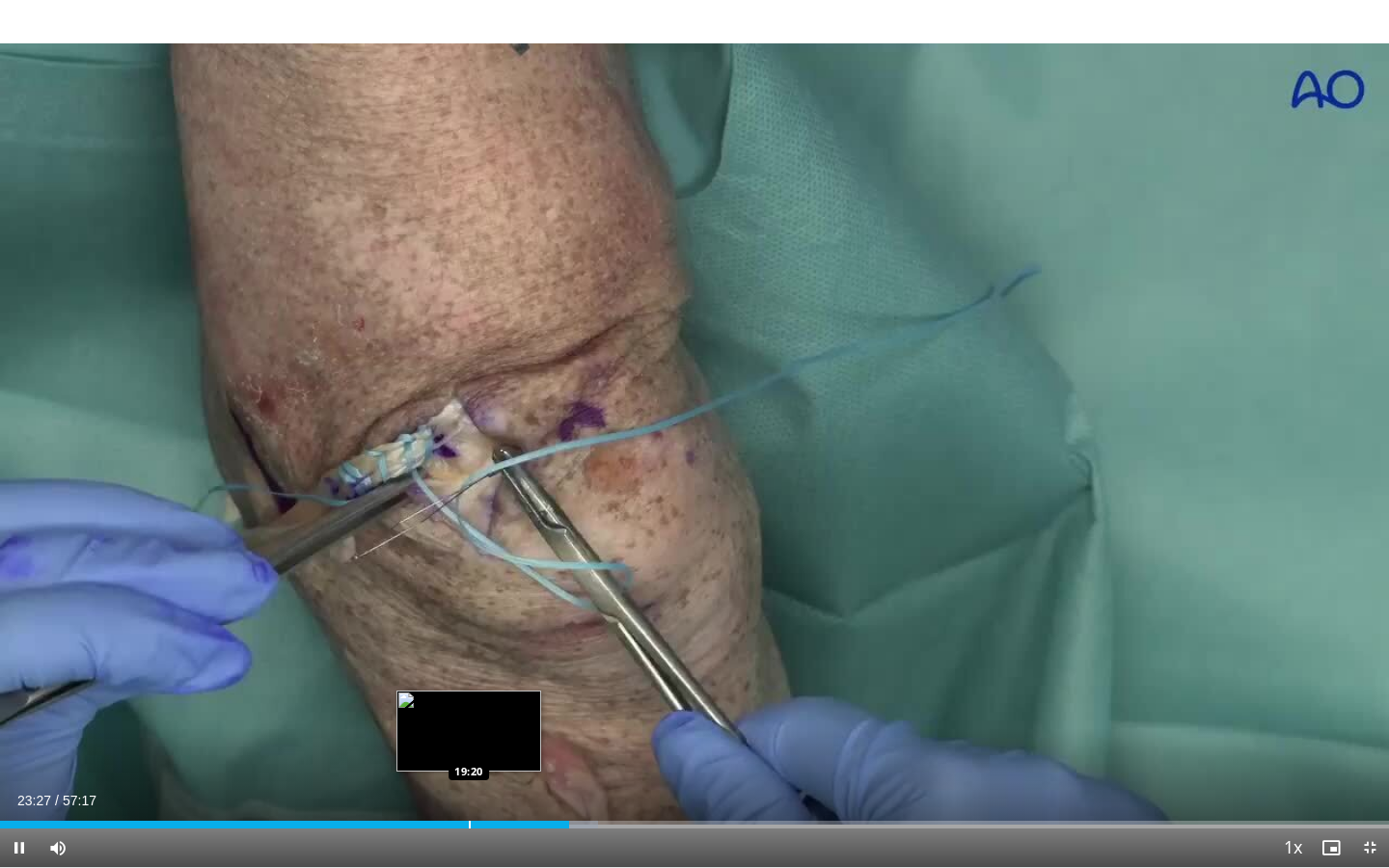 click at bounding box center (470, 825) 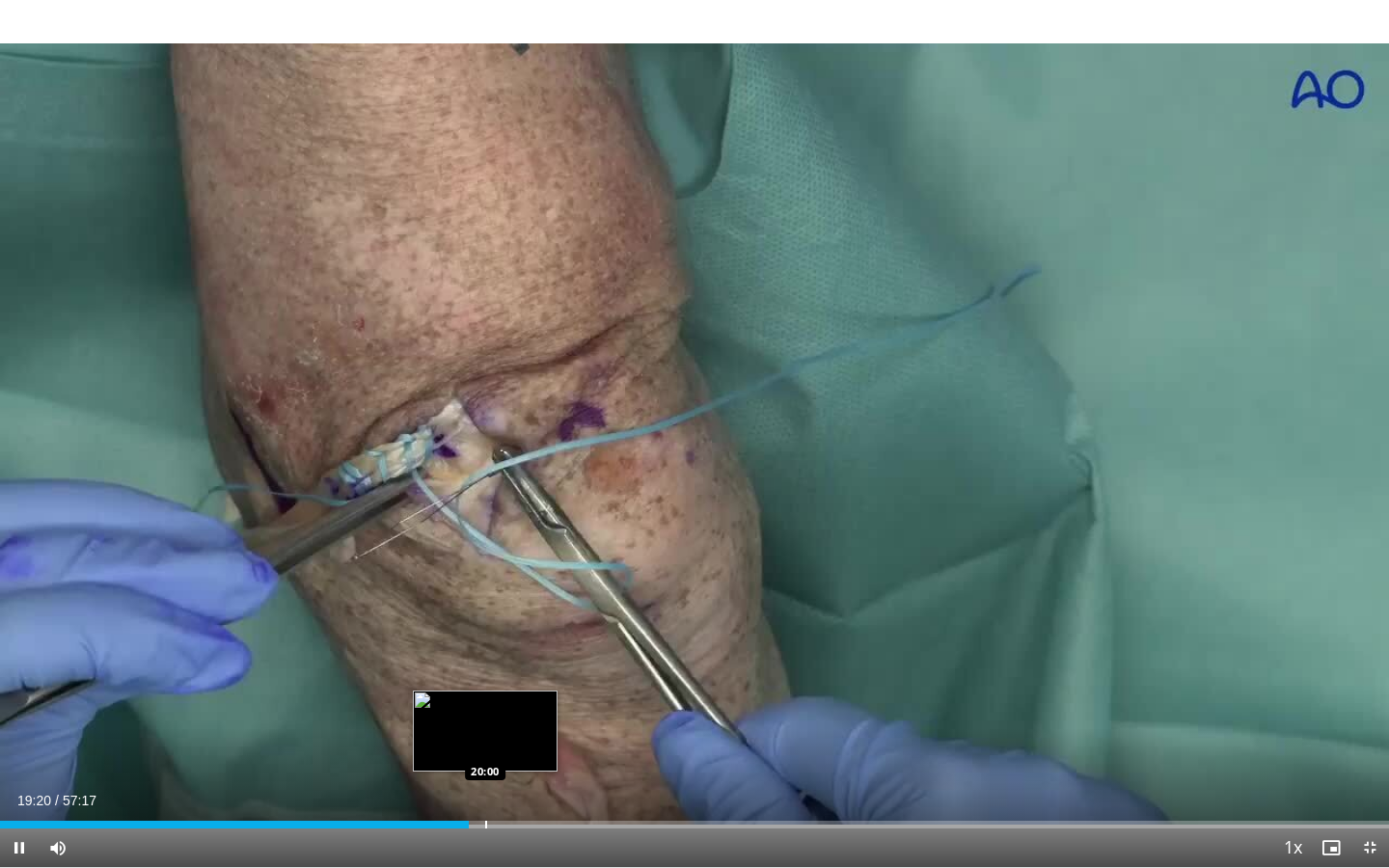 click at bounding box center (486, 825) 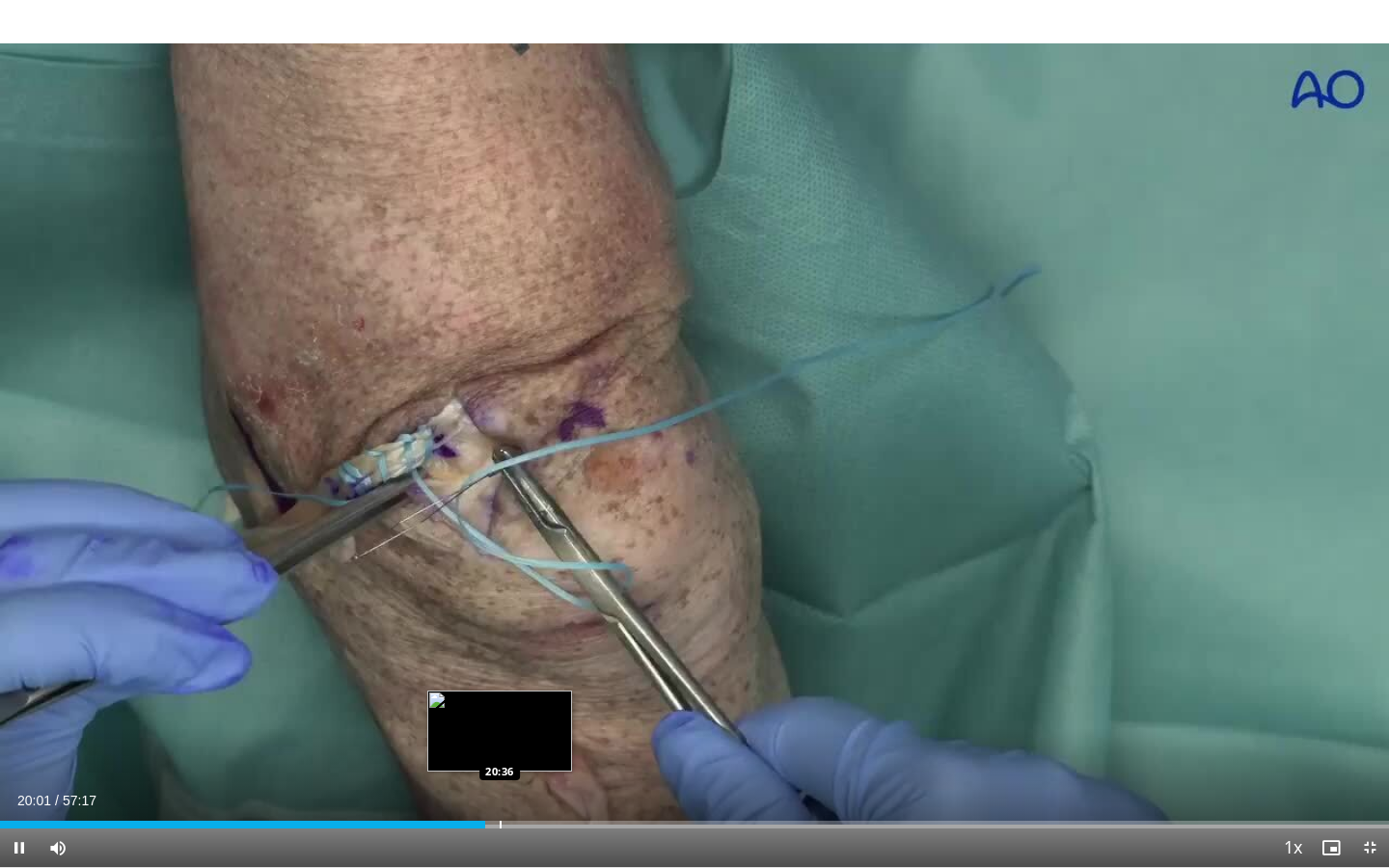 click at bounding box center [501, 825] 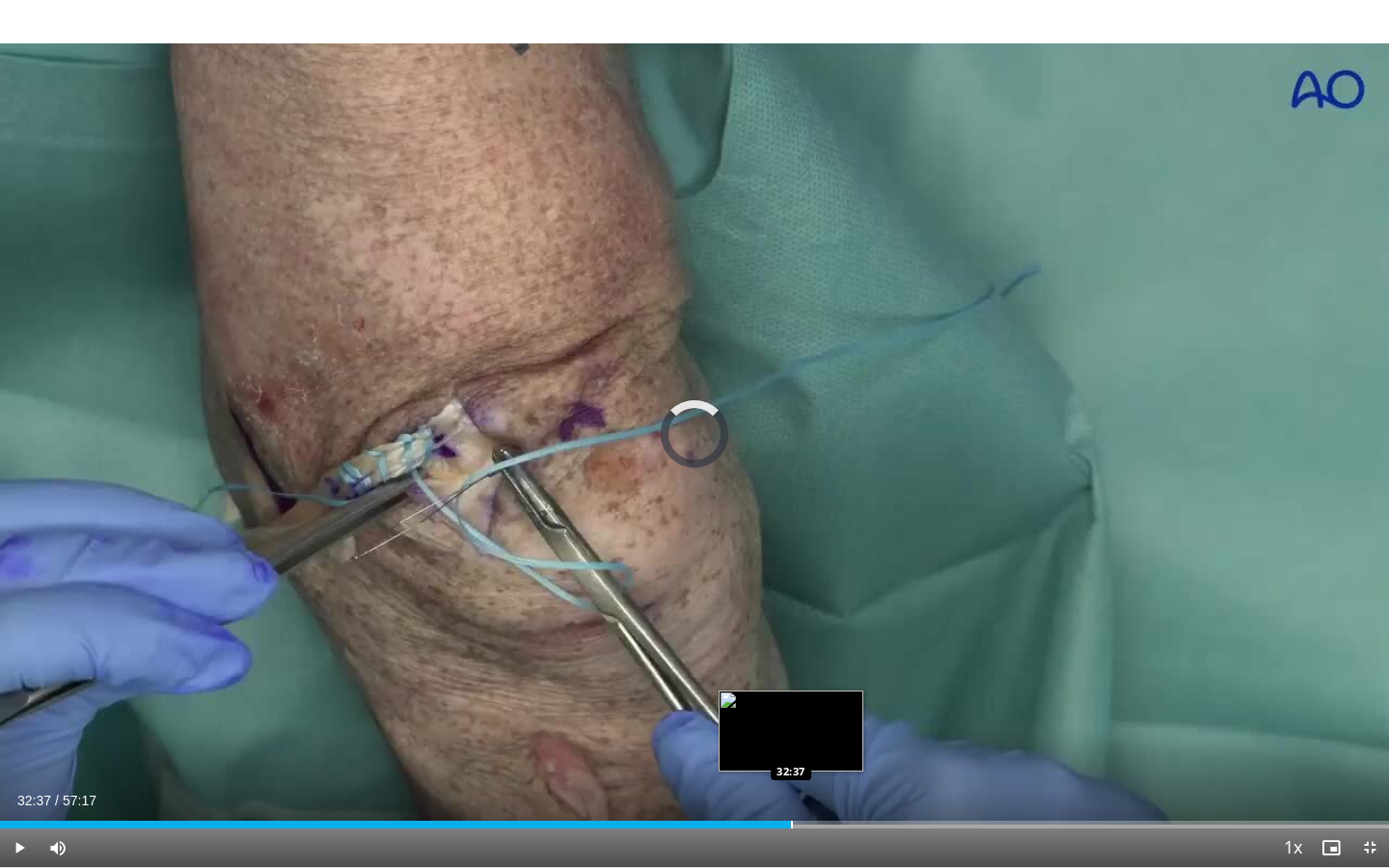 click on "Loaded :  55.27% 32:37 32:37" at bounding box center [694, 819] 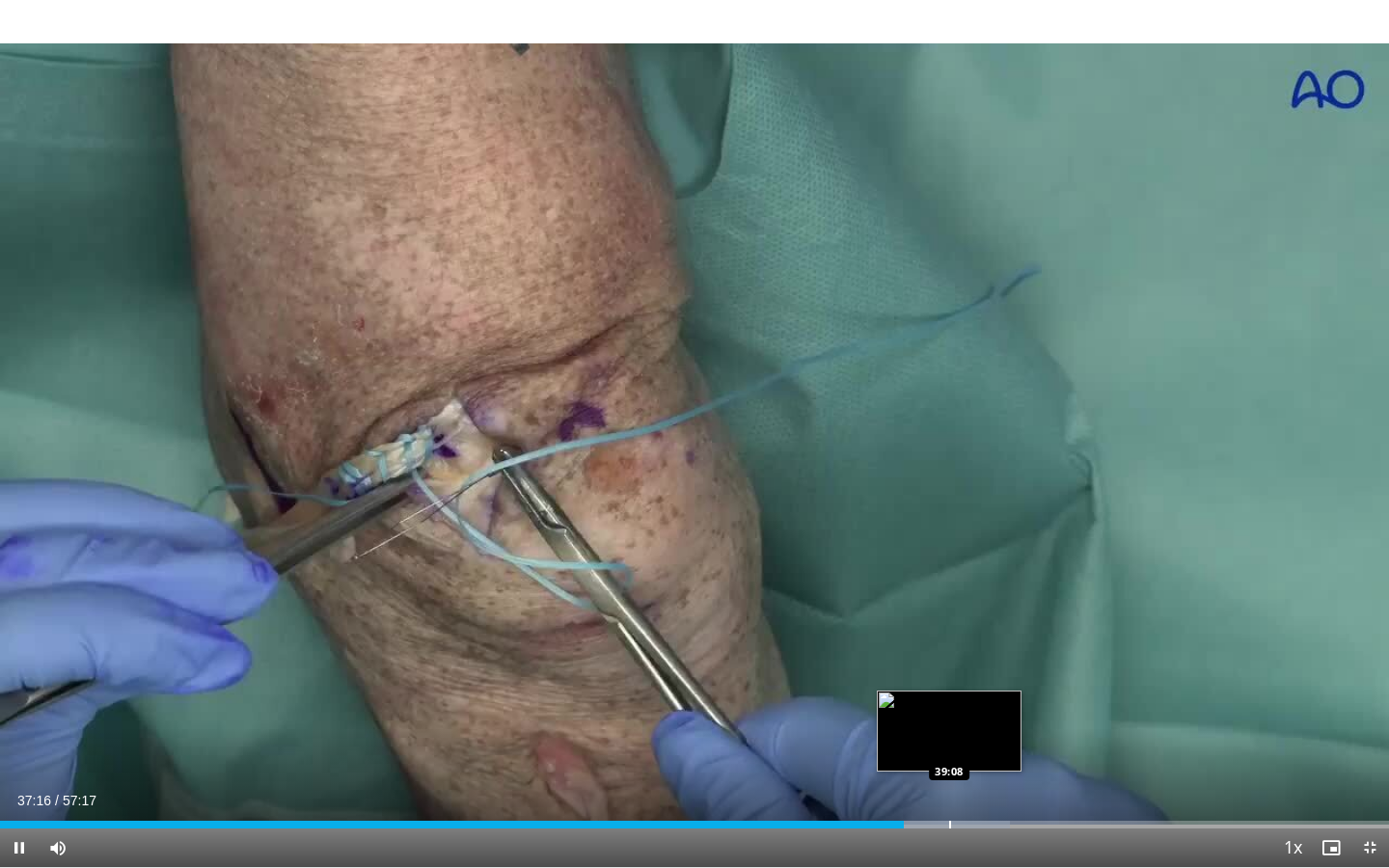 click on "Loaded :  72.73% 37:16 39:08" at bounding box center (694, 819) 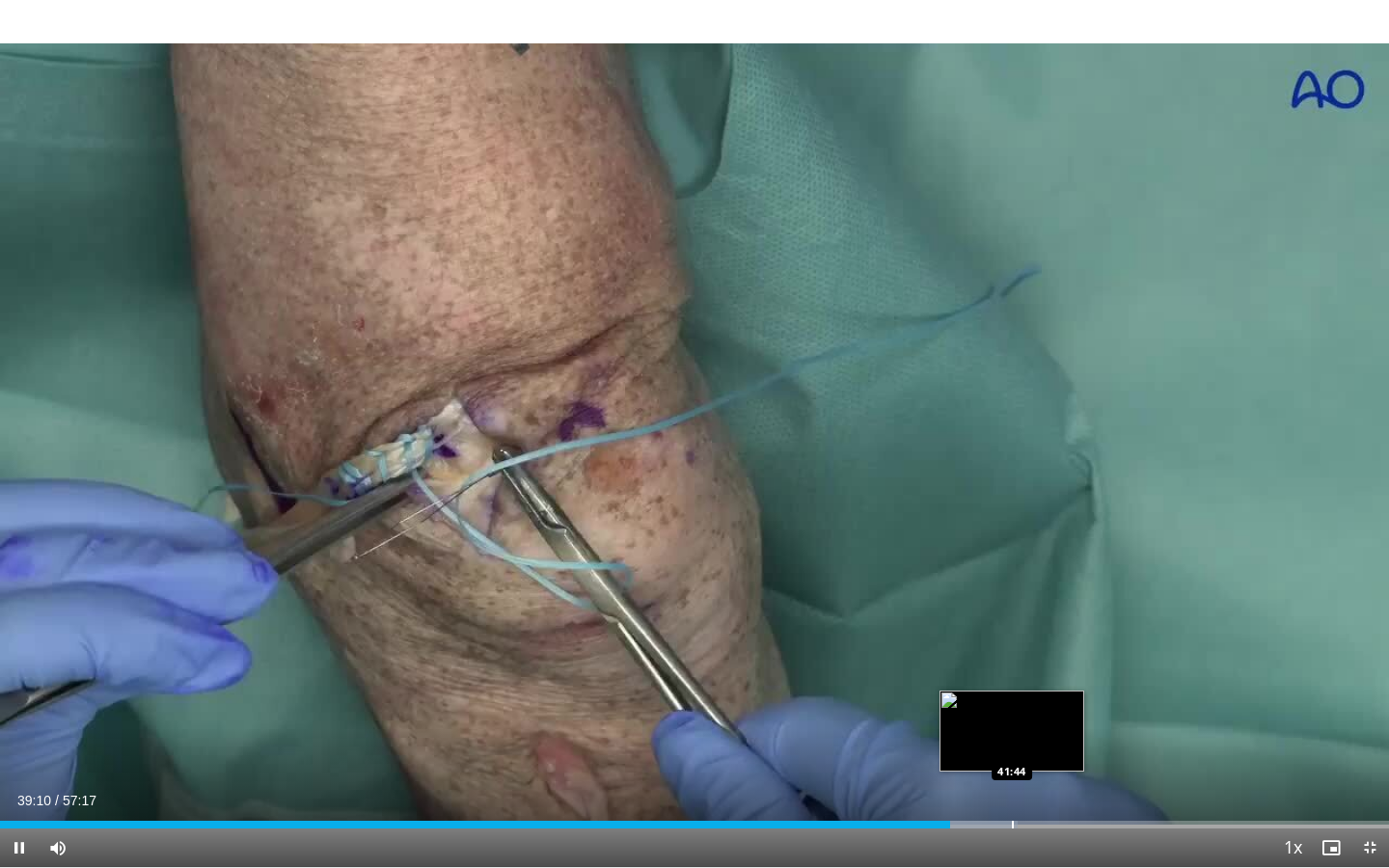 click on "Loaded :  73.29% 39:10 41:44" at bounding box center (694, 819) 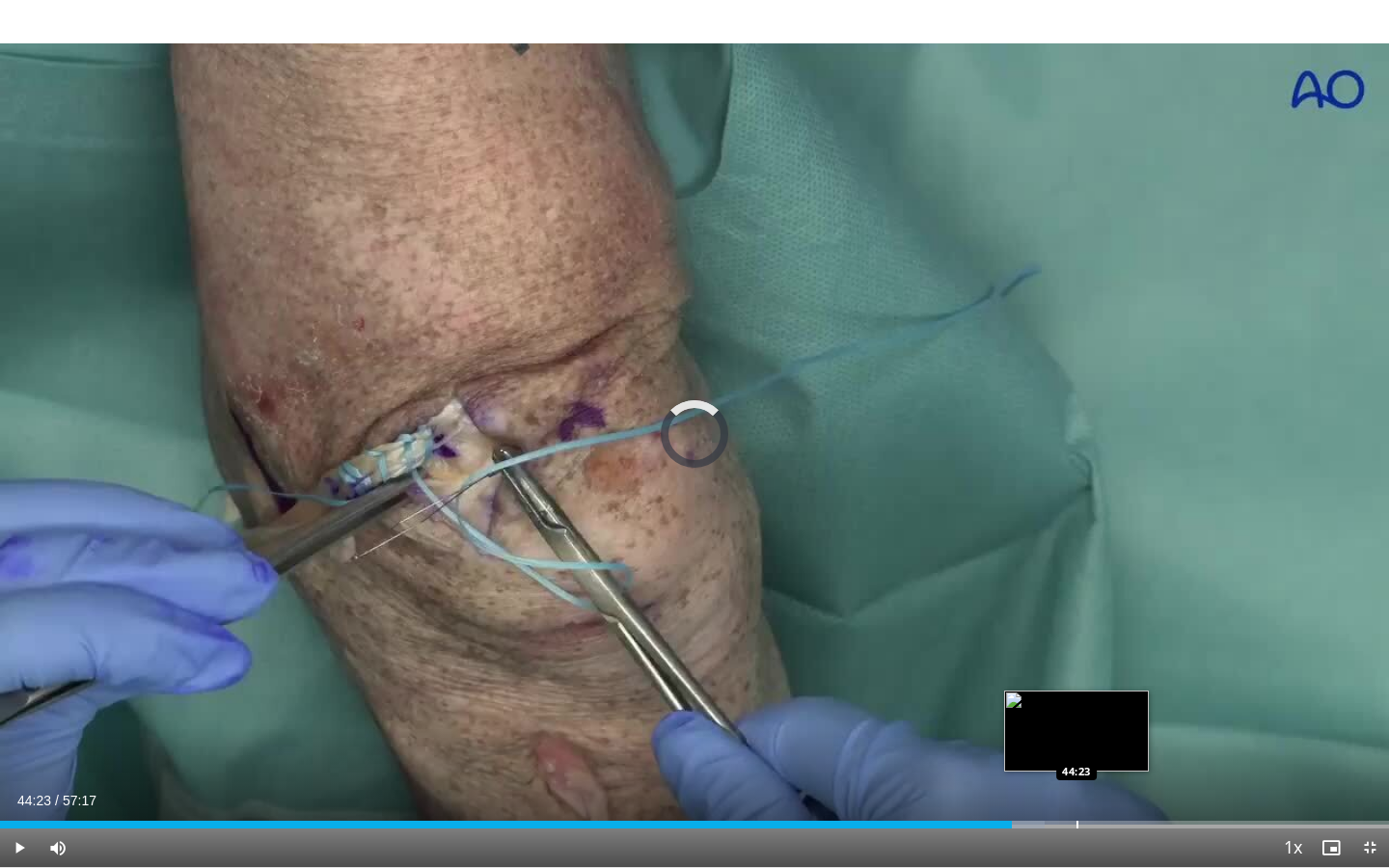 click on "Loaded :  75.20% 41:45 44:23" at bounding box center [694, 819] 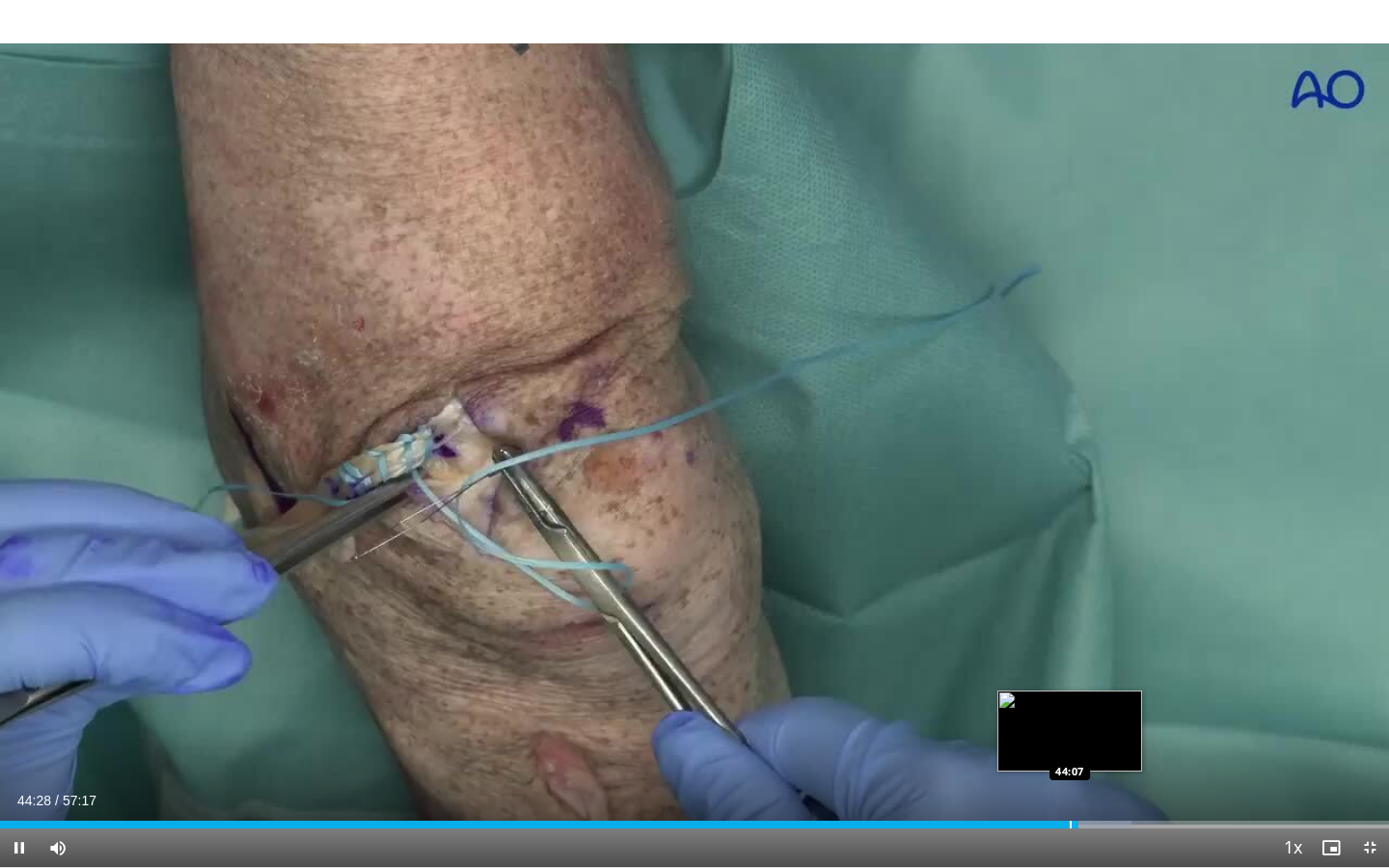 click at bounding box center [1071, 825] 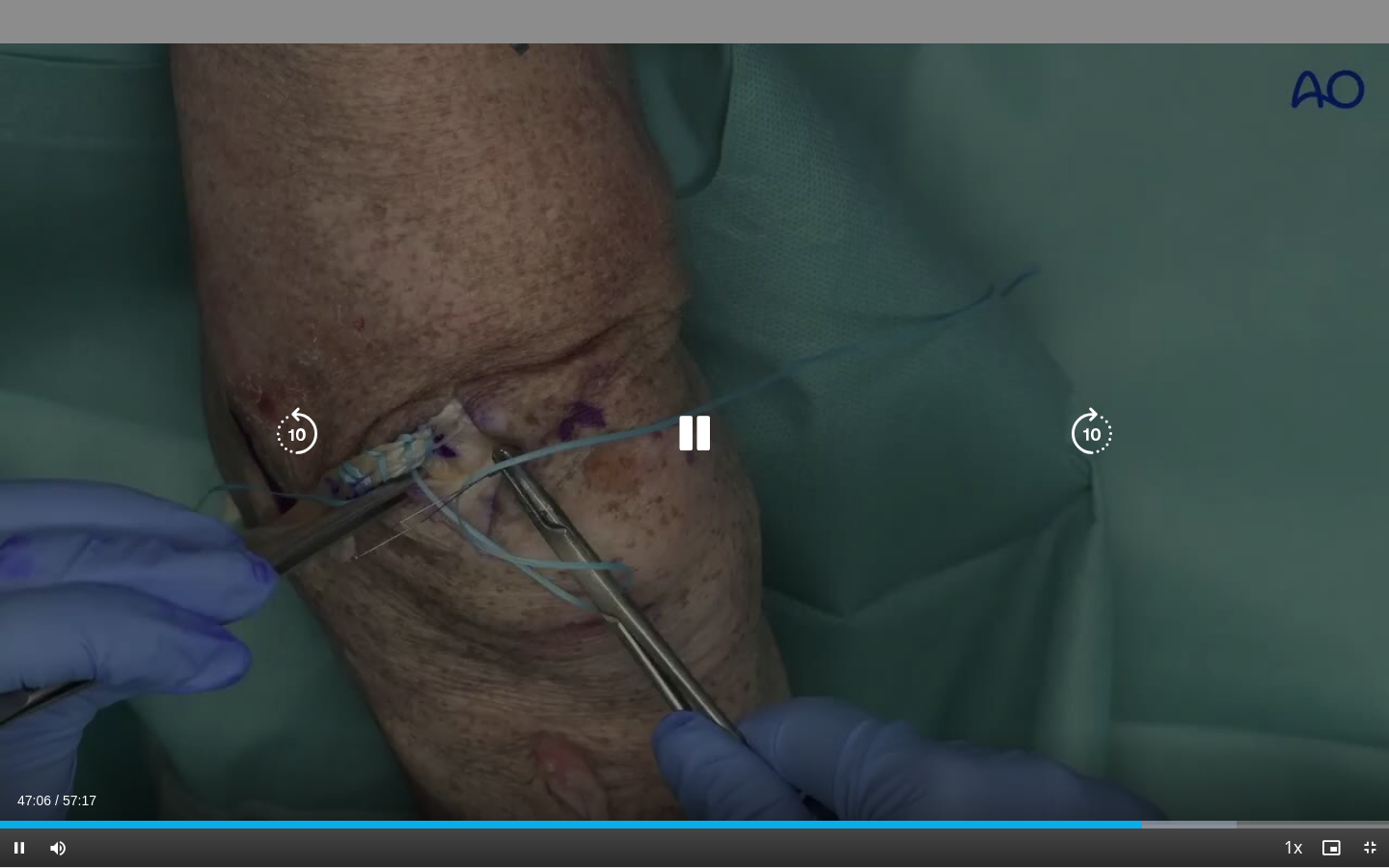click on "130 seconds
Tap to unmute" at bounding box center (694, 433) 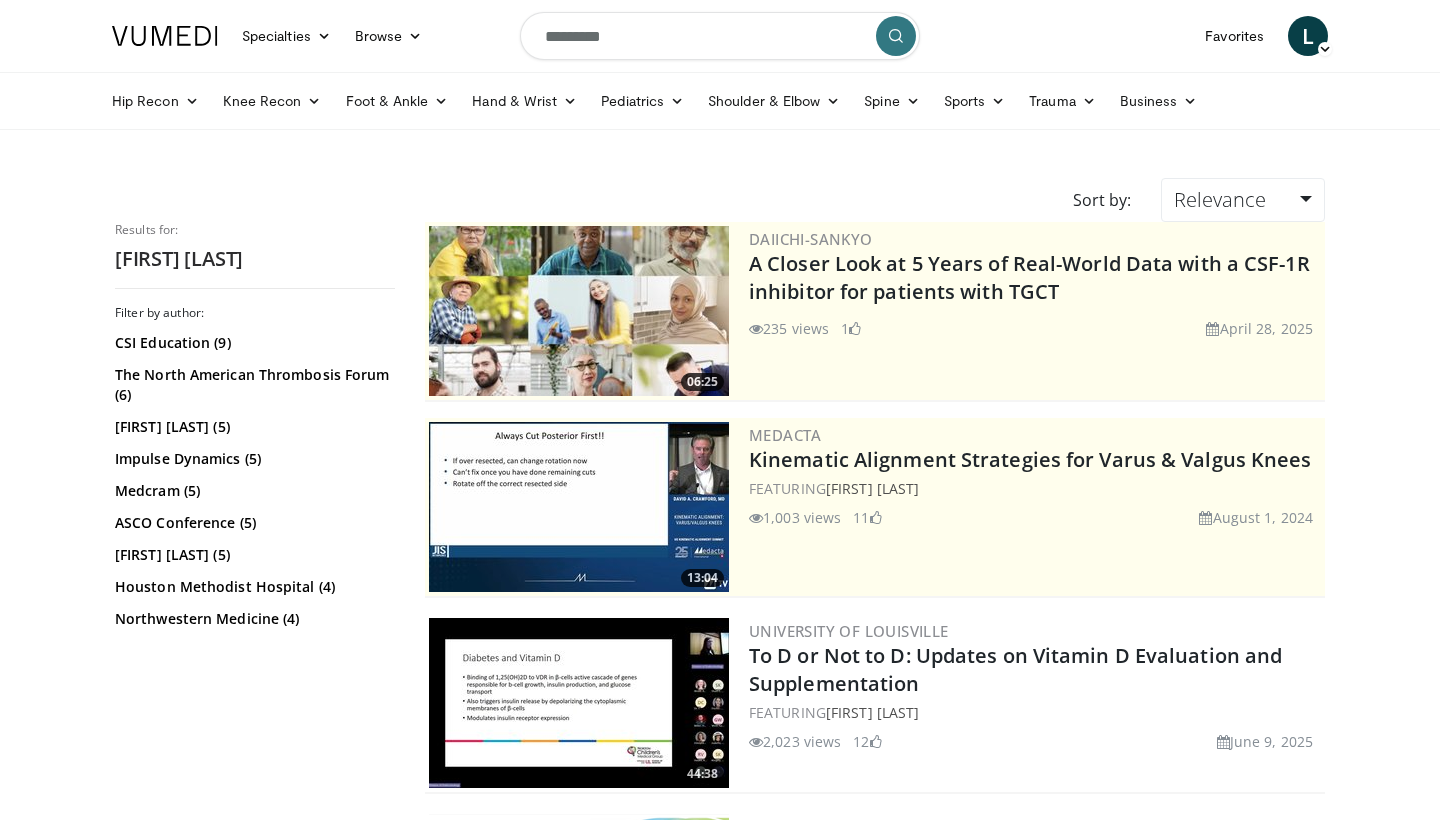 scroll, scrollTop: 0, scrollLeft: 0, axis: both 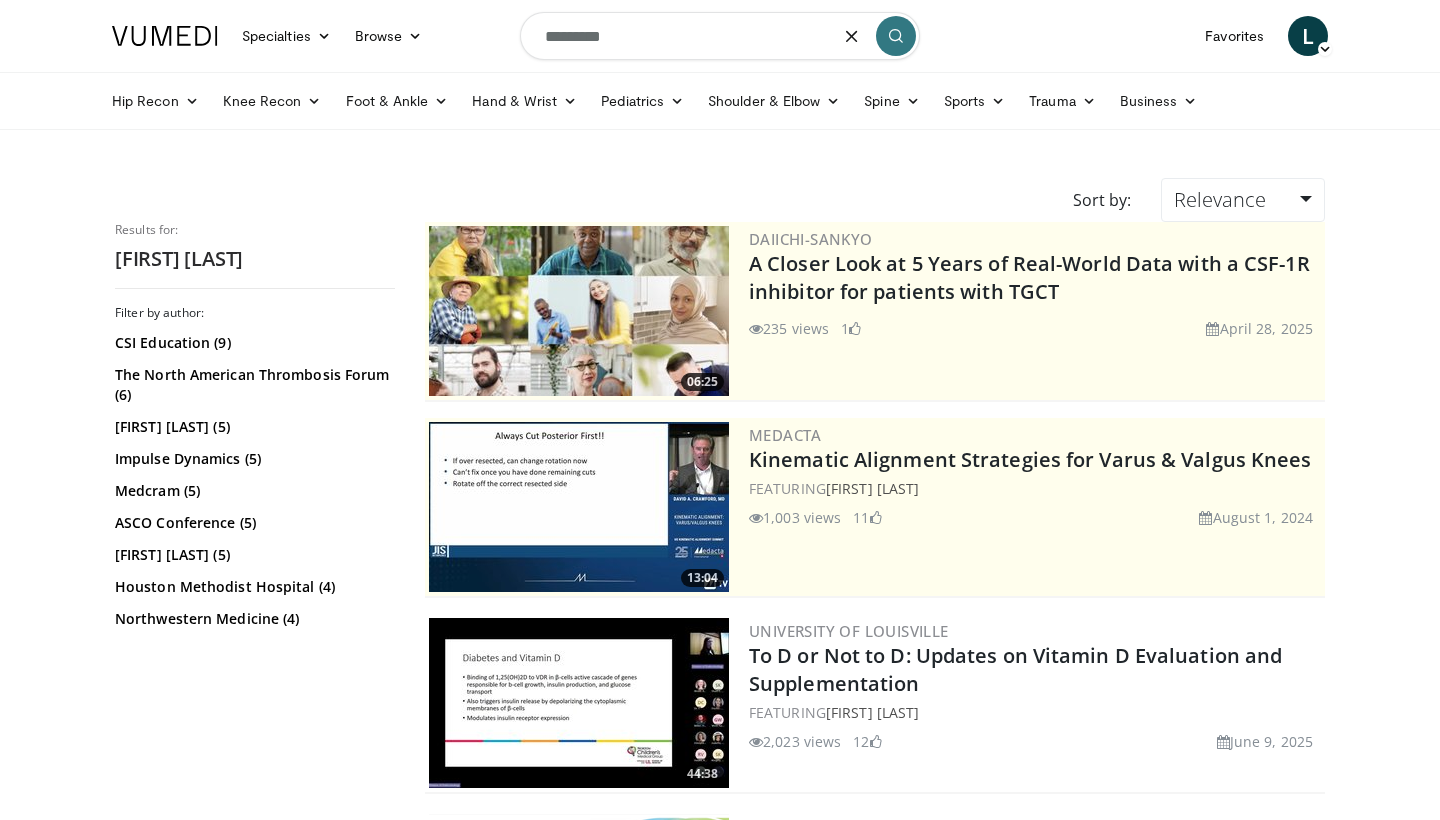 click on "*********" at bounding box center [720, 36] 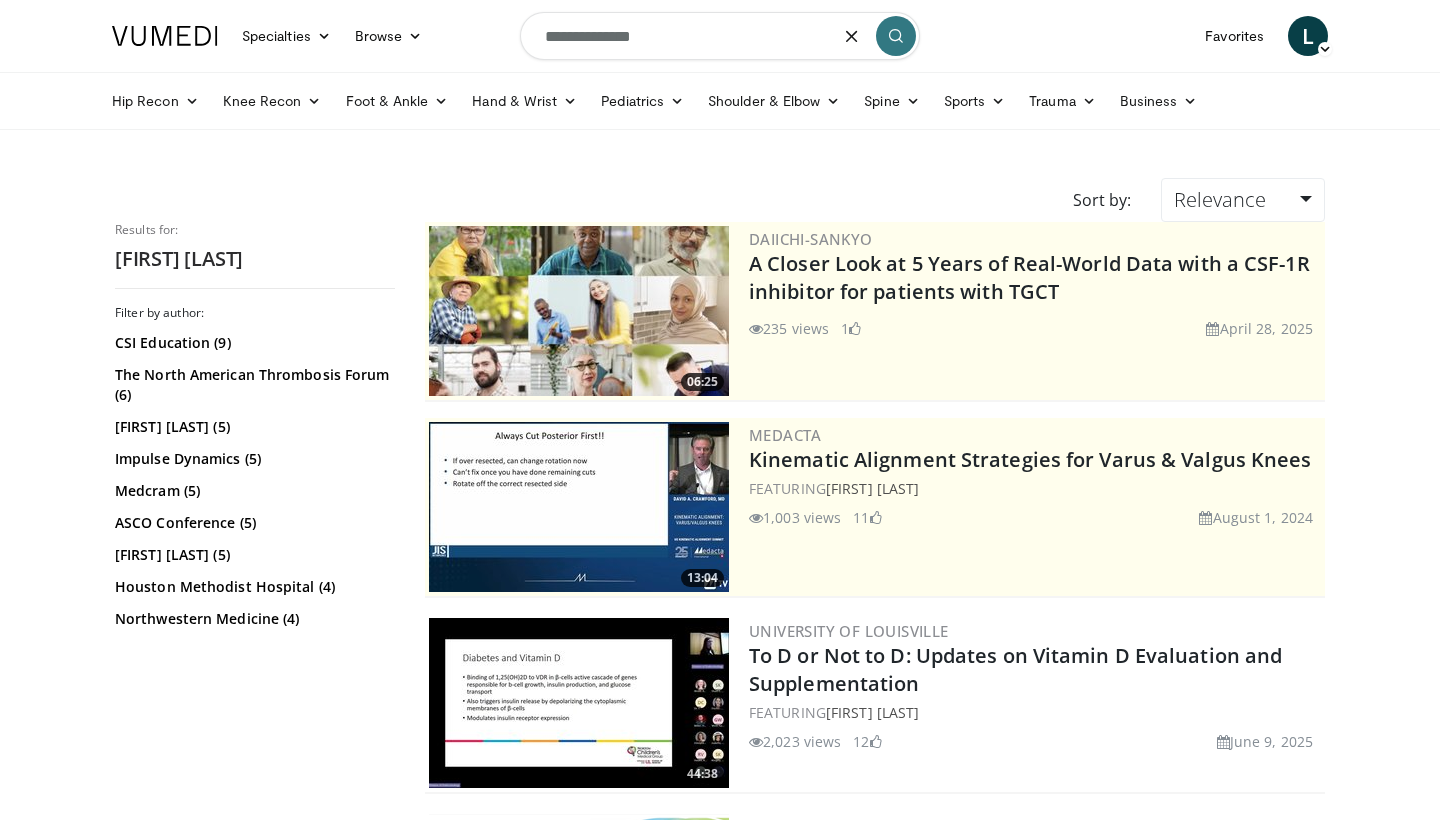 type on "**********" 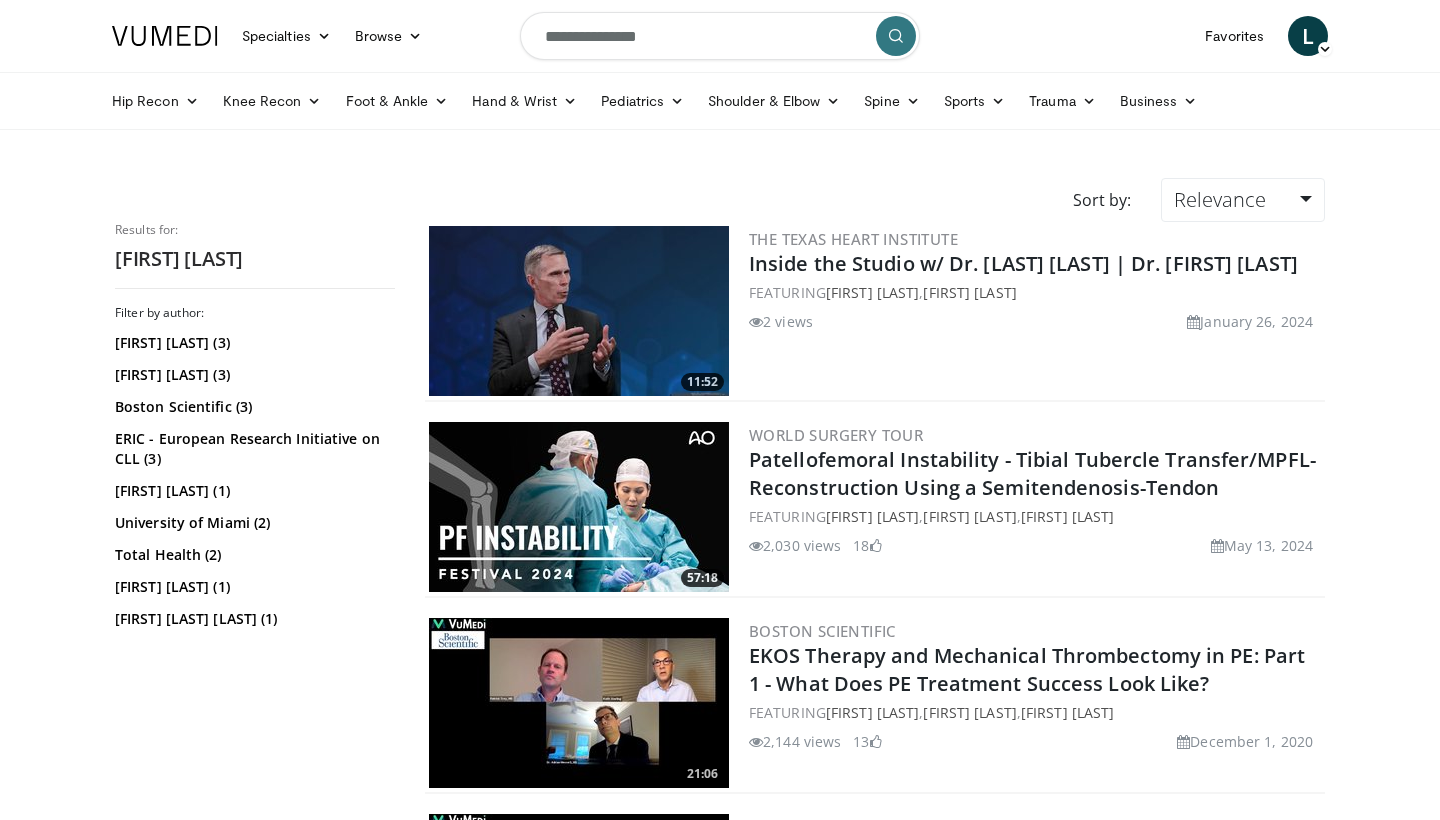 scroll, scrollTop: 0, scrollLeft: 0, axis: both 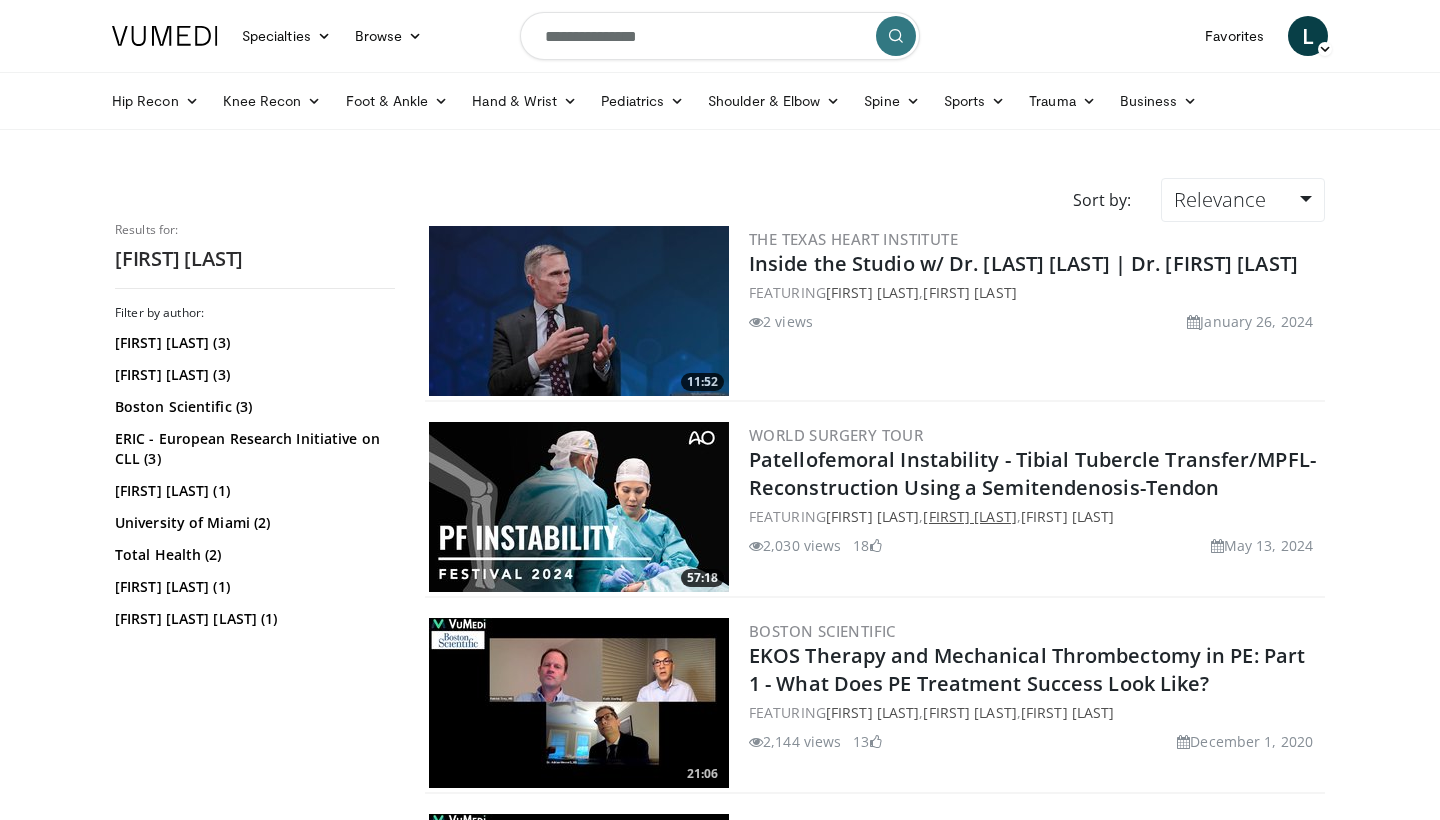 click on "[FIRST] [LAST]" at bounding box center [969, 516] 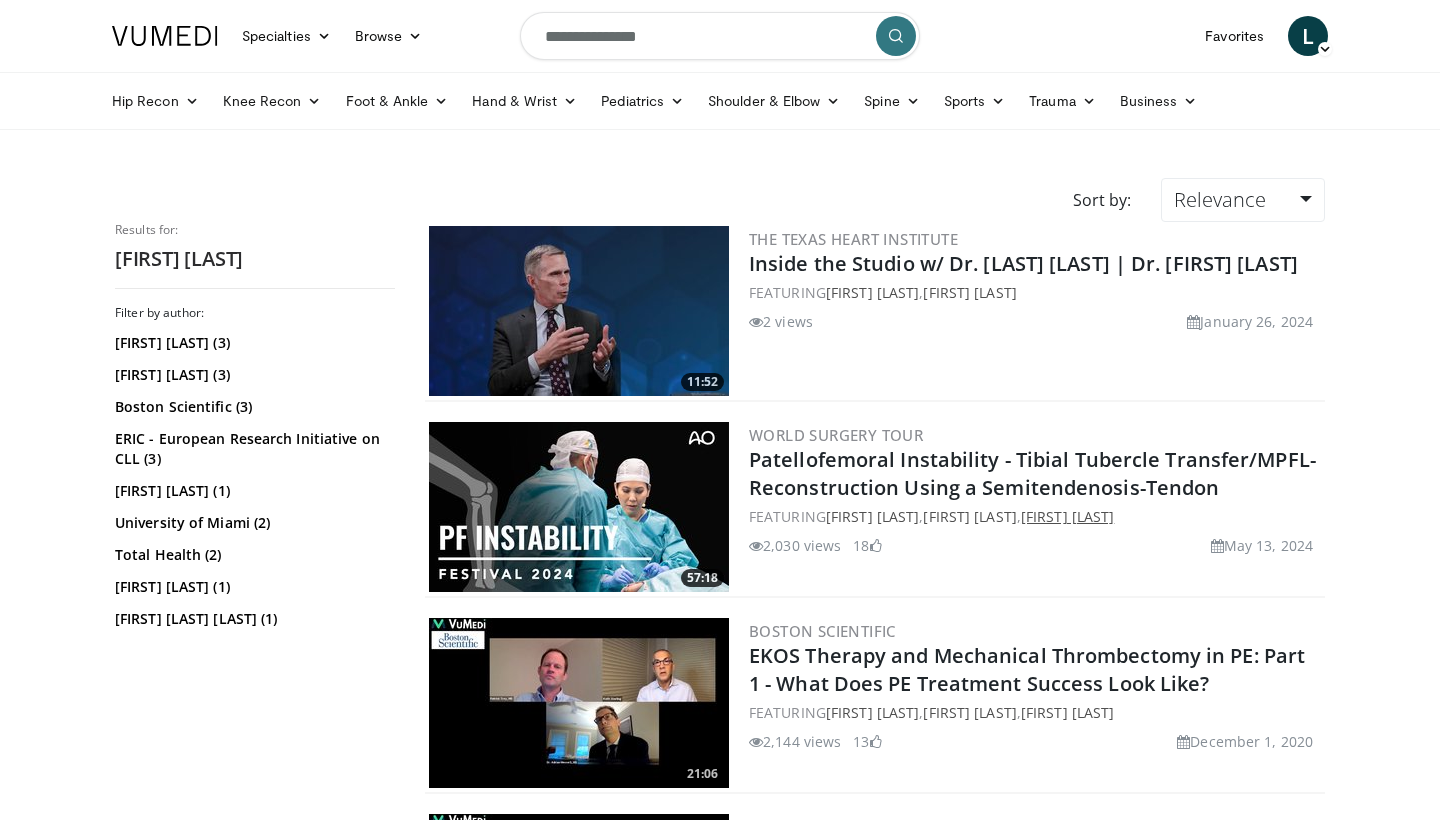 click on "Thomas Pfeiffer" at bounding box center (1067, 516) 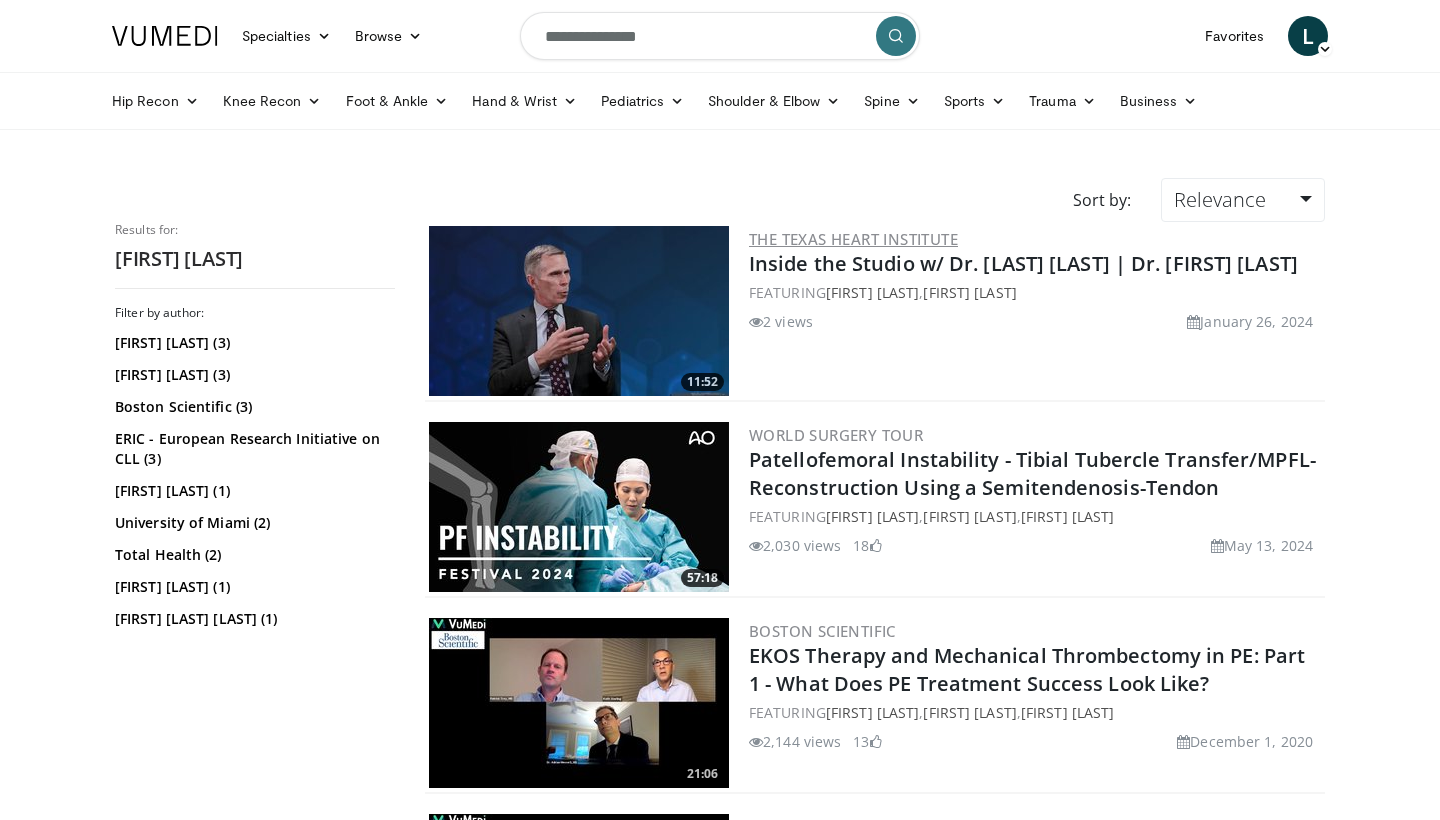scroll, scrollTop: 0, scrollLeft: 0, axis: both 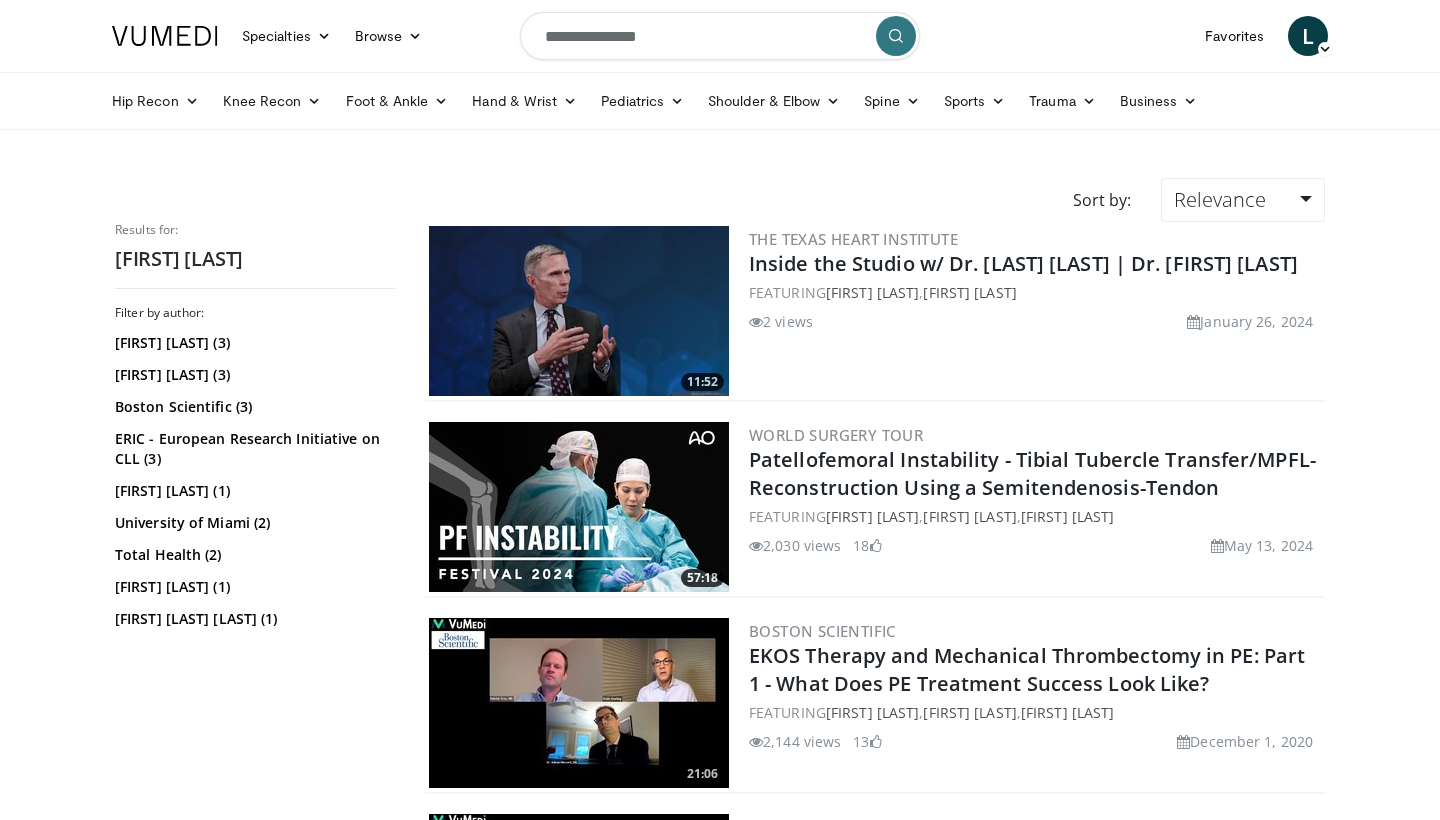 click on "**********" at bounding box center [720, 36] 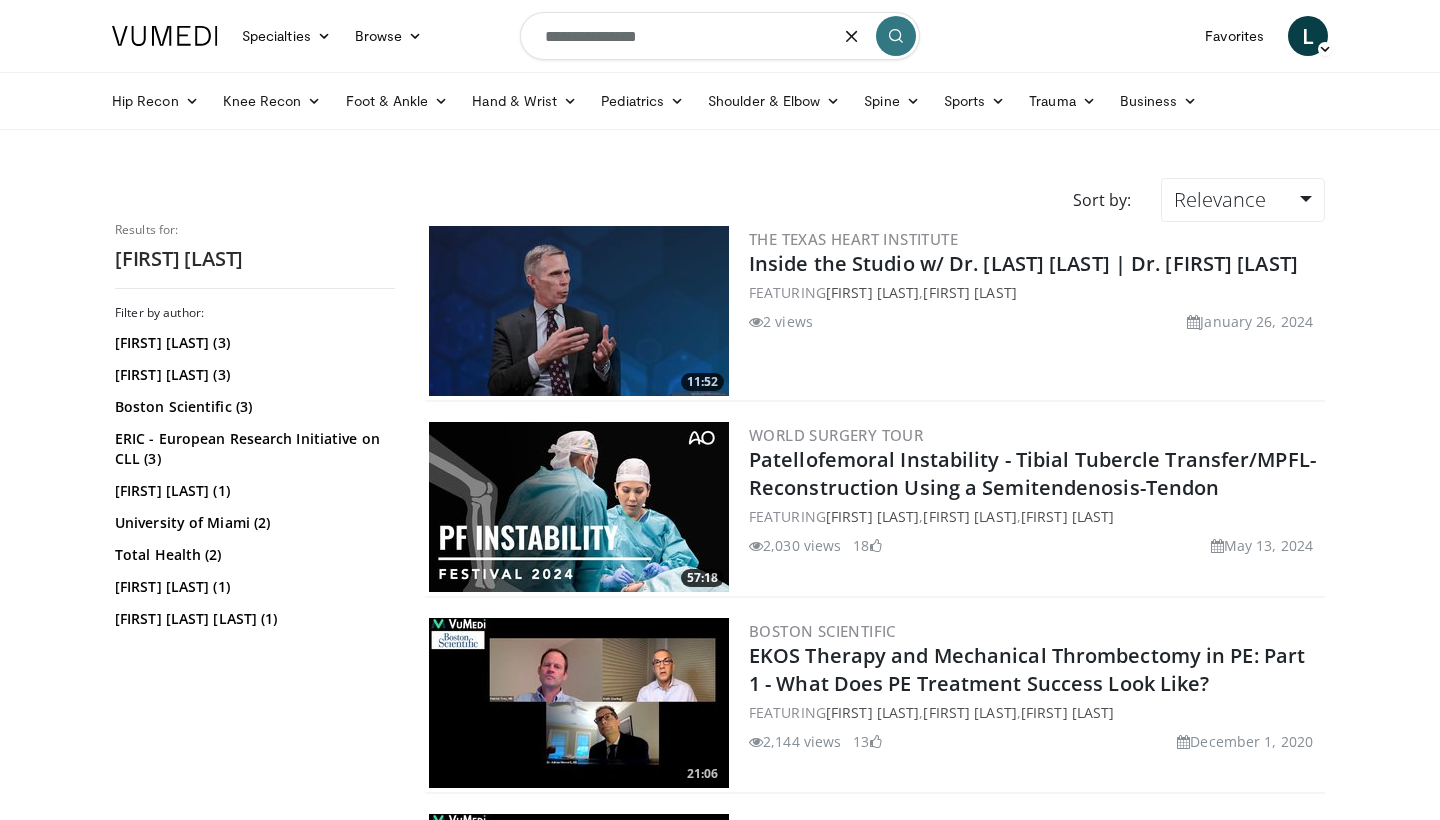 click on "**********" at bounding box center (720, 36) 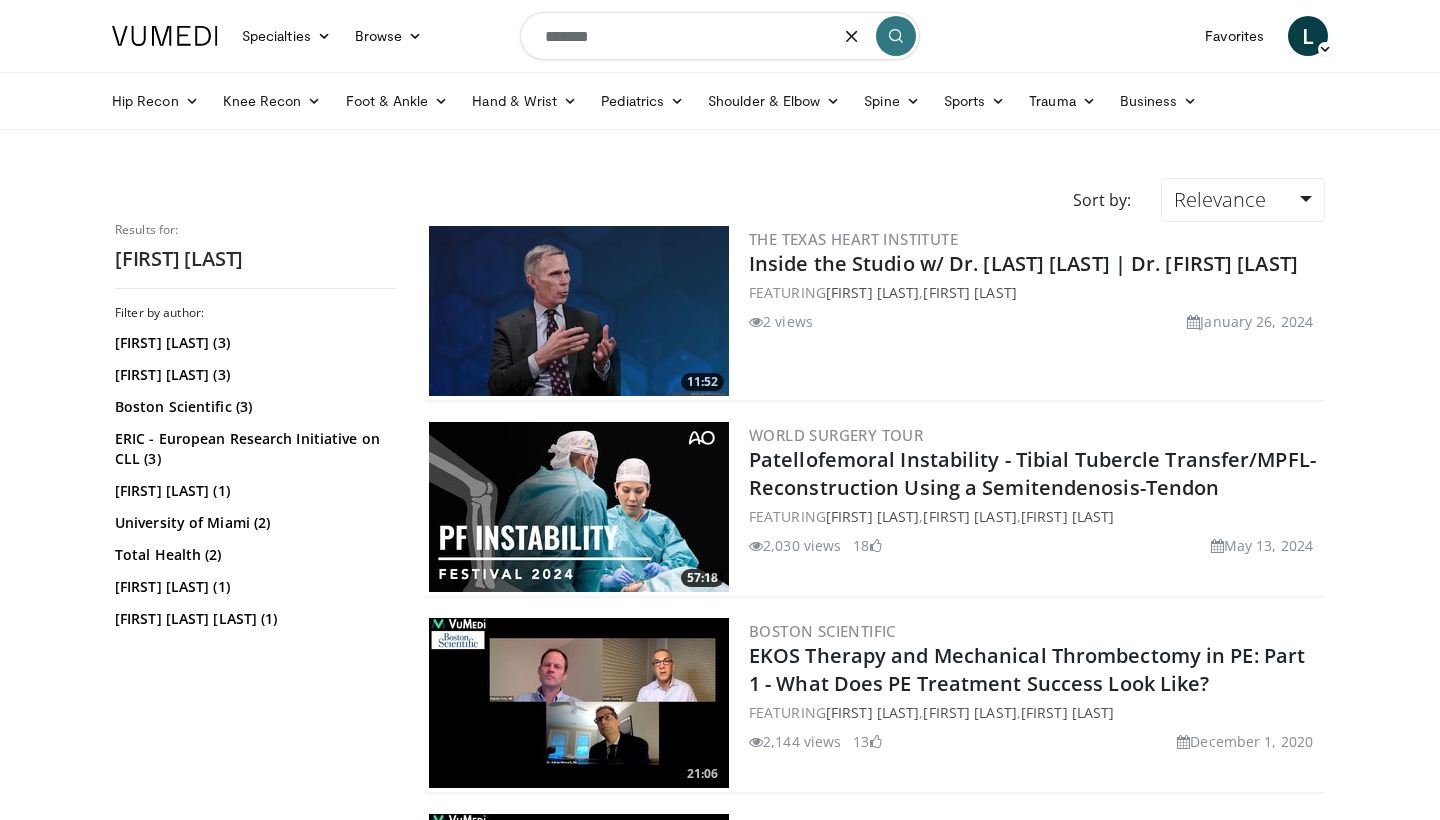 type on "********" 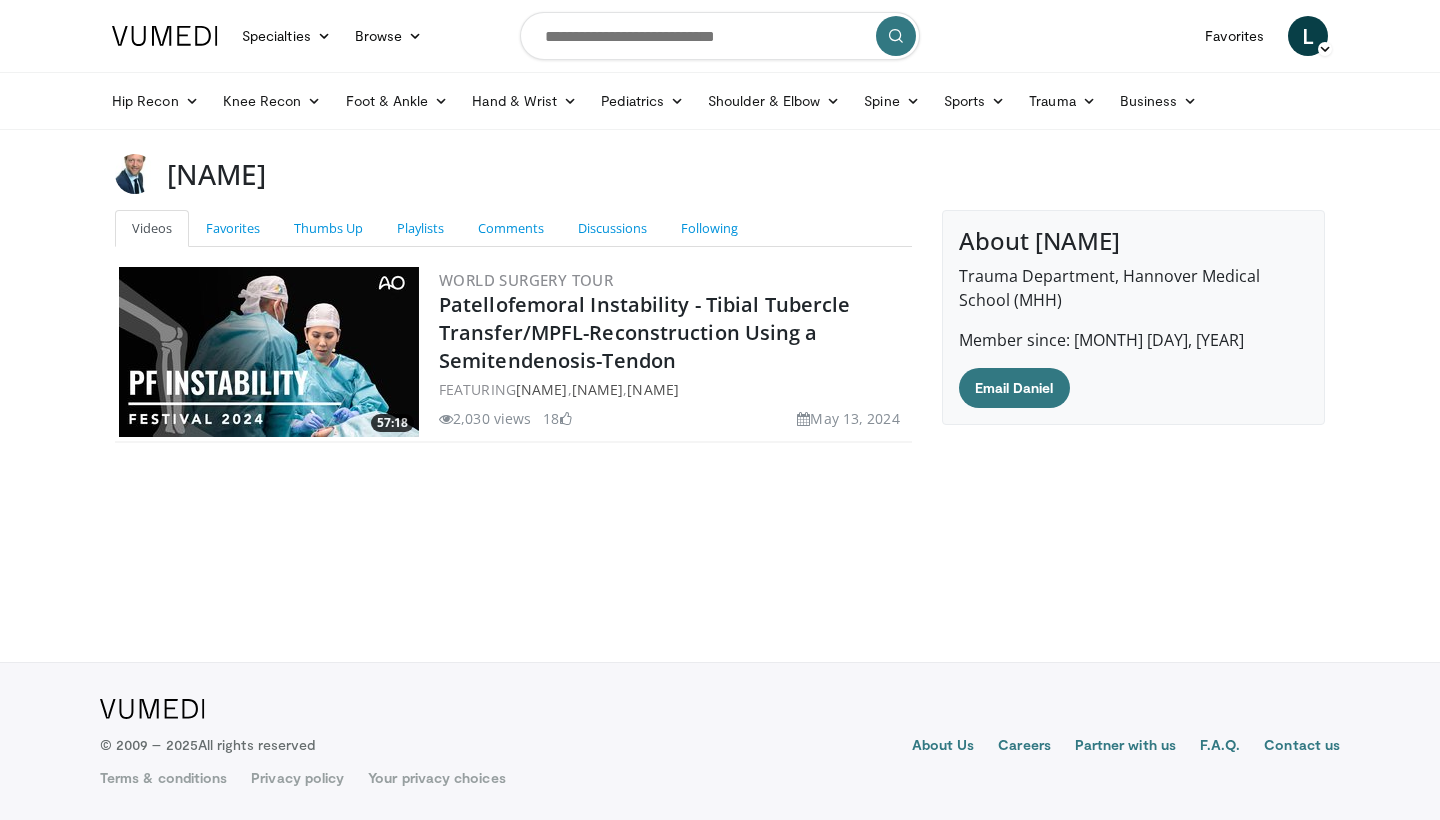 scroll, scrollTop: 0, scrollLeft: 0, axis: both 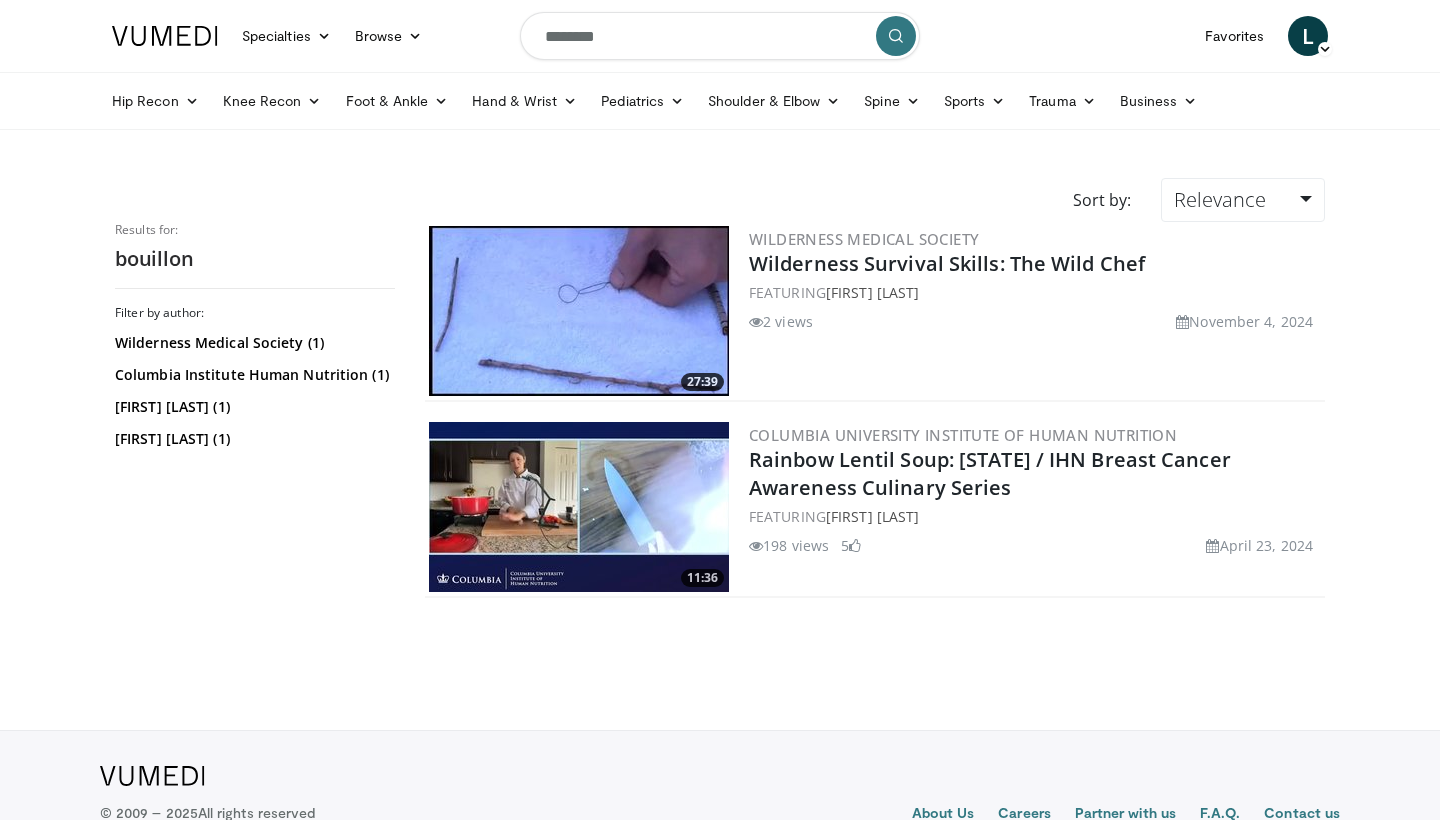 click at bounding box center [165, 36] 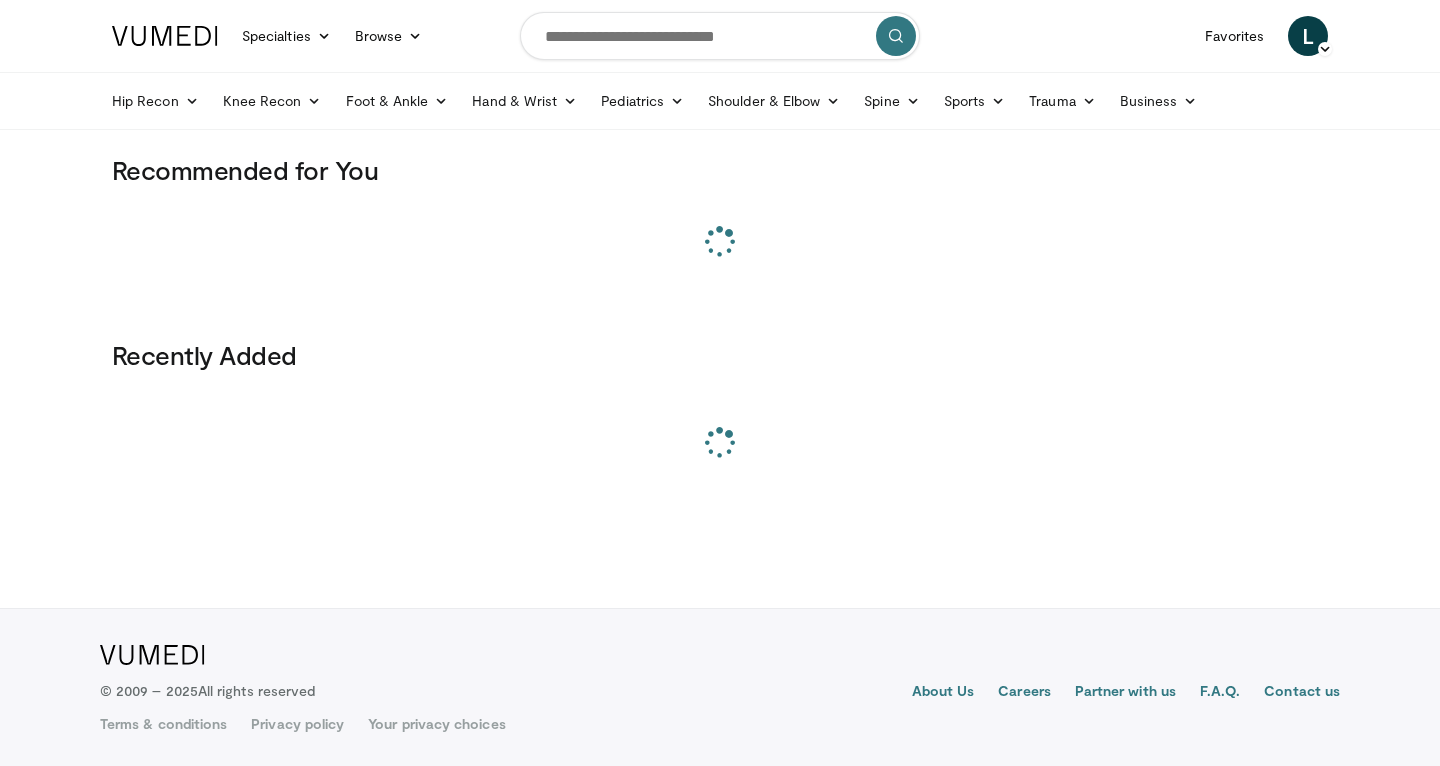 scroll, scrollTop: 0, scrollLeft: 0, axis: both 